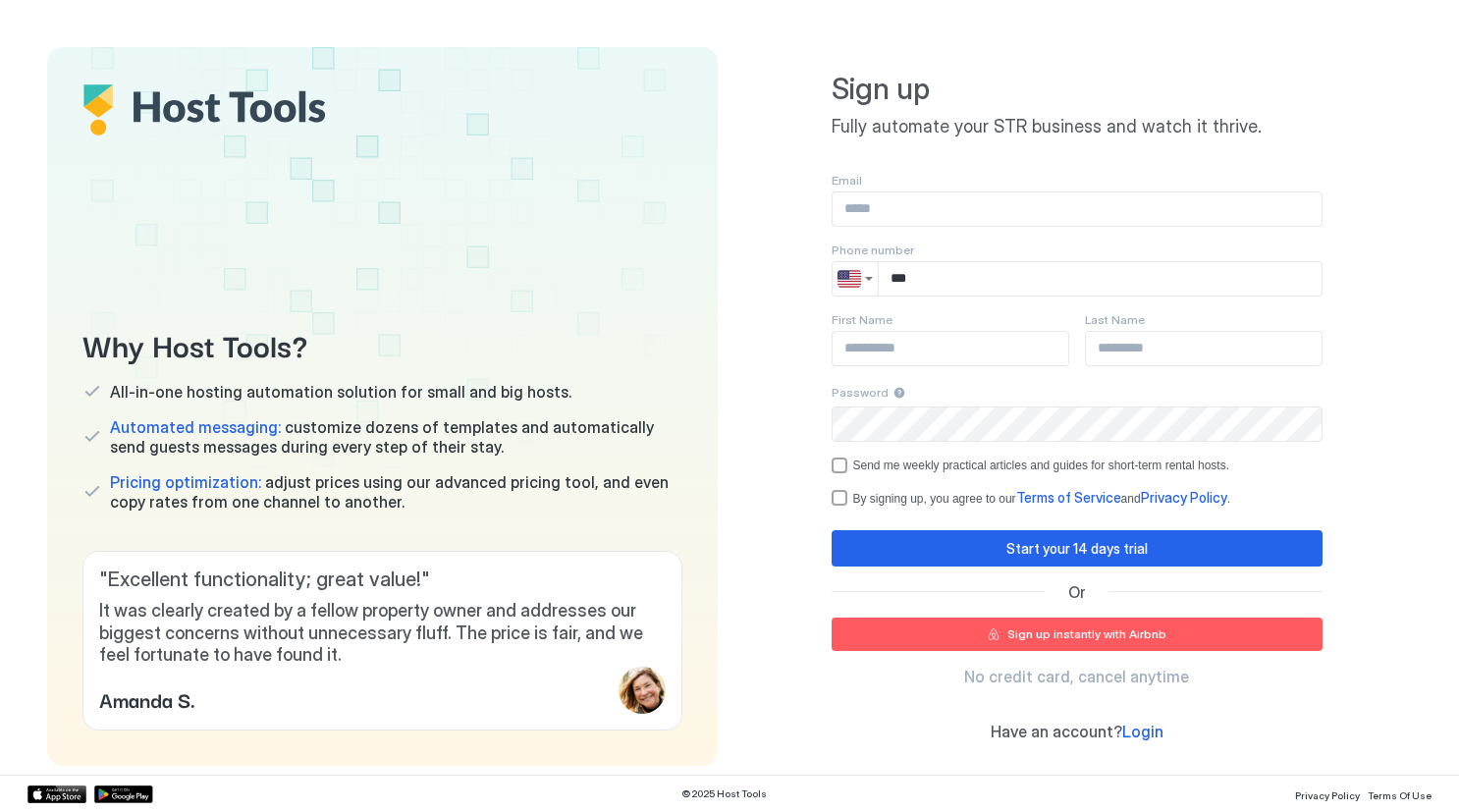 scroll, scrollTop: 0, scrollLeft: 0, axis: both 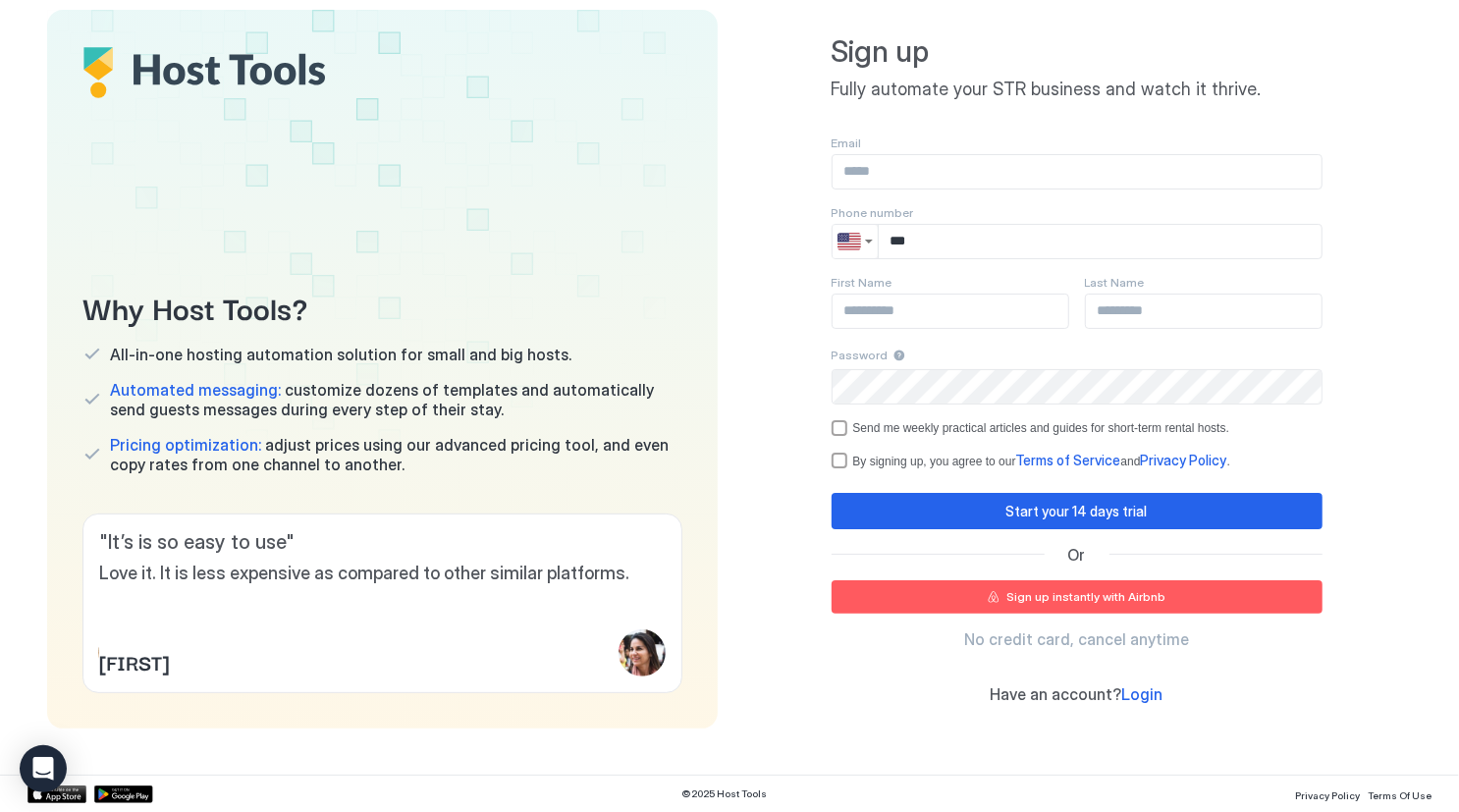 click at bounding box center [1077, 172] 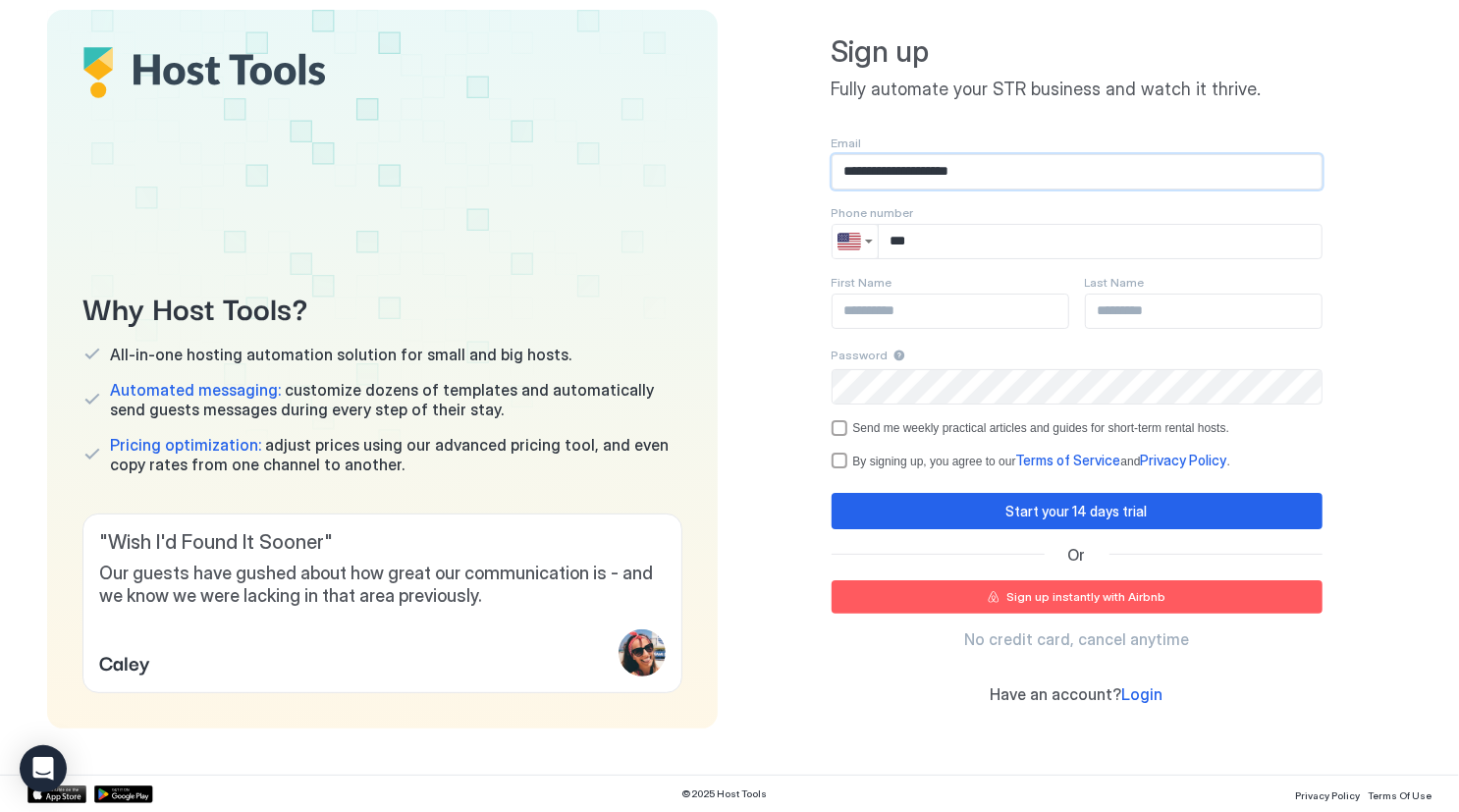 type on "**********" 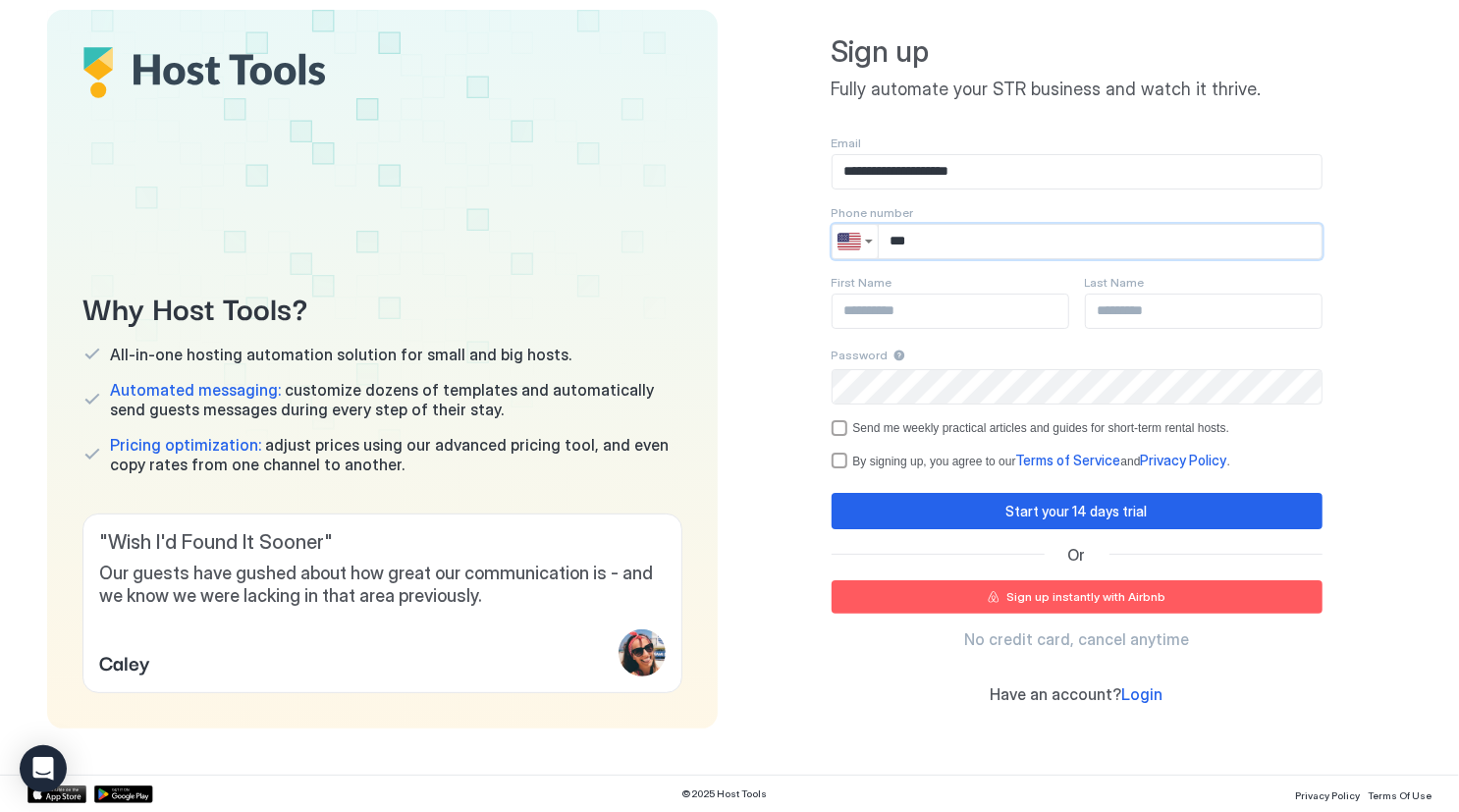 click on "**" at bounding box center (1100, 242) 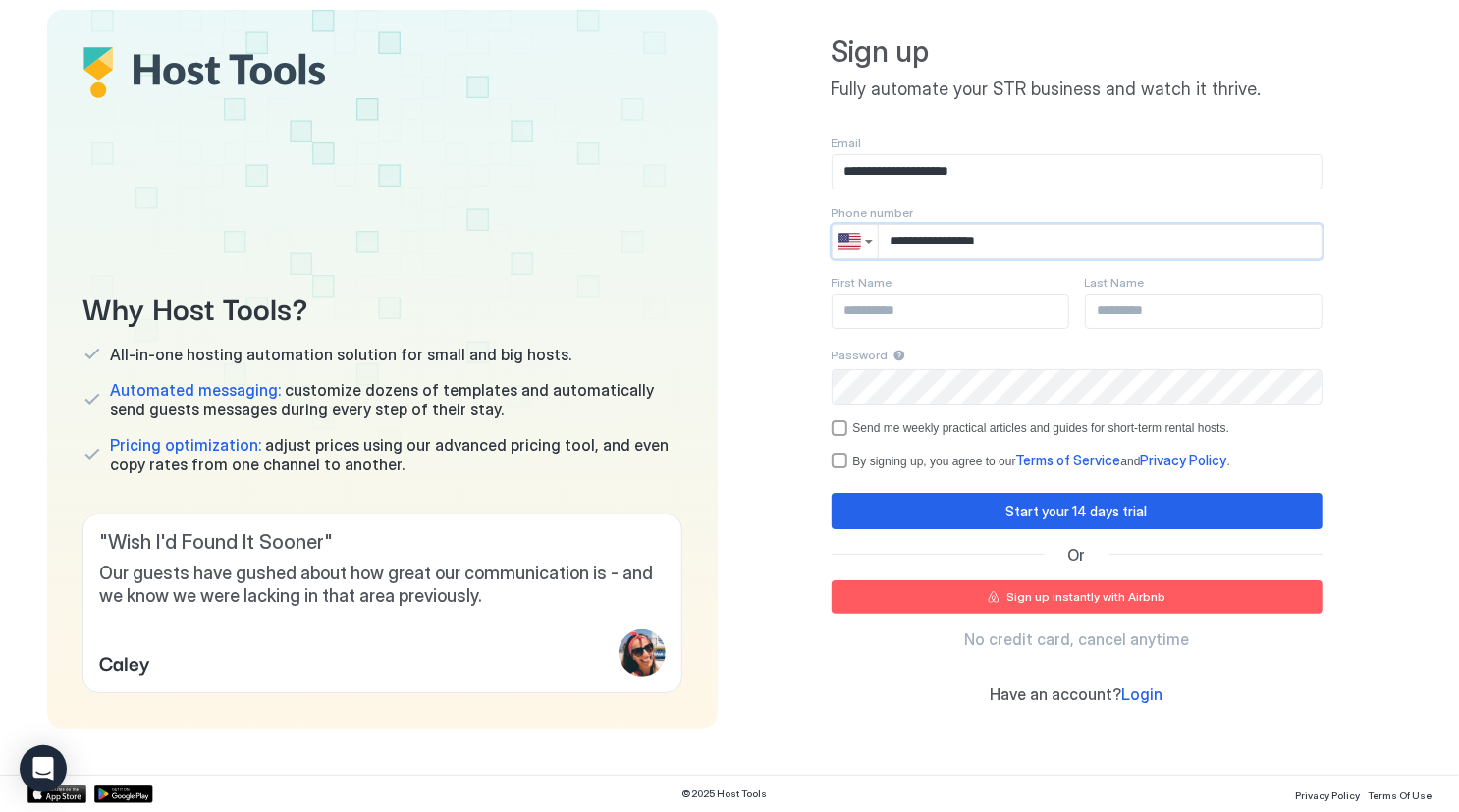 type on "**********" 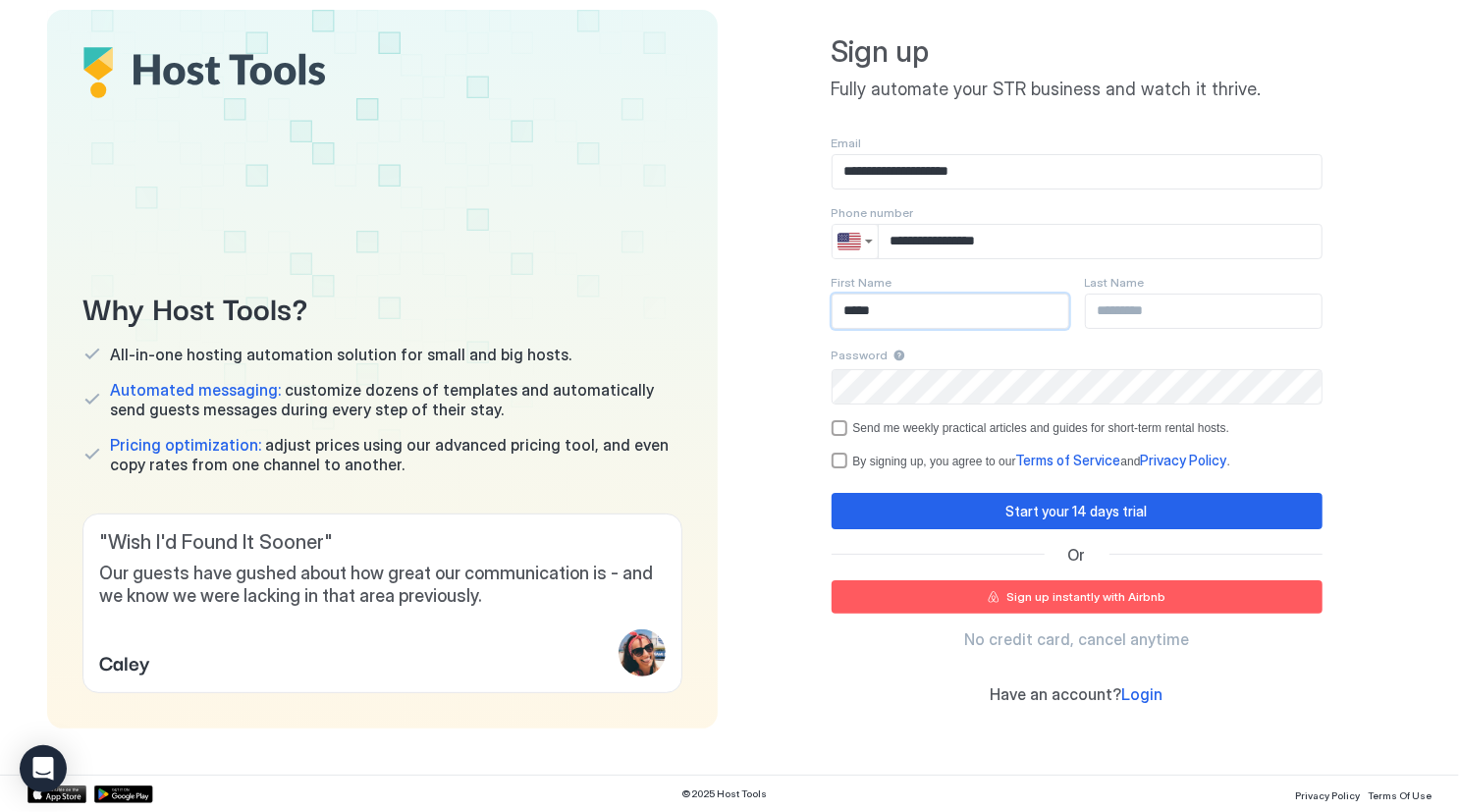 type on "*****" 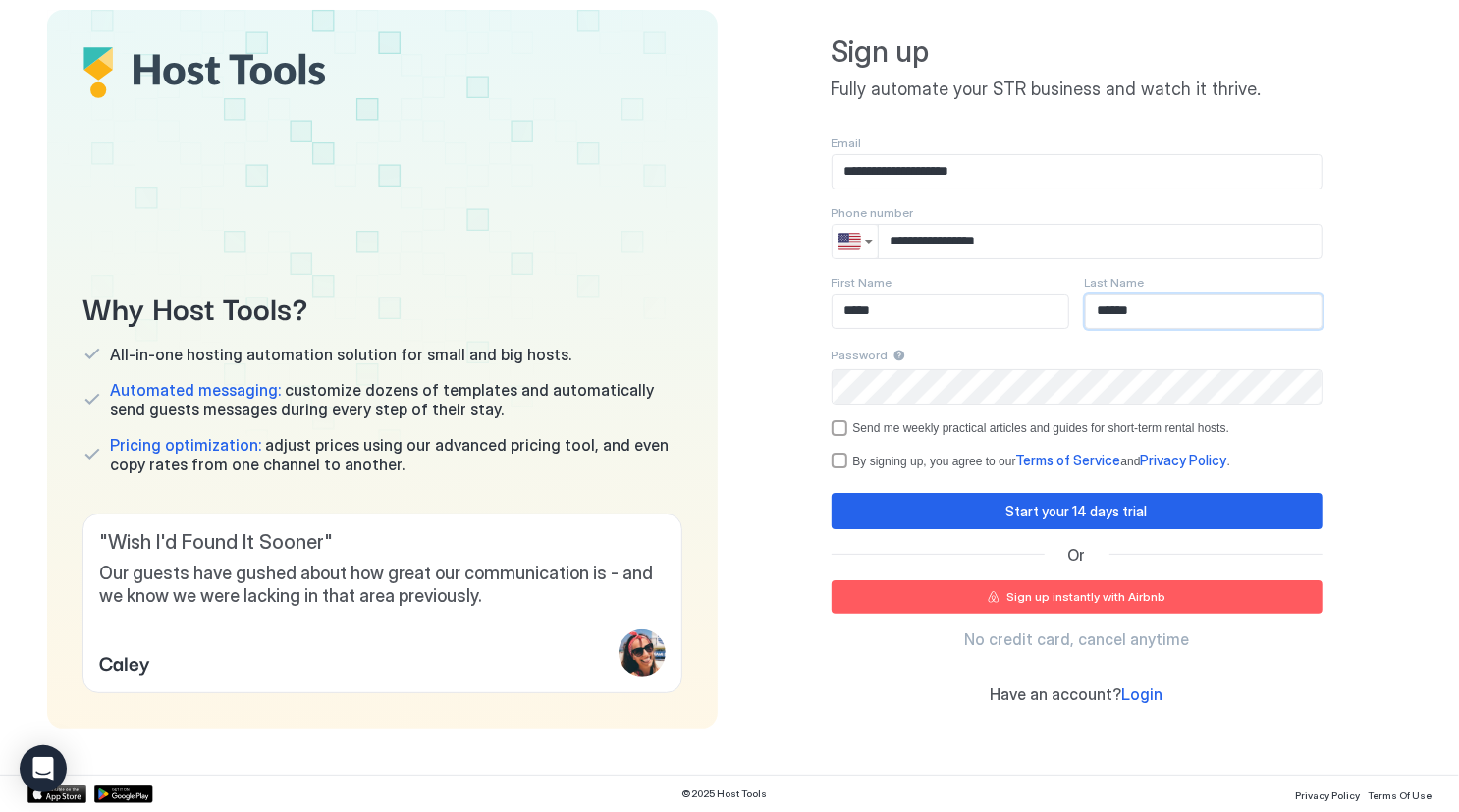 type on "******" 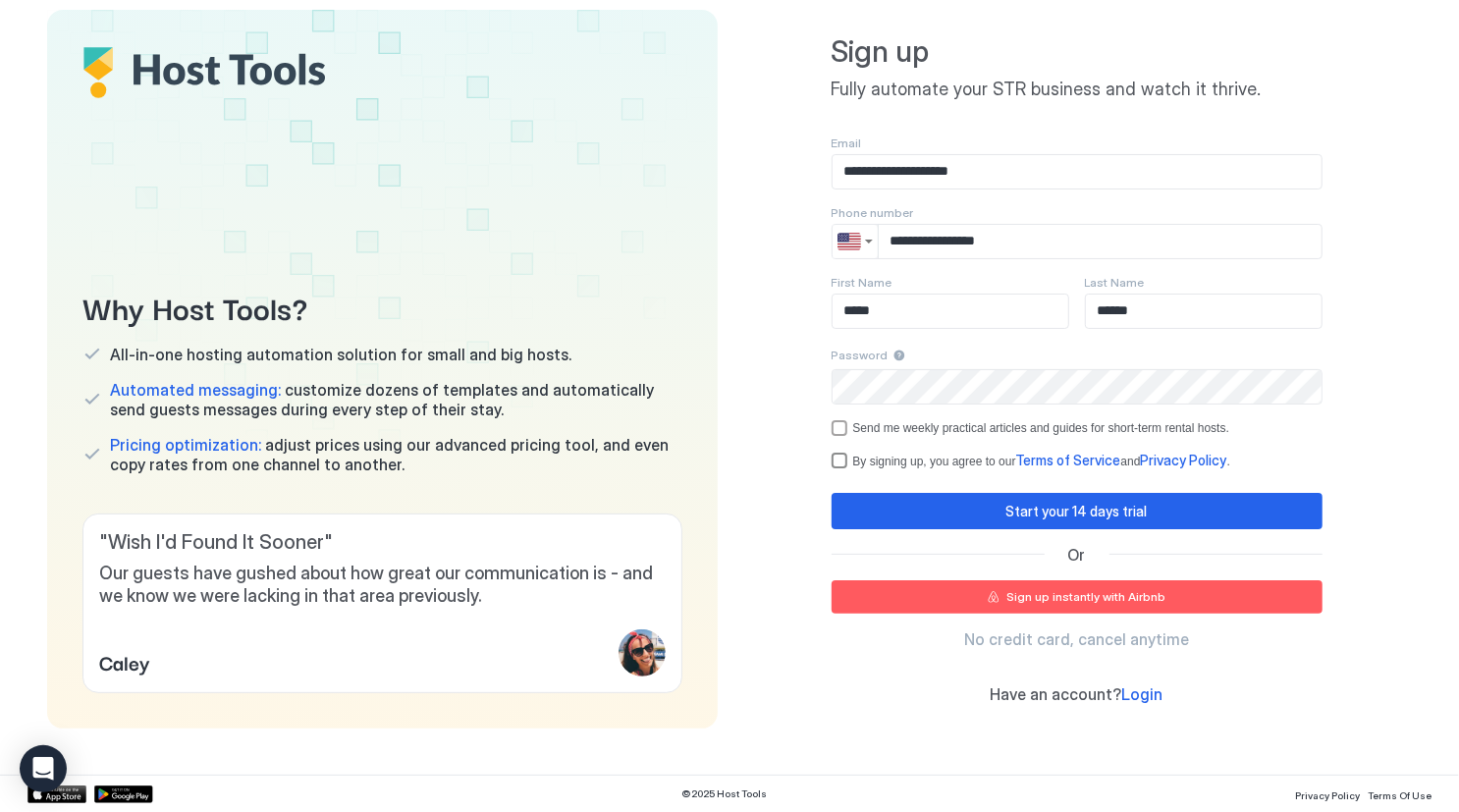 click at bounding box center [839, 460] 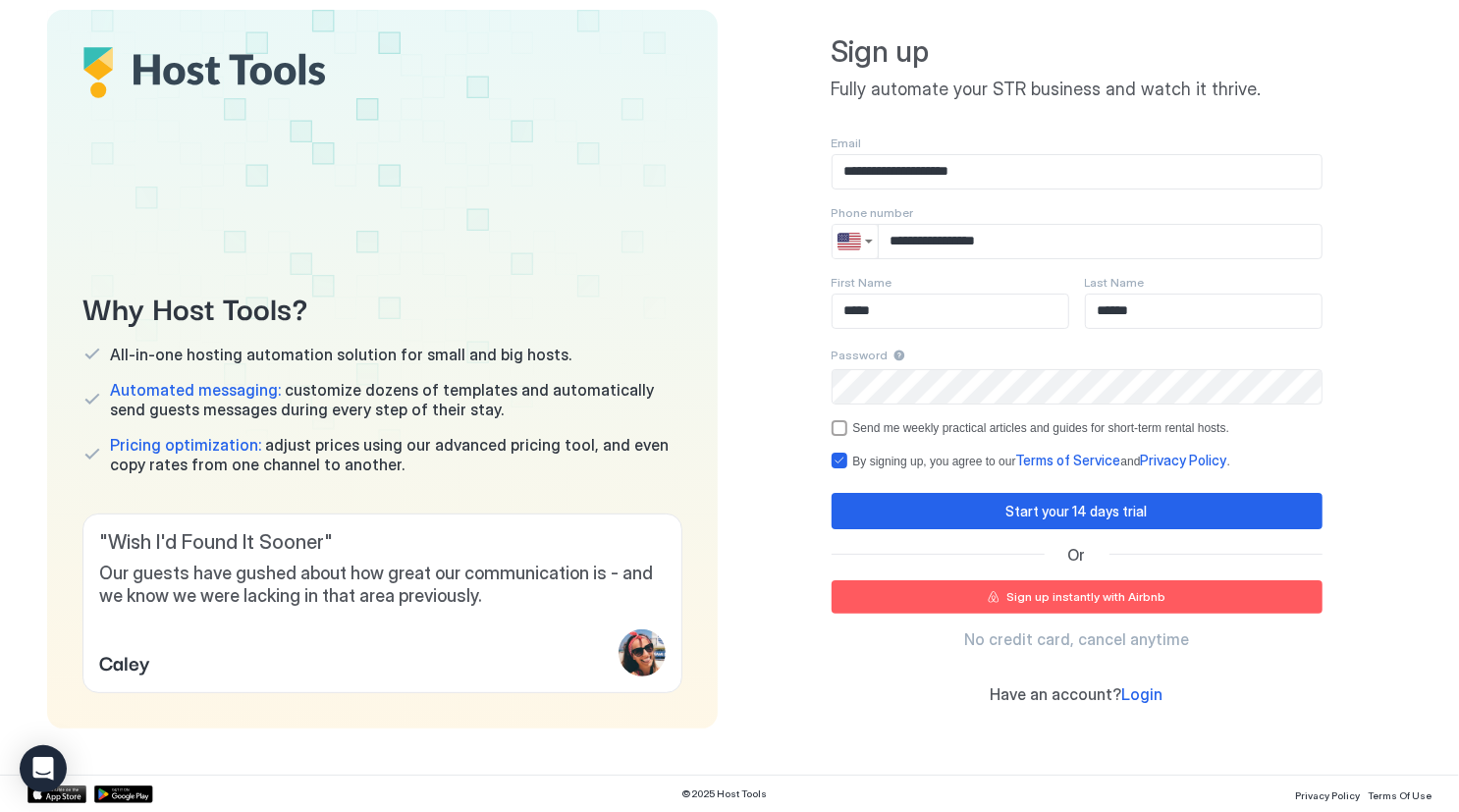 click on "Login" at bounding box center (1143, 694) 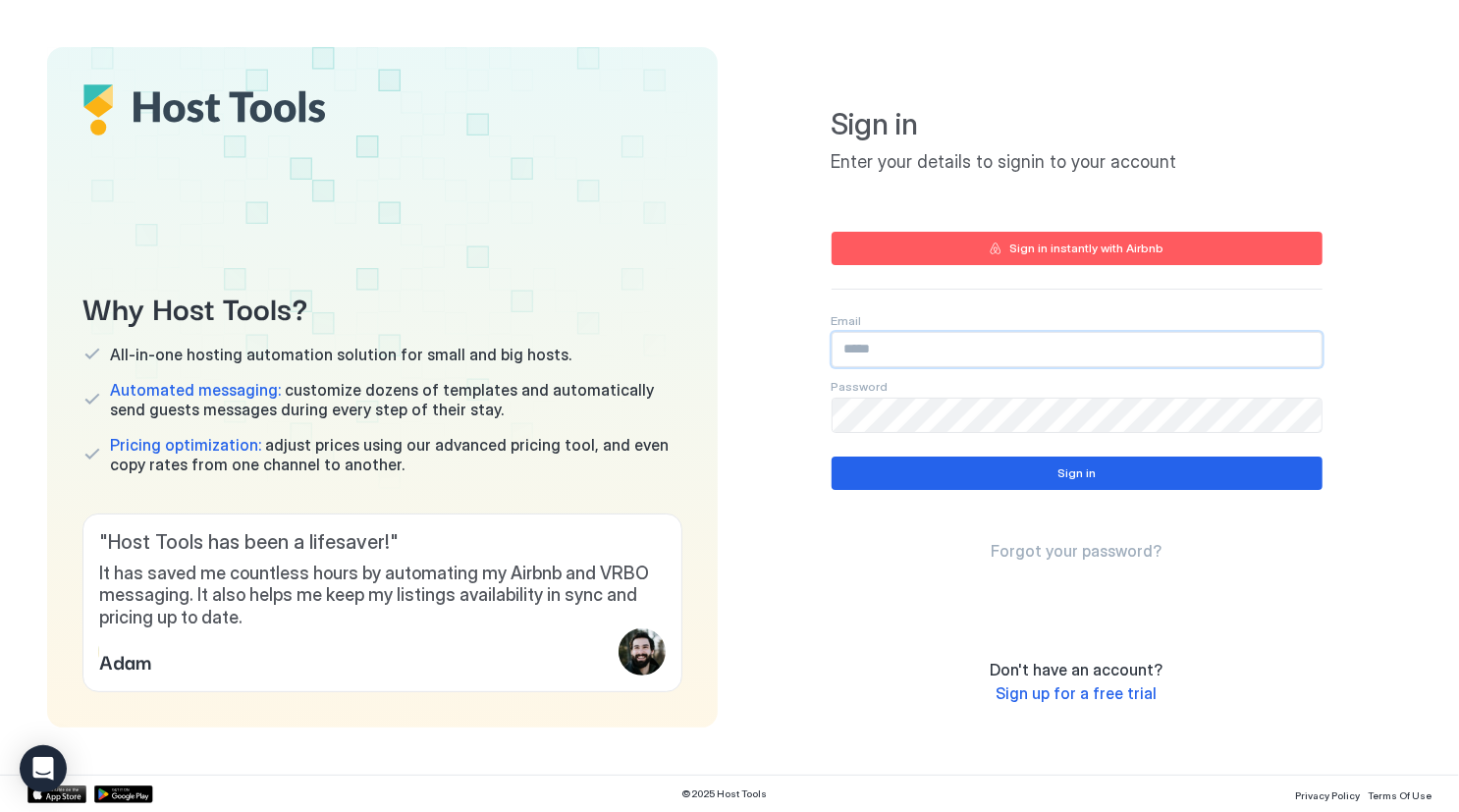 click at bounding box center [1077, 350] 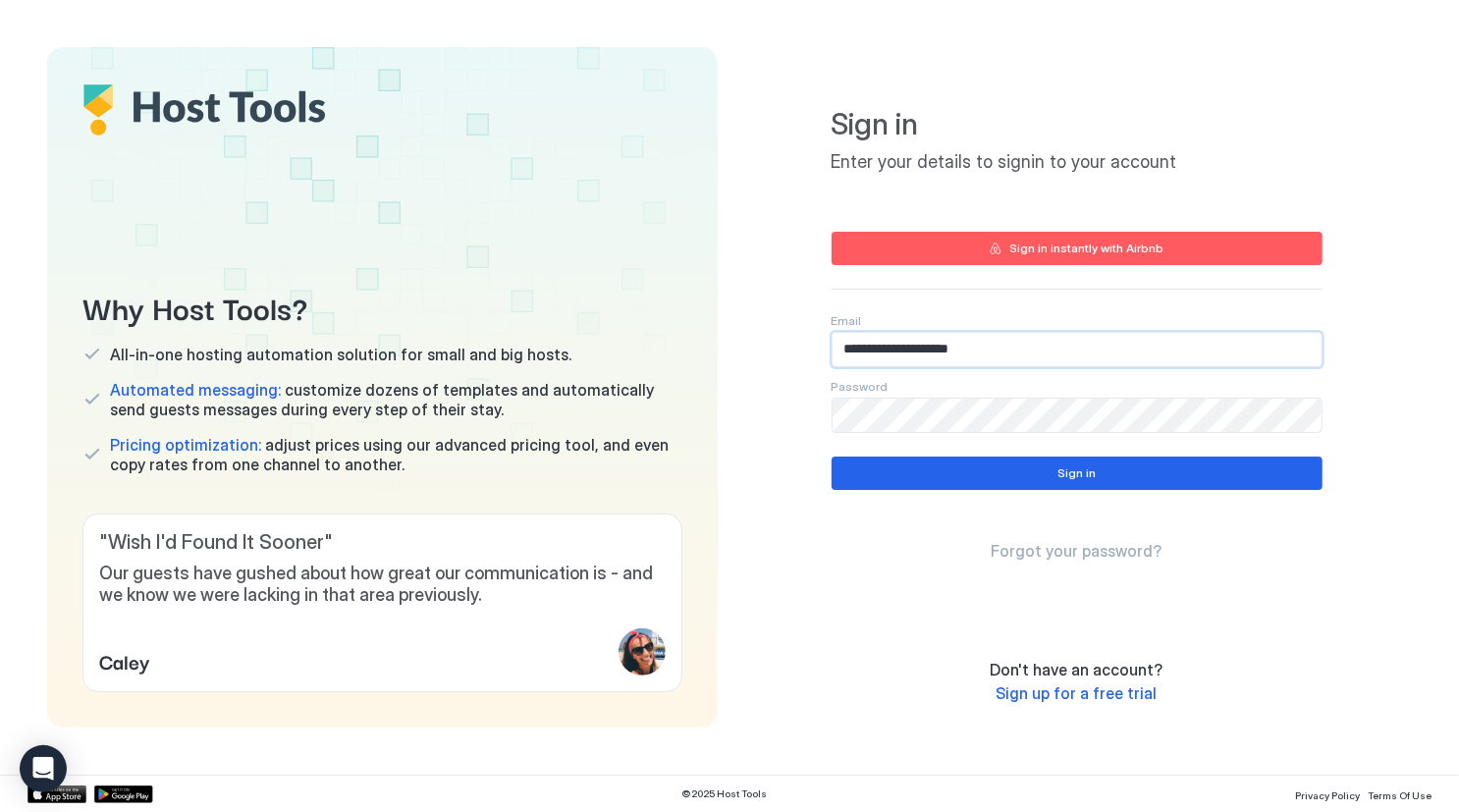 type on "**********" 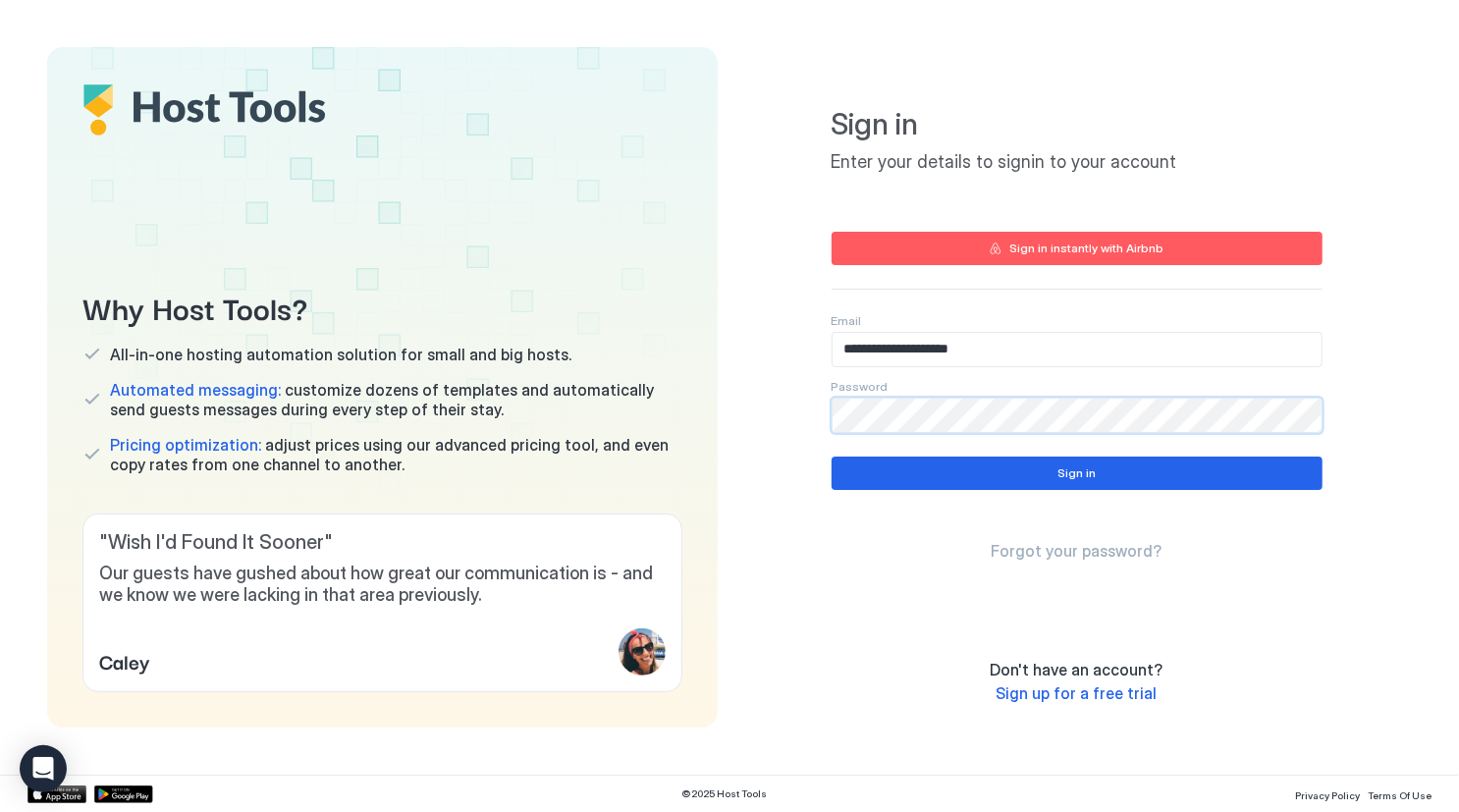 click on "Forgot your password?" at bounding box center [1077, 533] 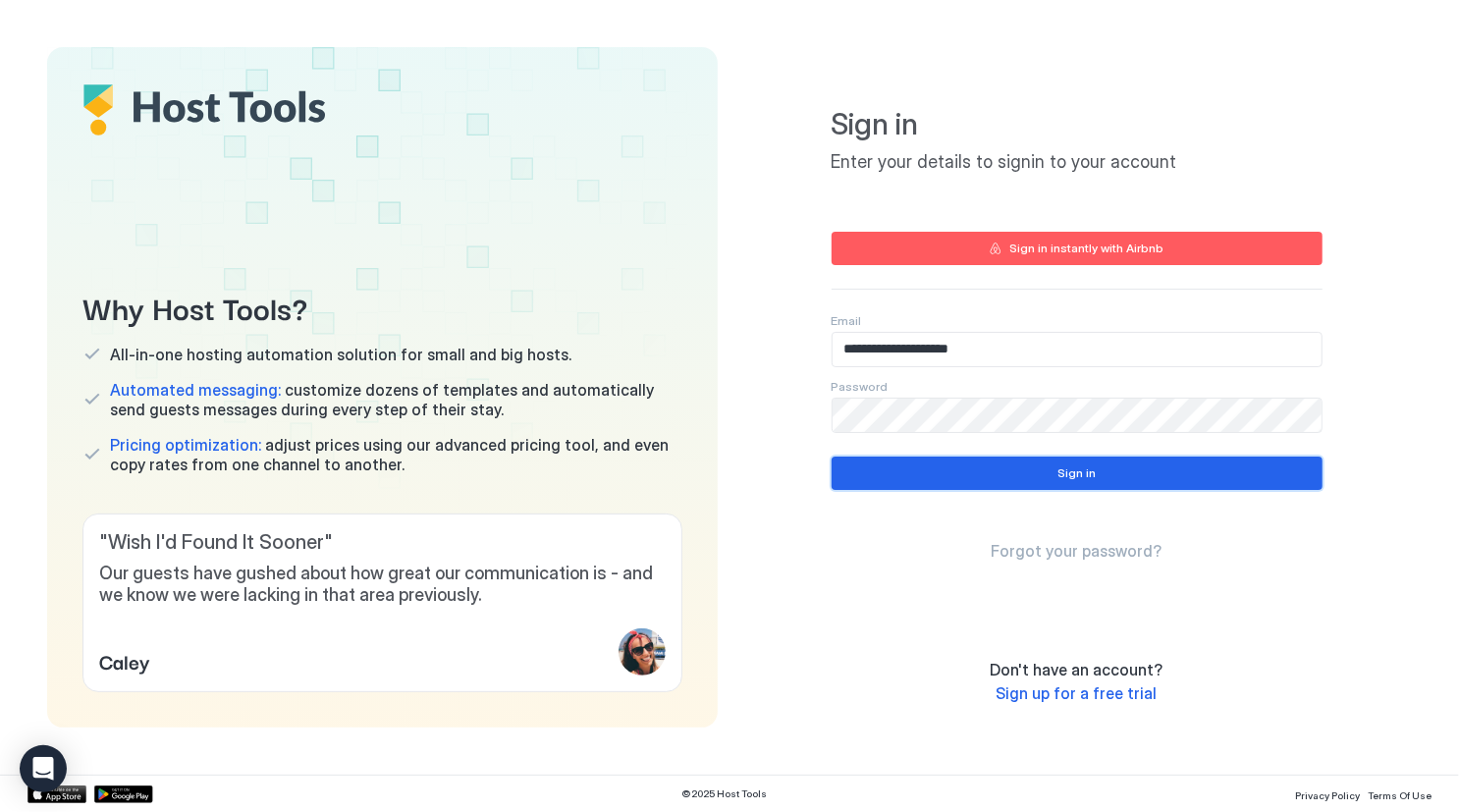 click on "Sign in" at bounding box center (1076, 473) 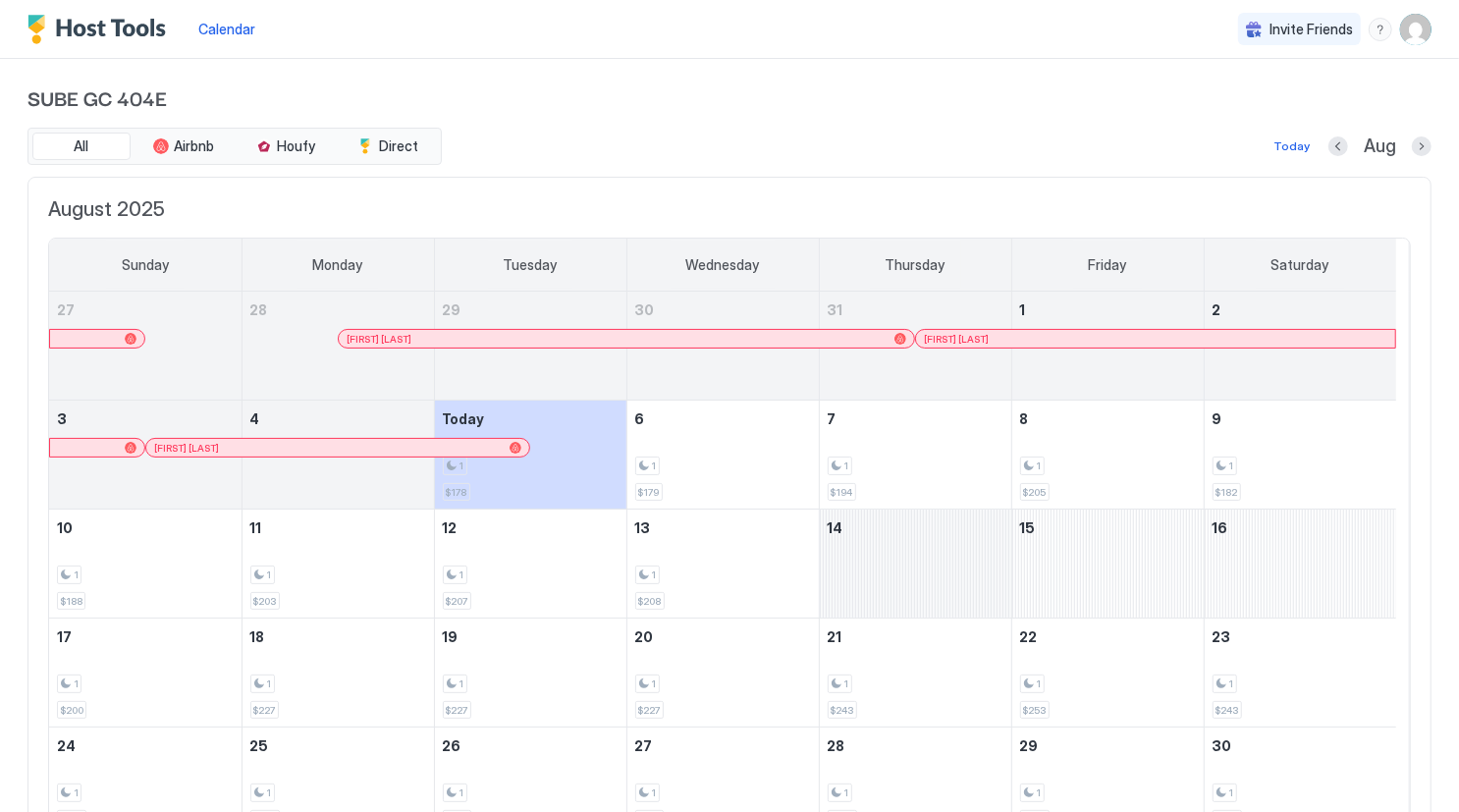 click at bounding box center [915, 564] 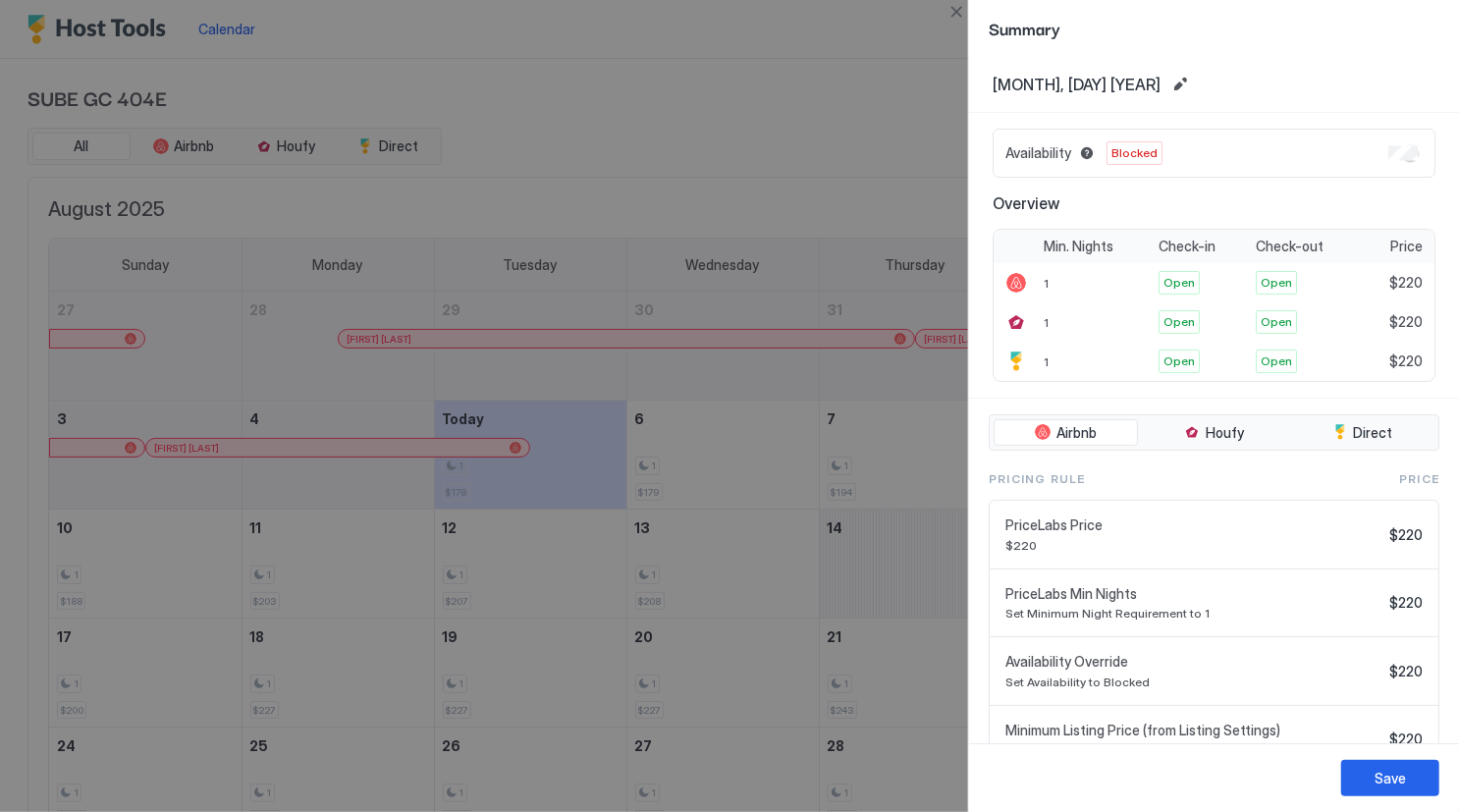 click at bounding box center [730, 406] 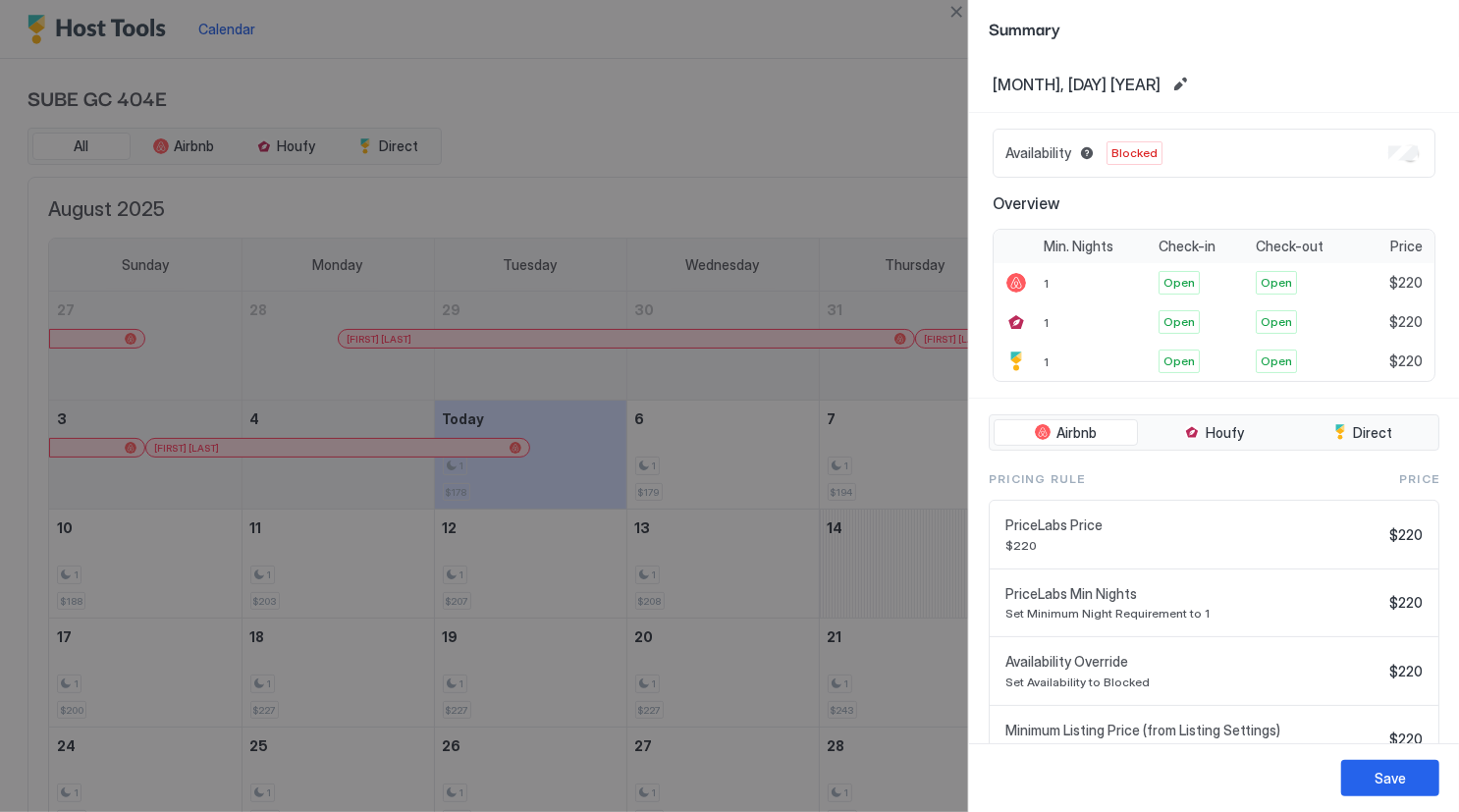 click at bounding box center (730, 406) 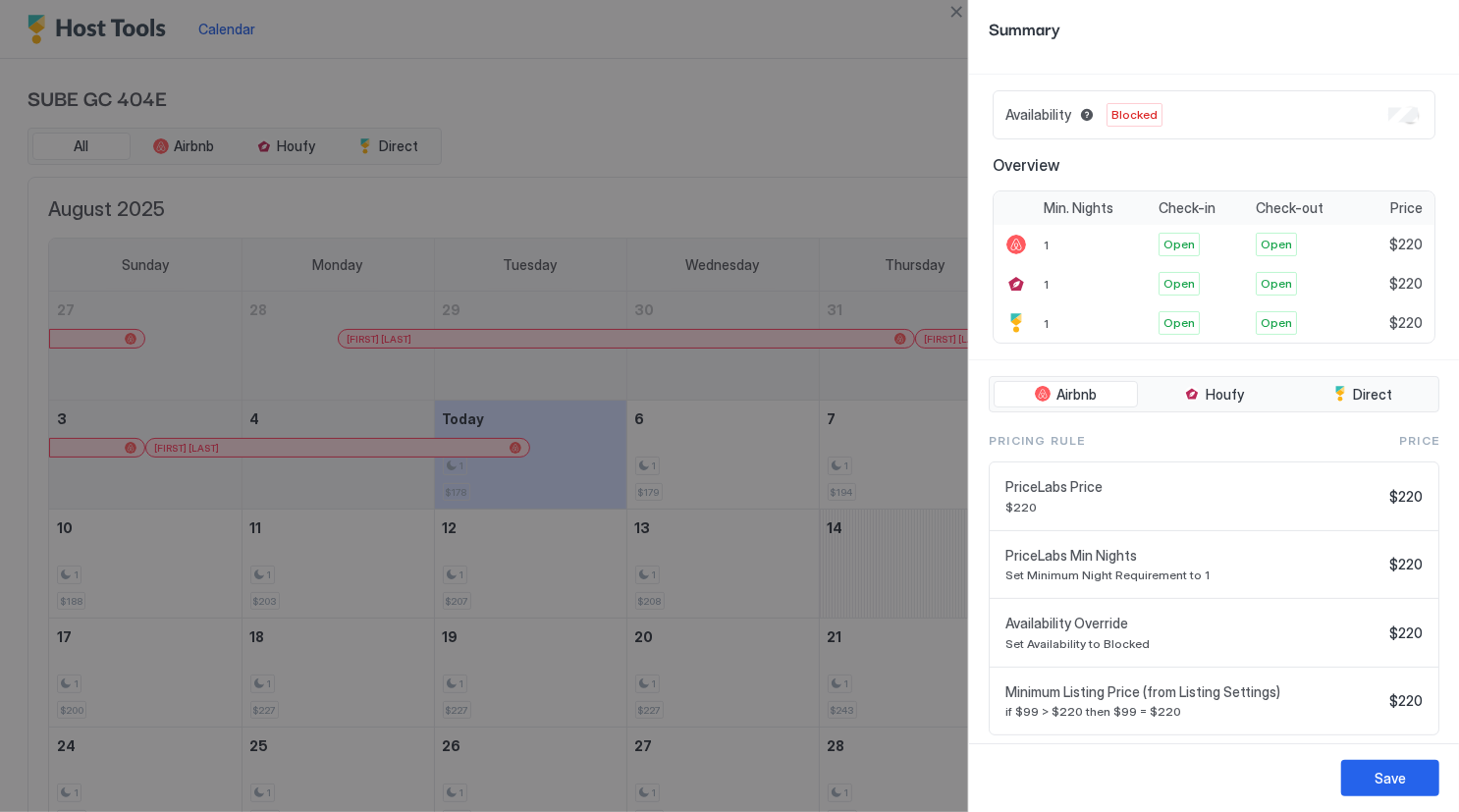 scroll, scrollTop: 0, scrollLeft: 0, axis: both 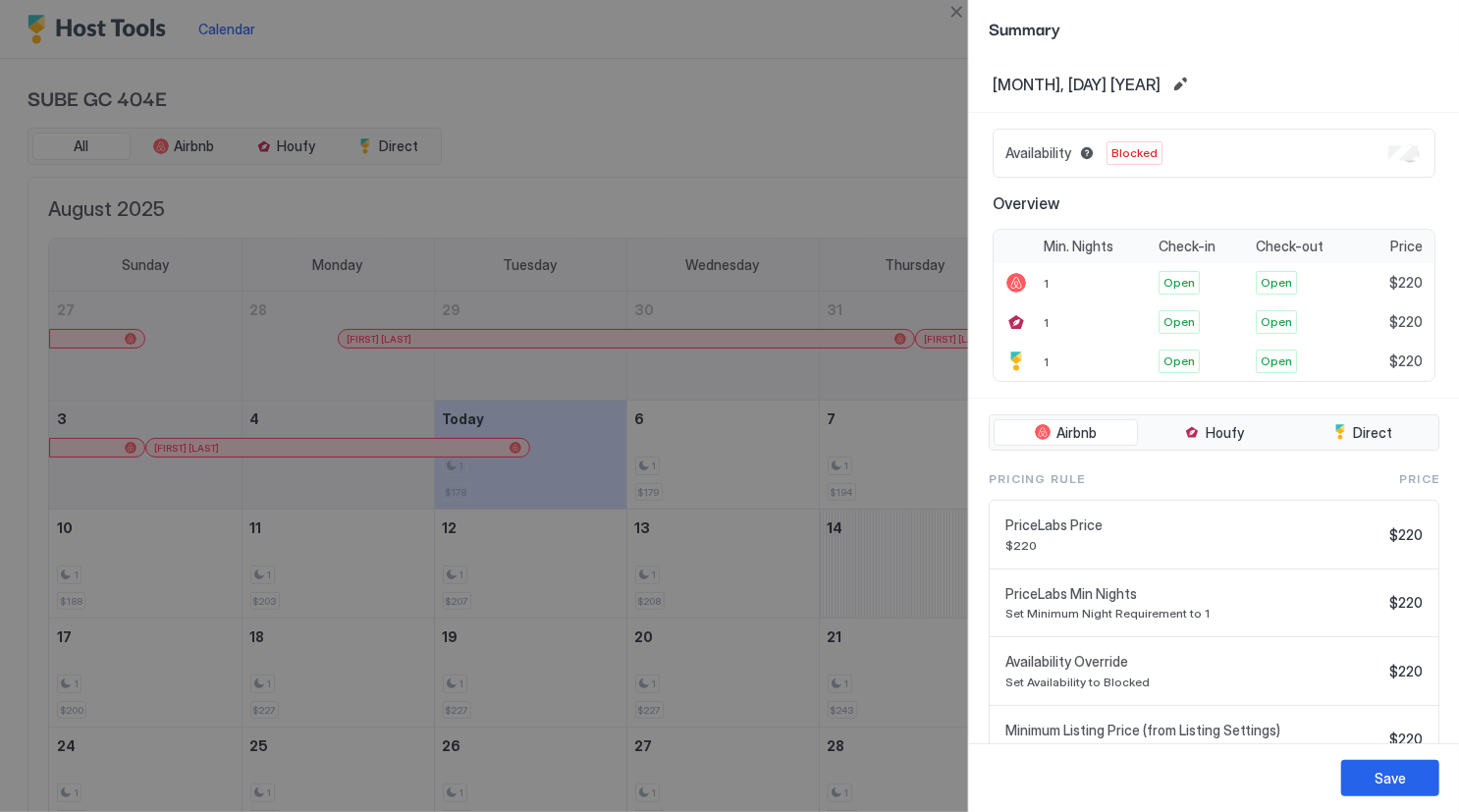 click at bounding box center (730, 406) 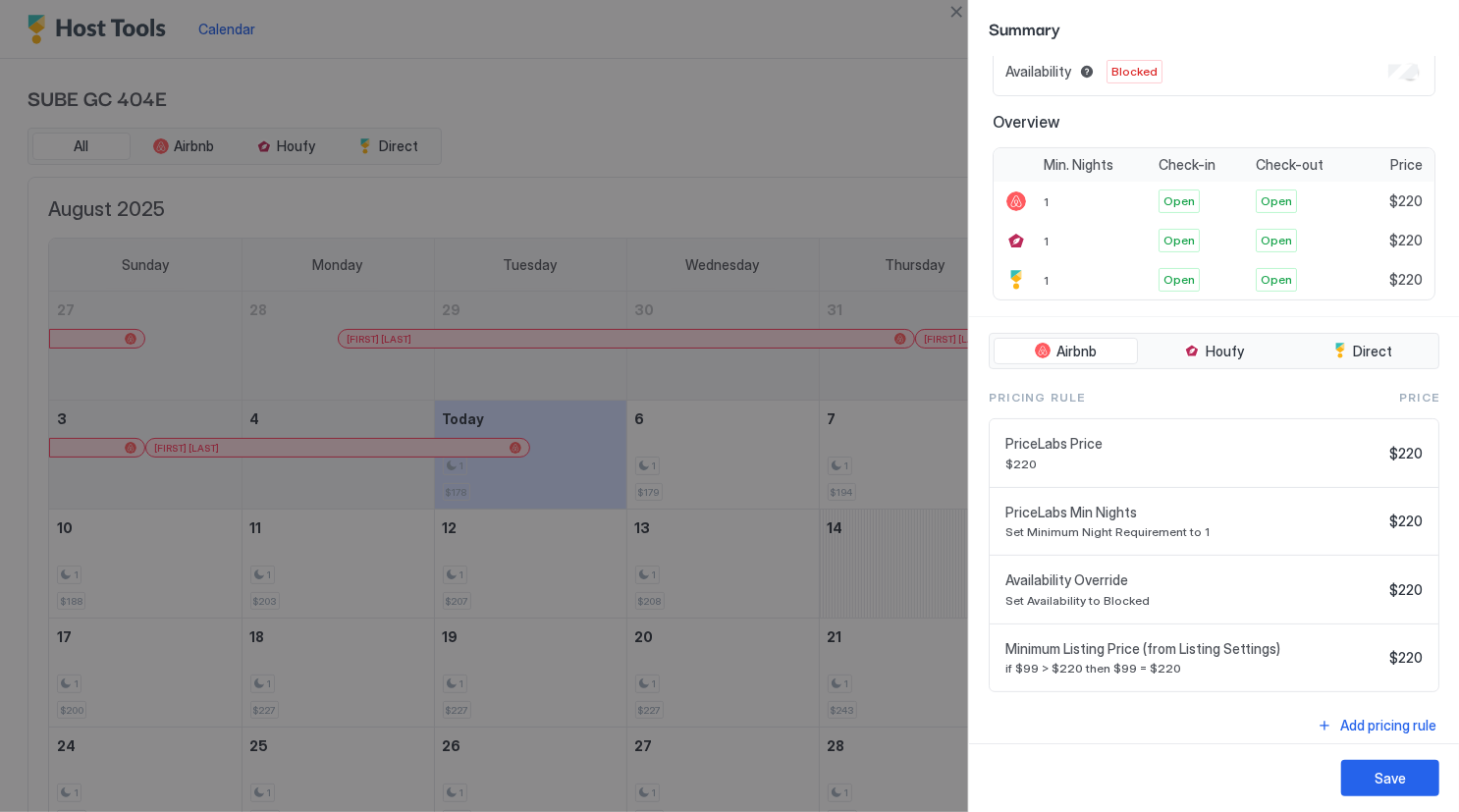 scroll, scrollTop: 0, scrollLeft: 0, axis: both 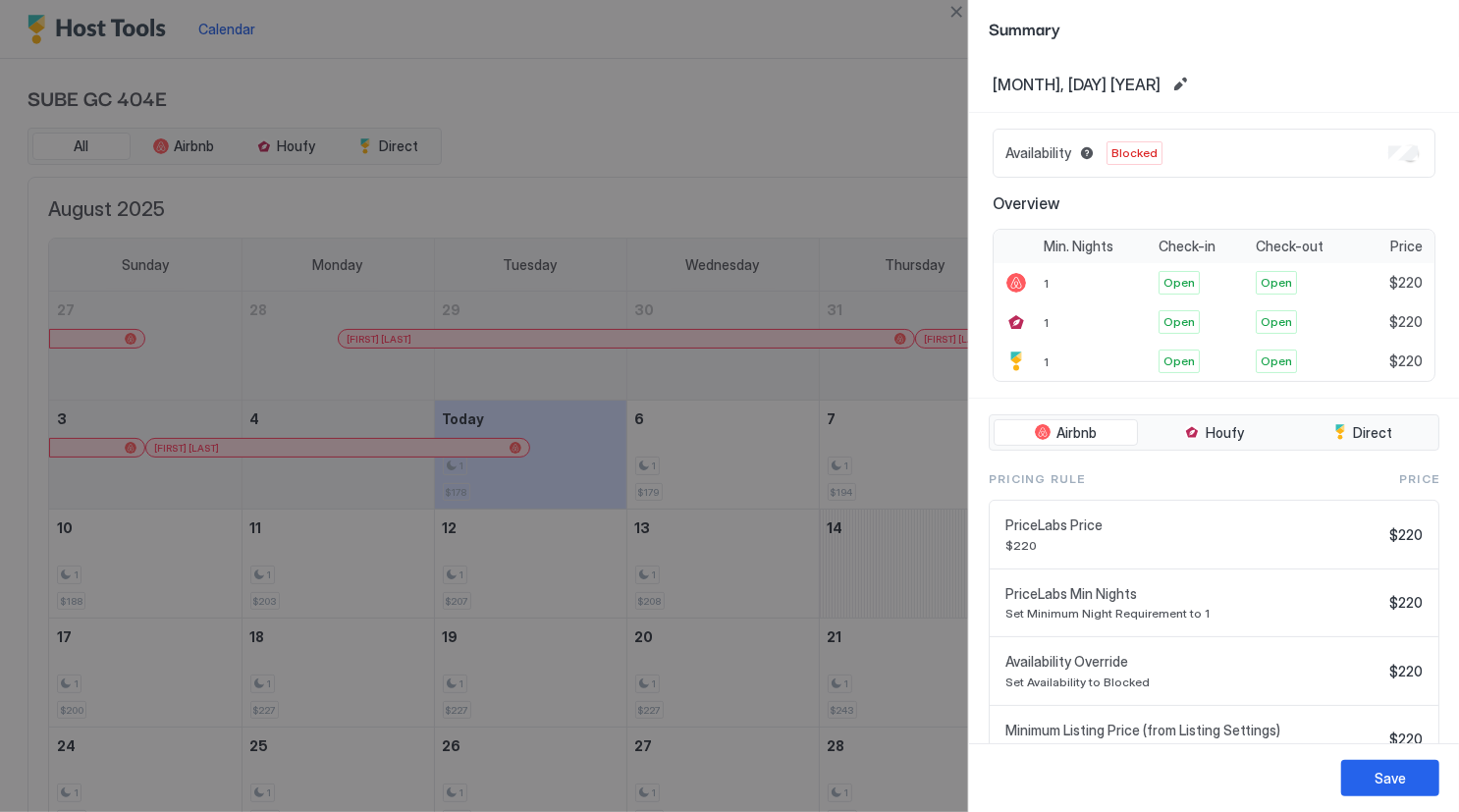 click at bounding box center (730, 406) 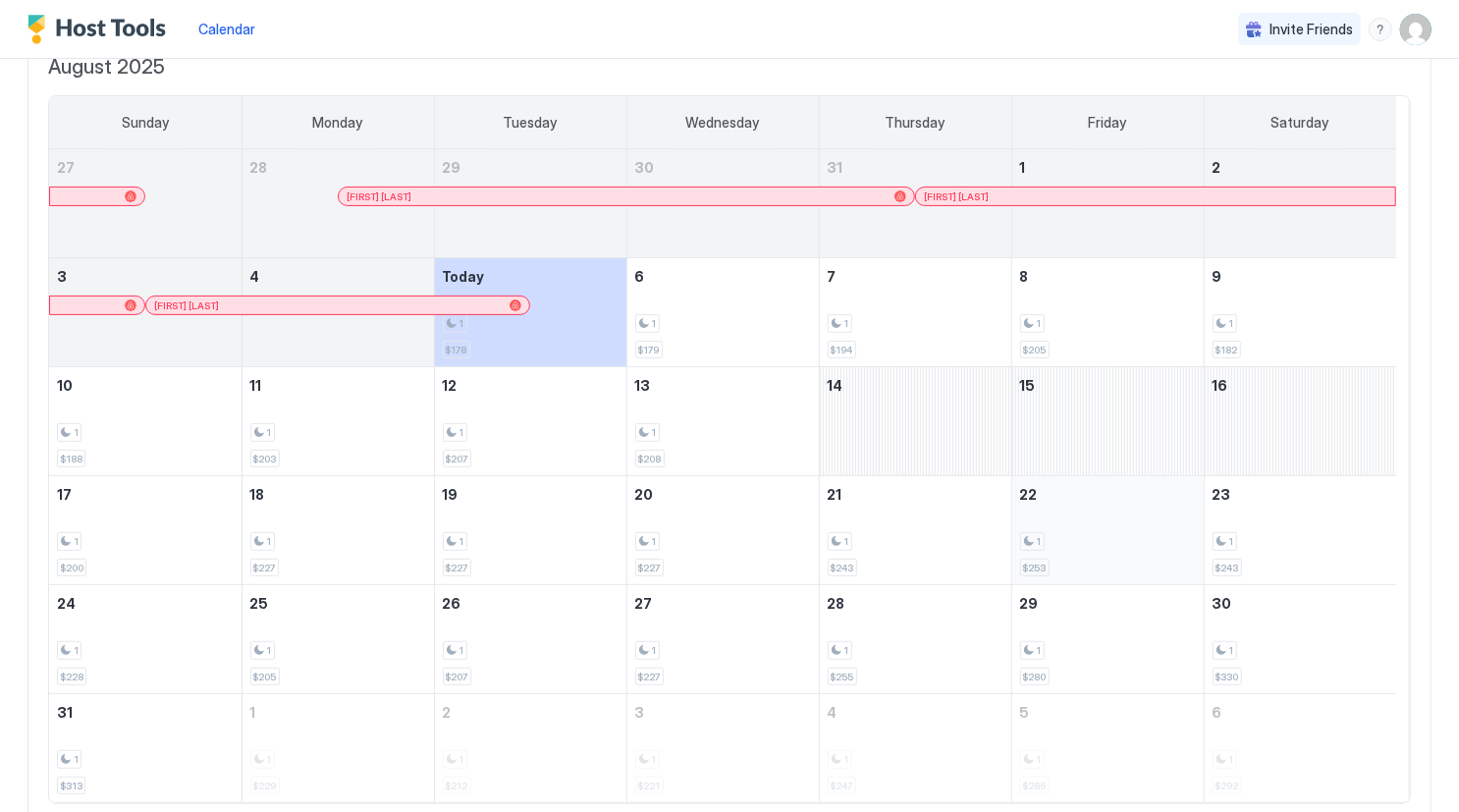 scroll, scrollTop: 163, scrollLeft: 0, axis: vertical 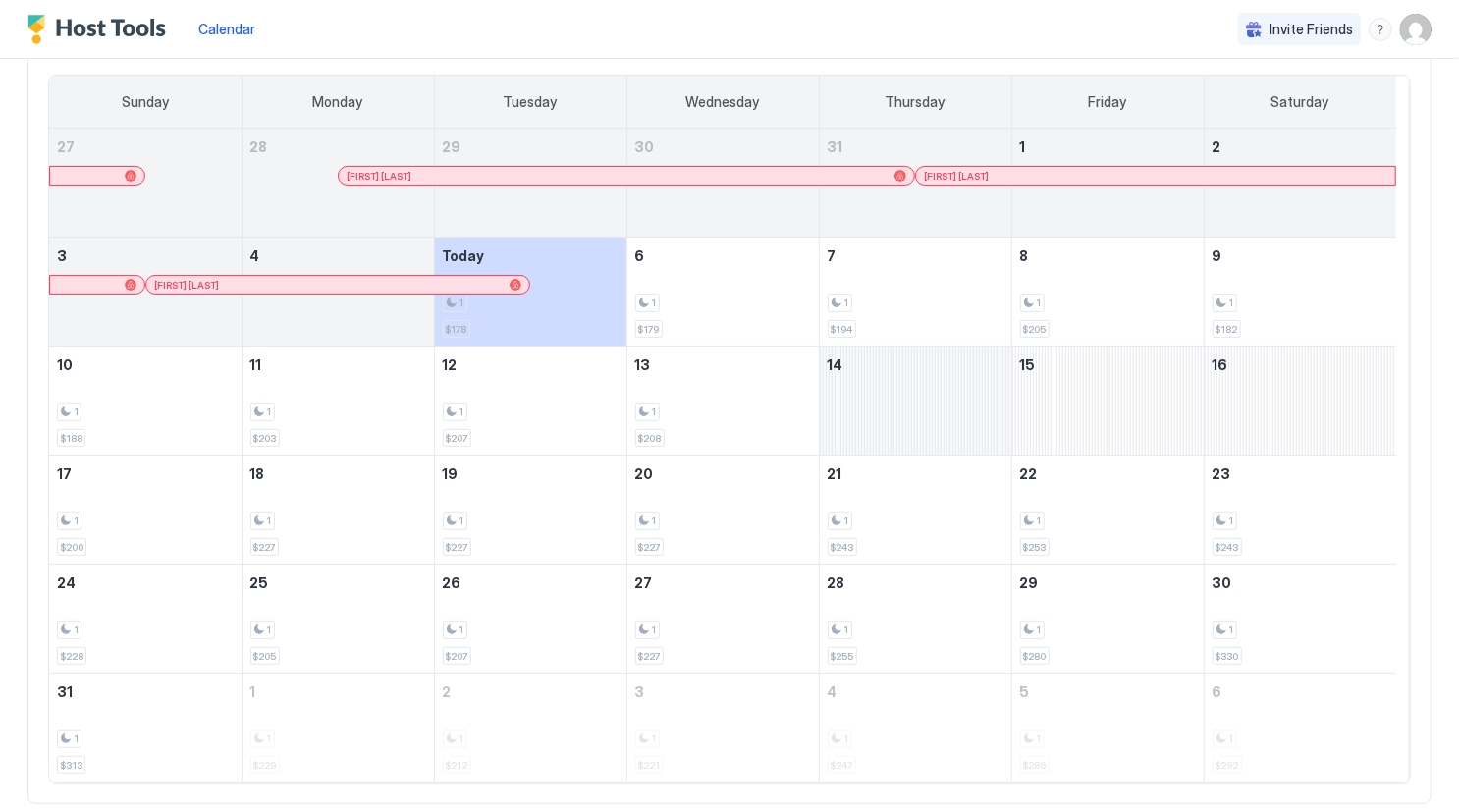 click at bounding box center (915, 401) 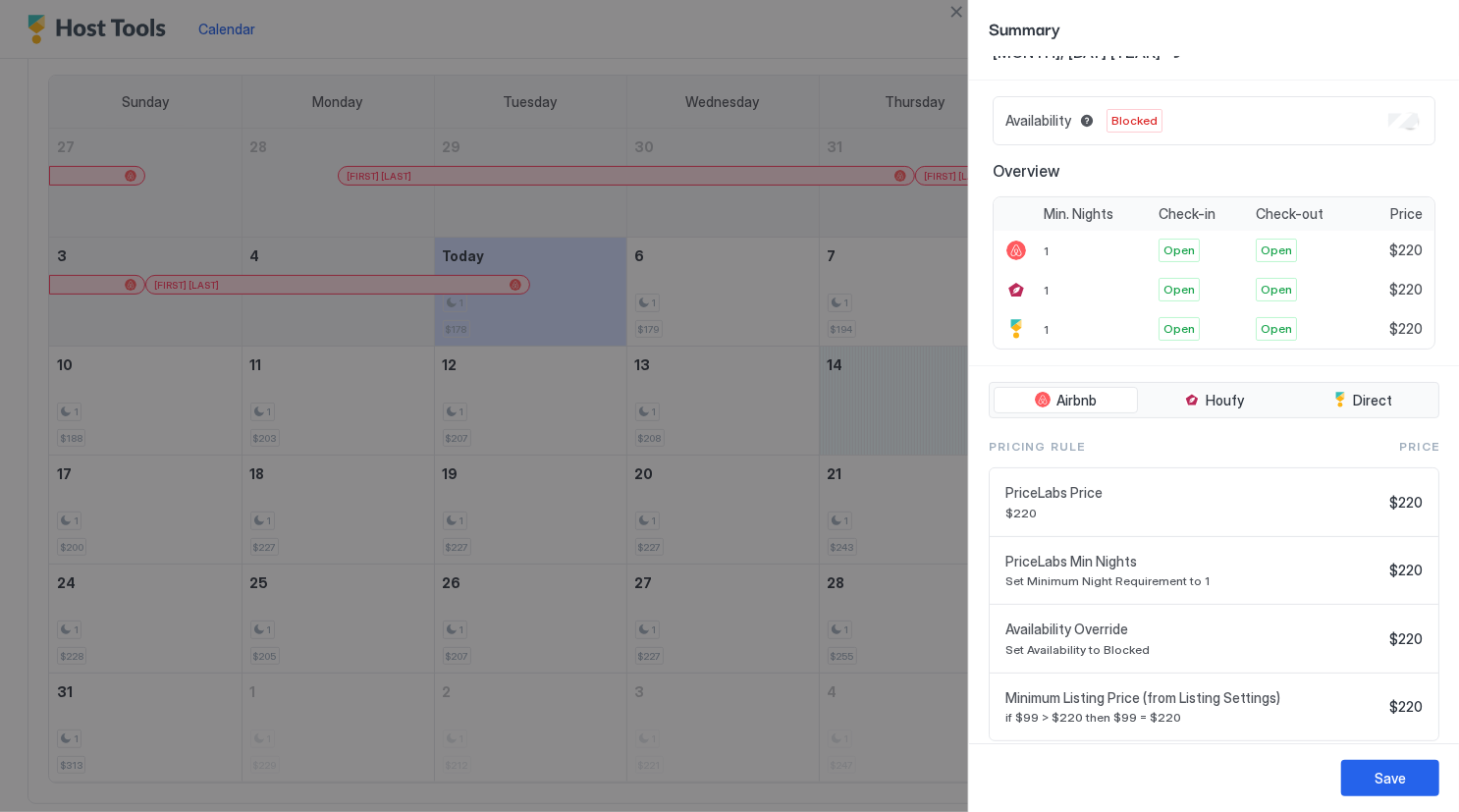scroll, scrollTop: 81, scrollLeft: 0, axis: vertical 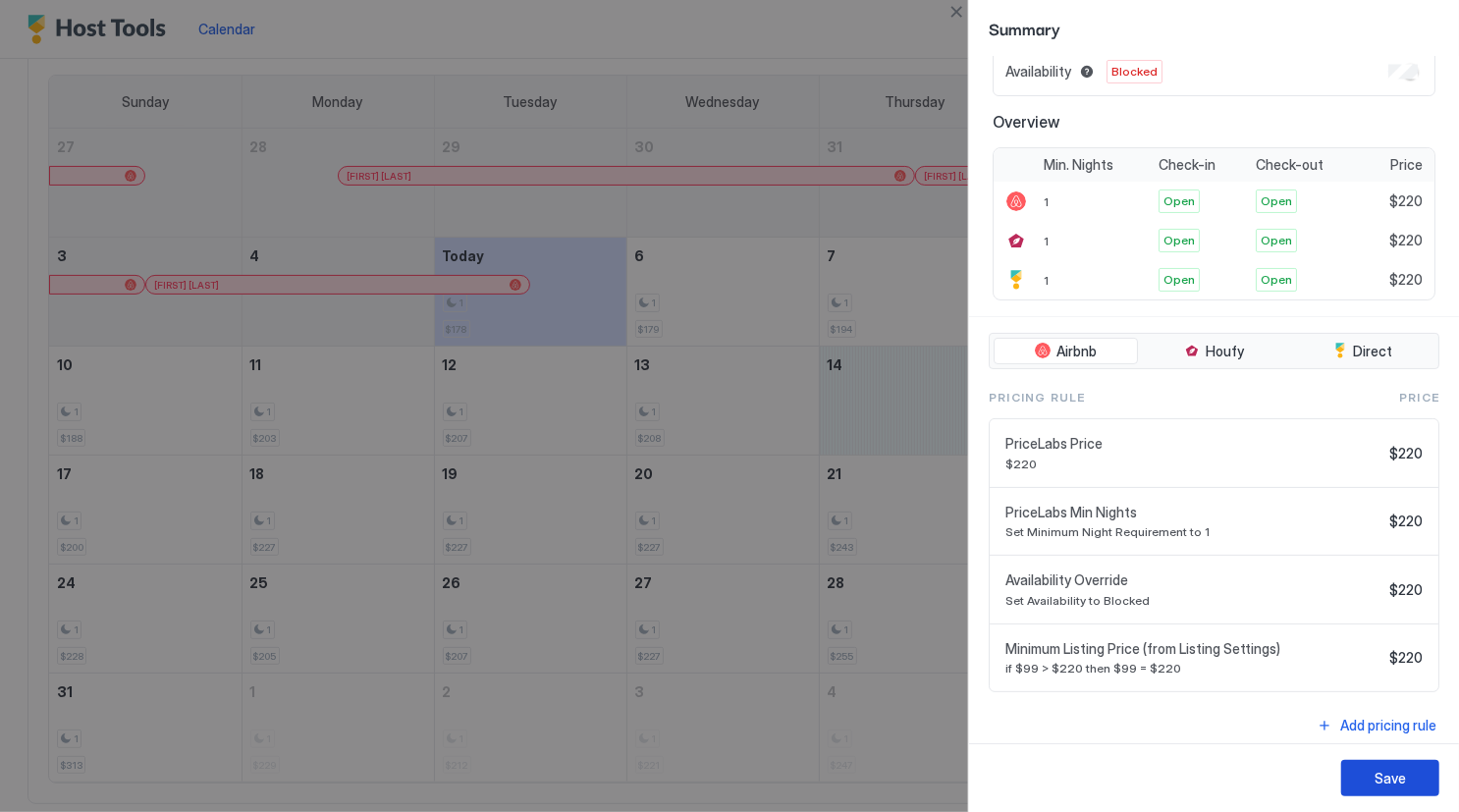 click on "Save" at bounding box center [1390, 778] 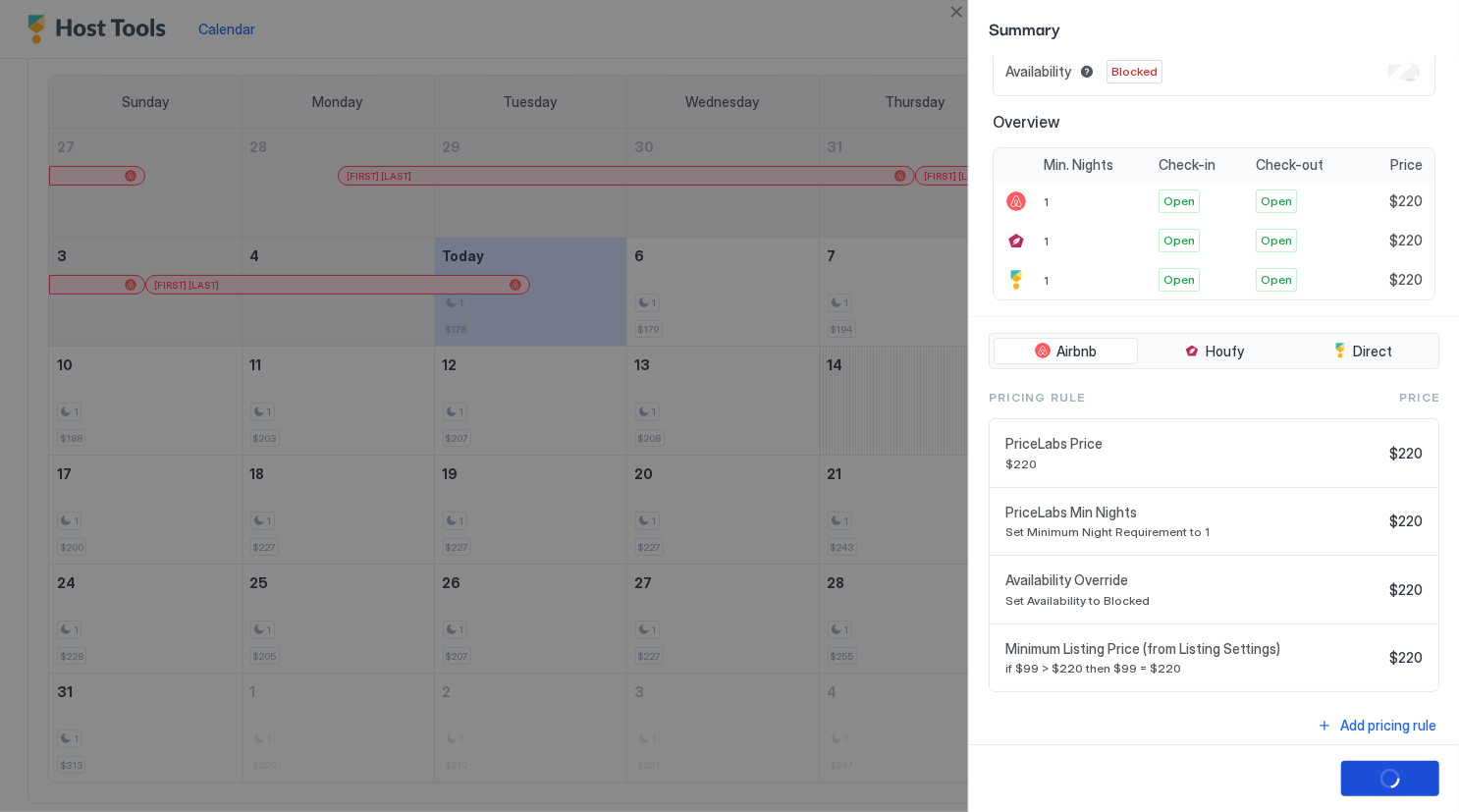 scroll, scrollTop: 0, scrollLeft: 0, axis: both 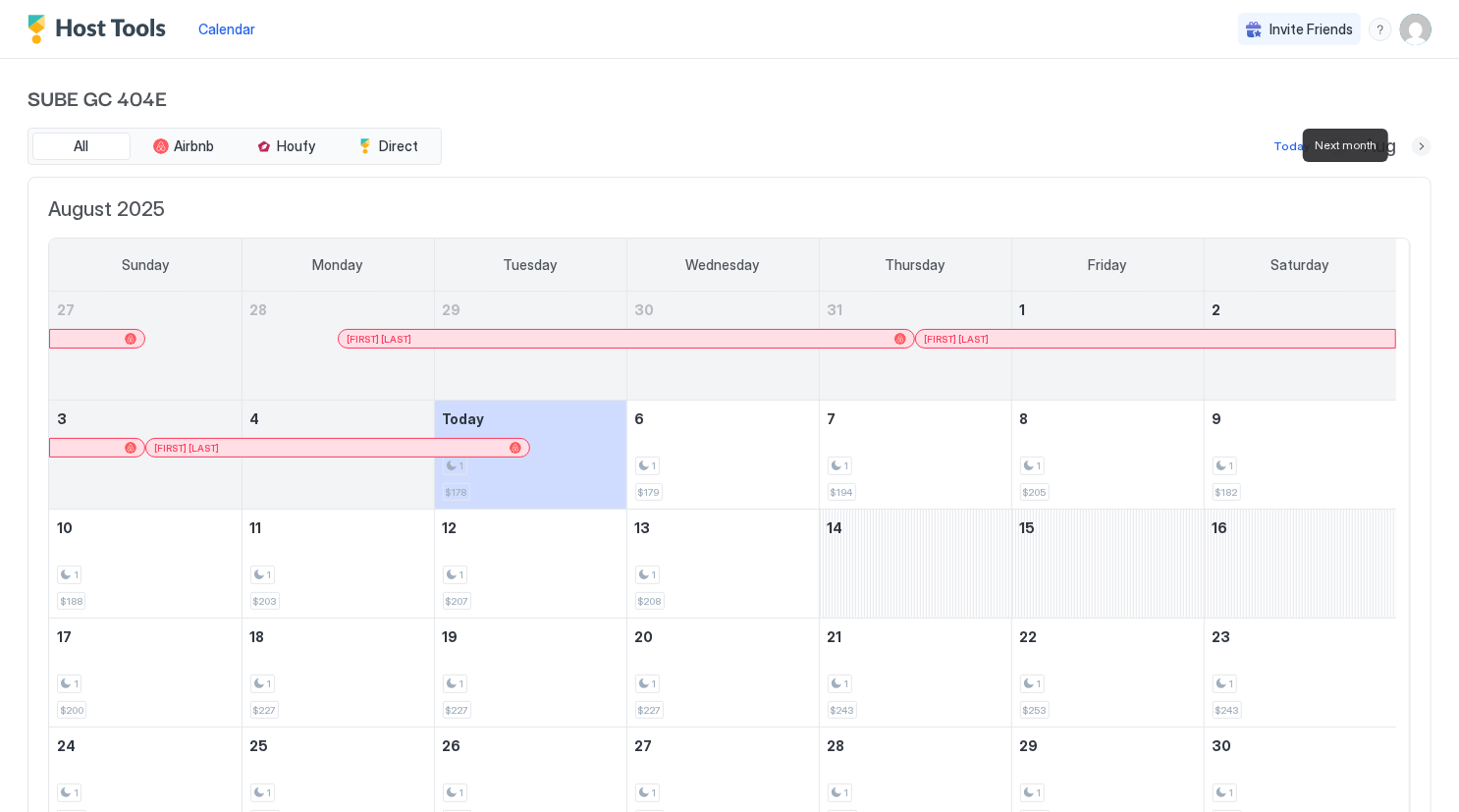 click at bounding box center [1422, 146] 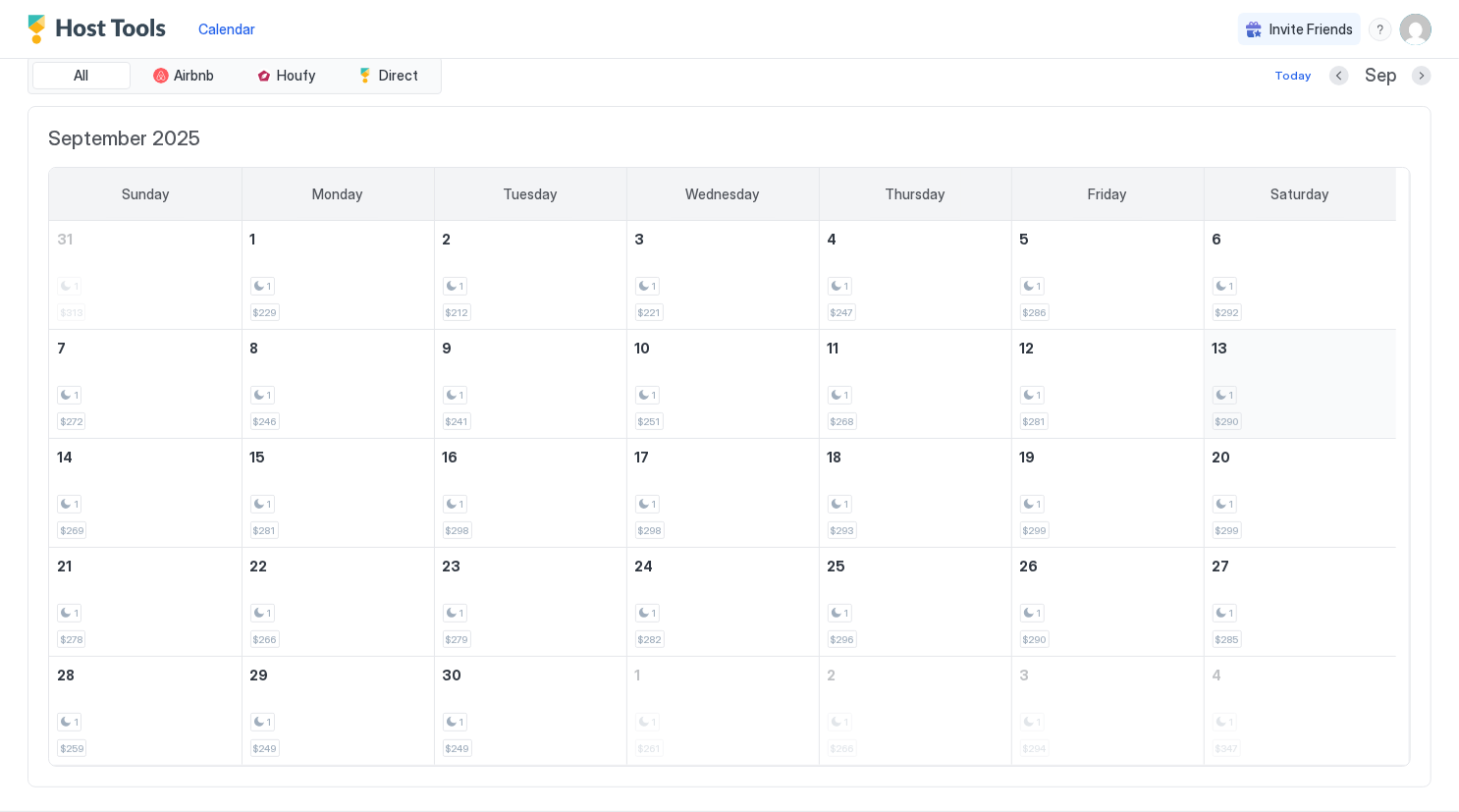 scroll, scrollTop: 99, scrollLeft: 0, axis: vertical 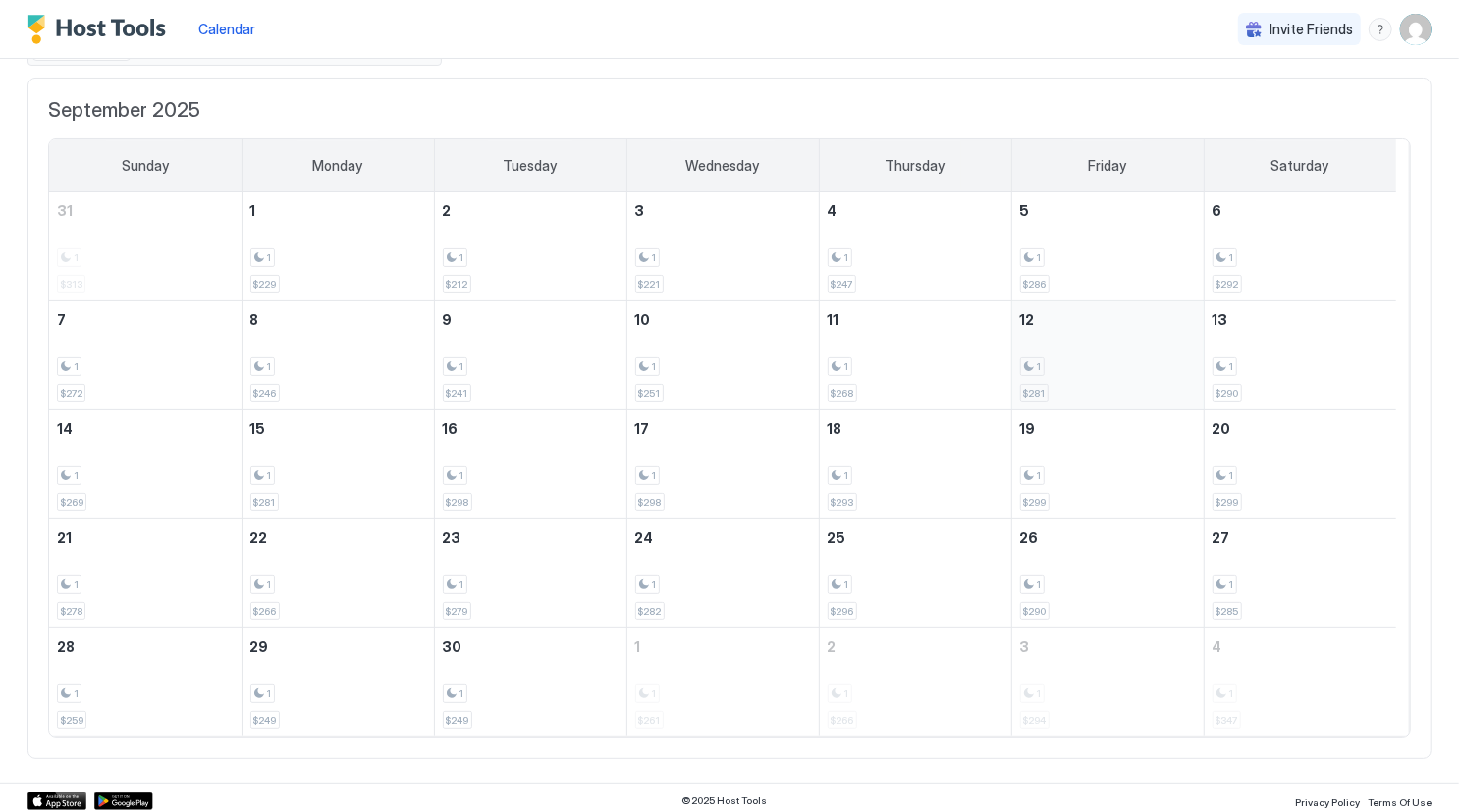 click on "1" at bounding box center (1108, 366) 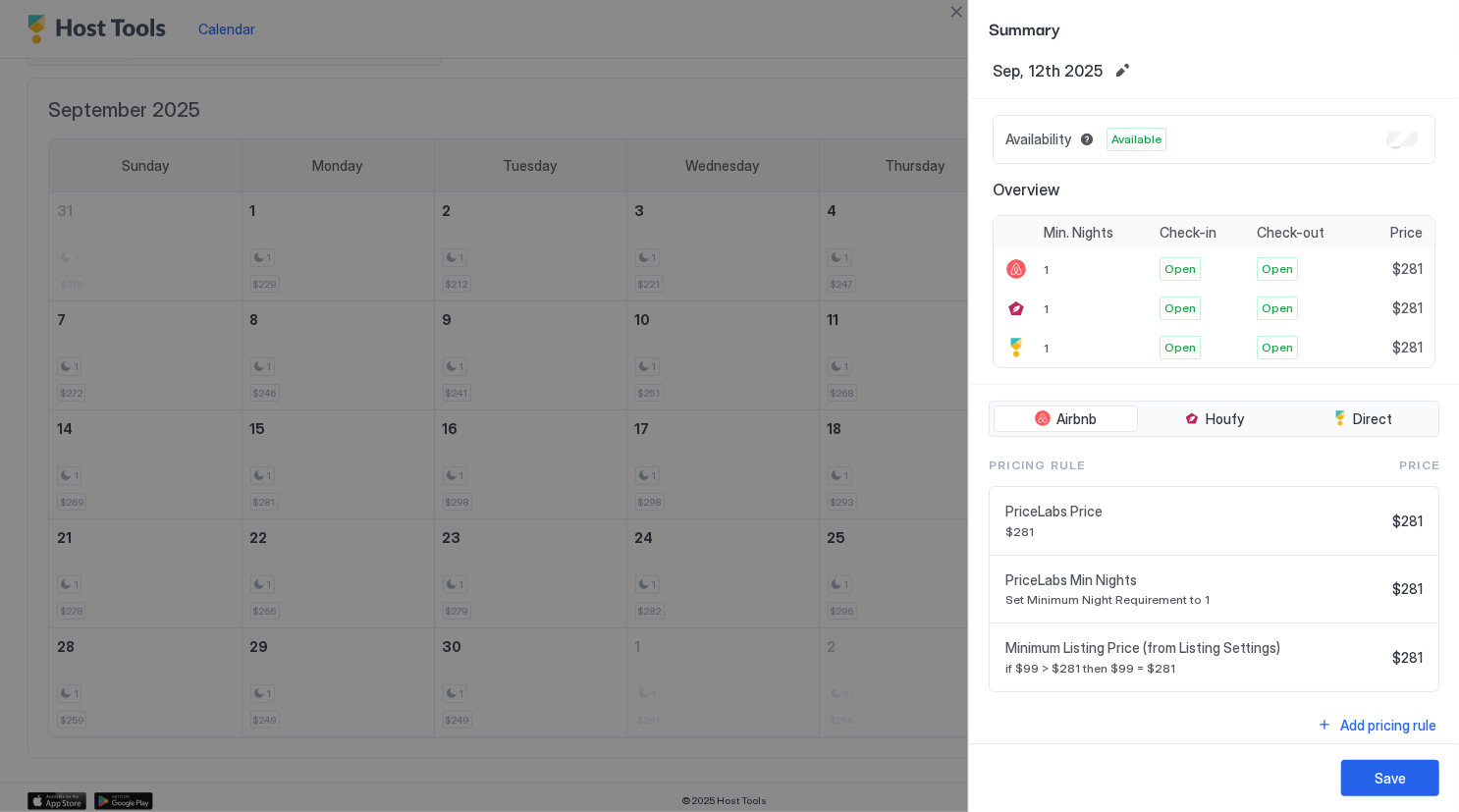 scroll, scrollTop: 0, scrollLeft: 0, axis: both 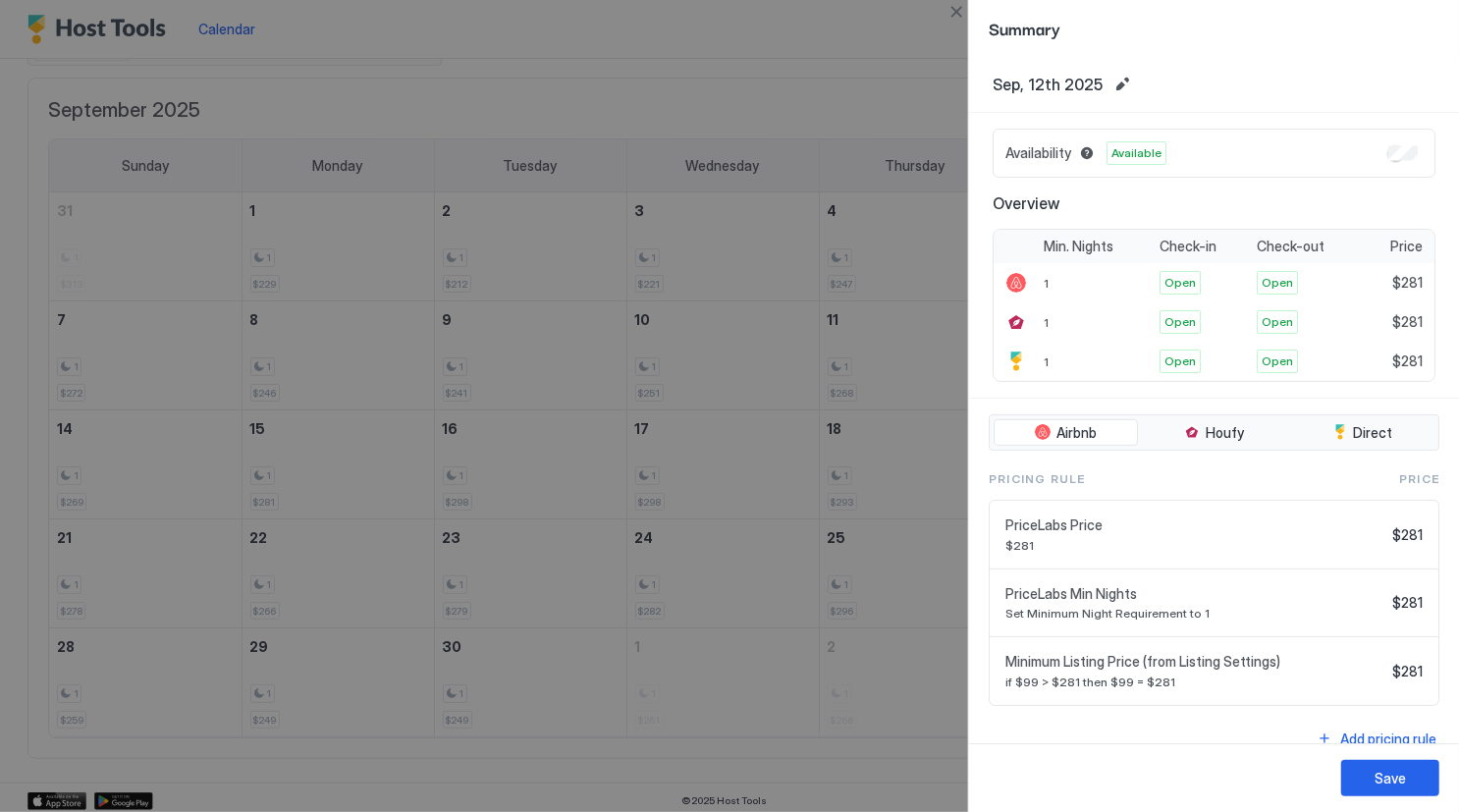 click at bounding box center (730, 406) 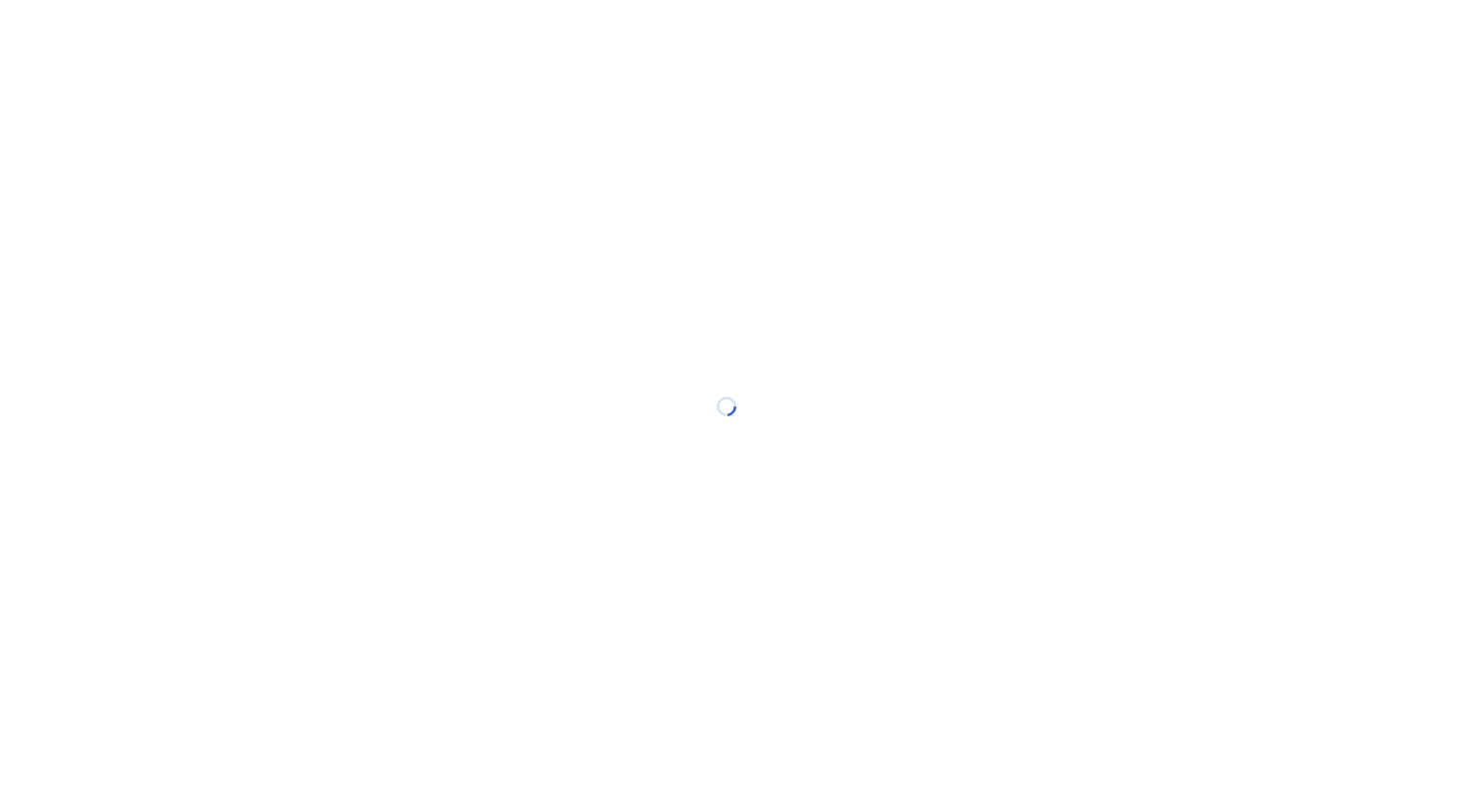 scroll, scrollTop: 0, scrollLeft: 0, axis: both 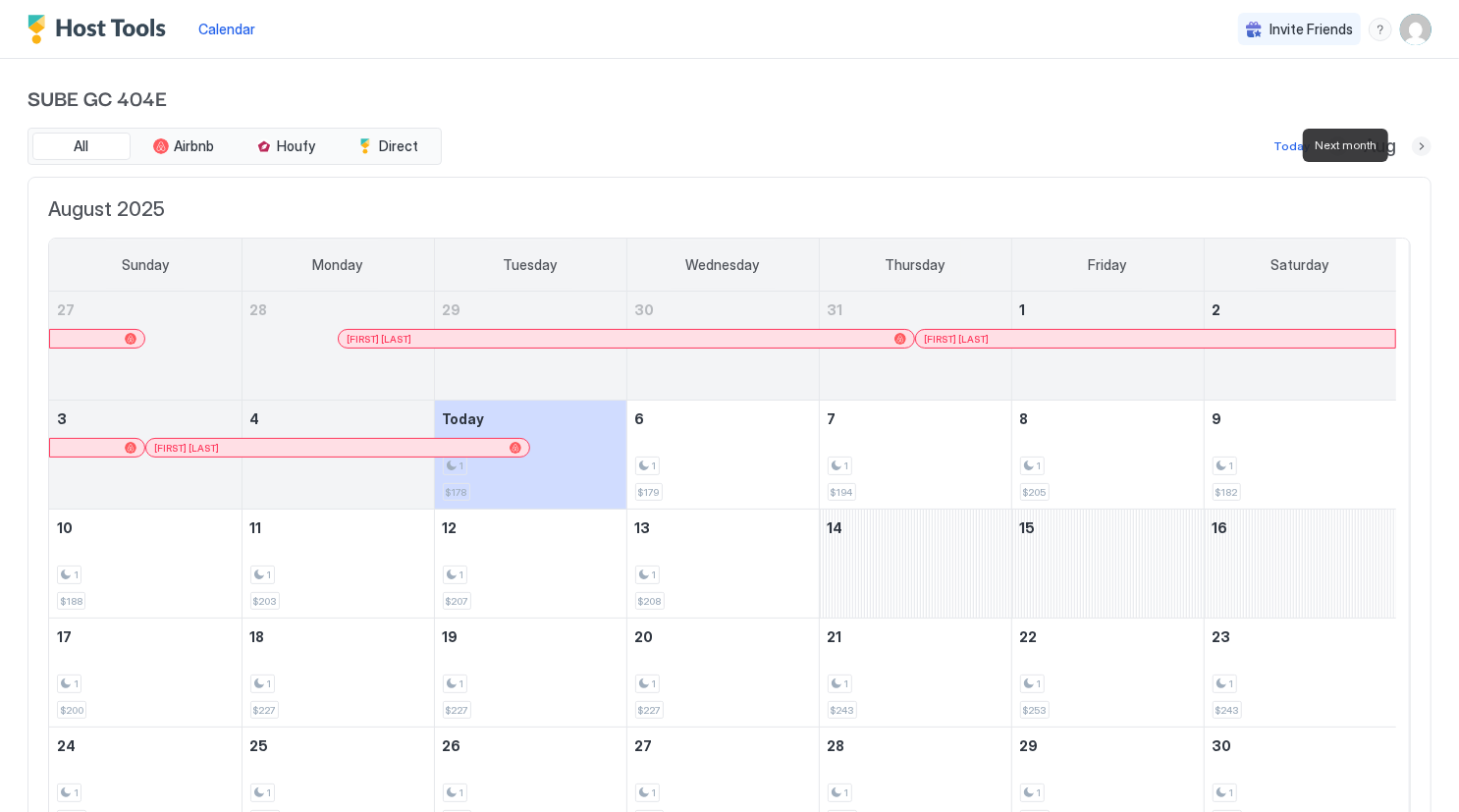 click at bounding box center (1422, 146) 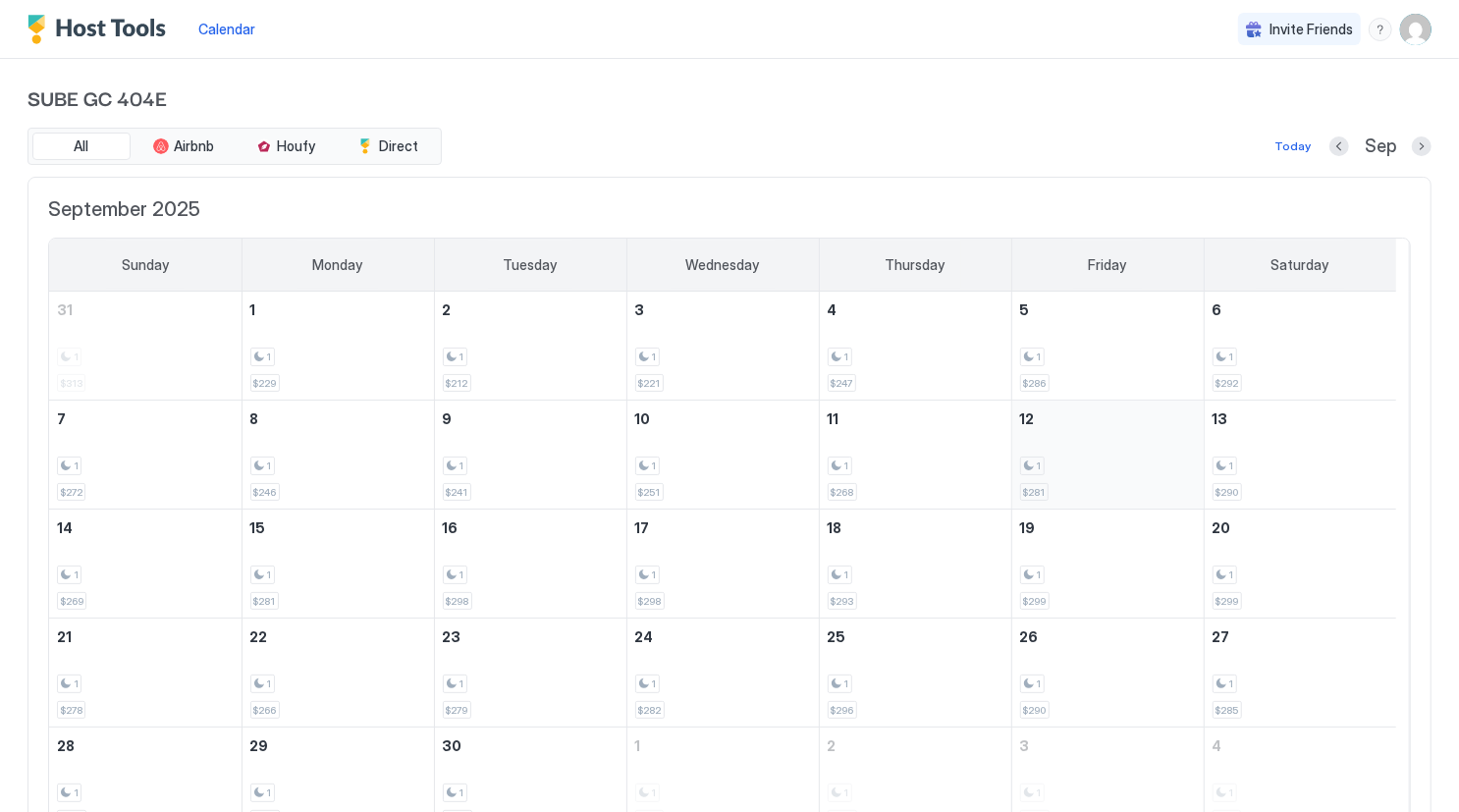 click on "1 $[PRICE]" at bounding box center [1108, 455] 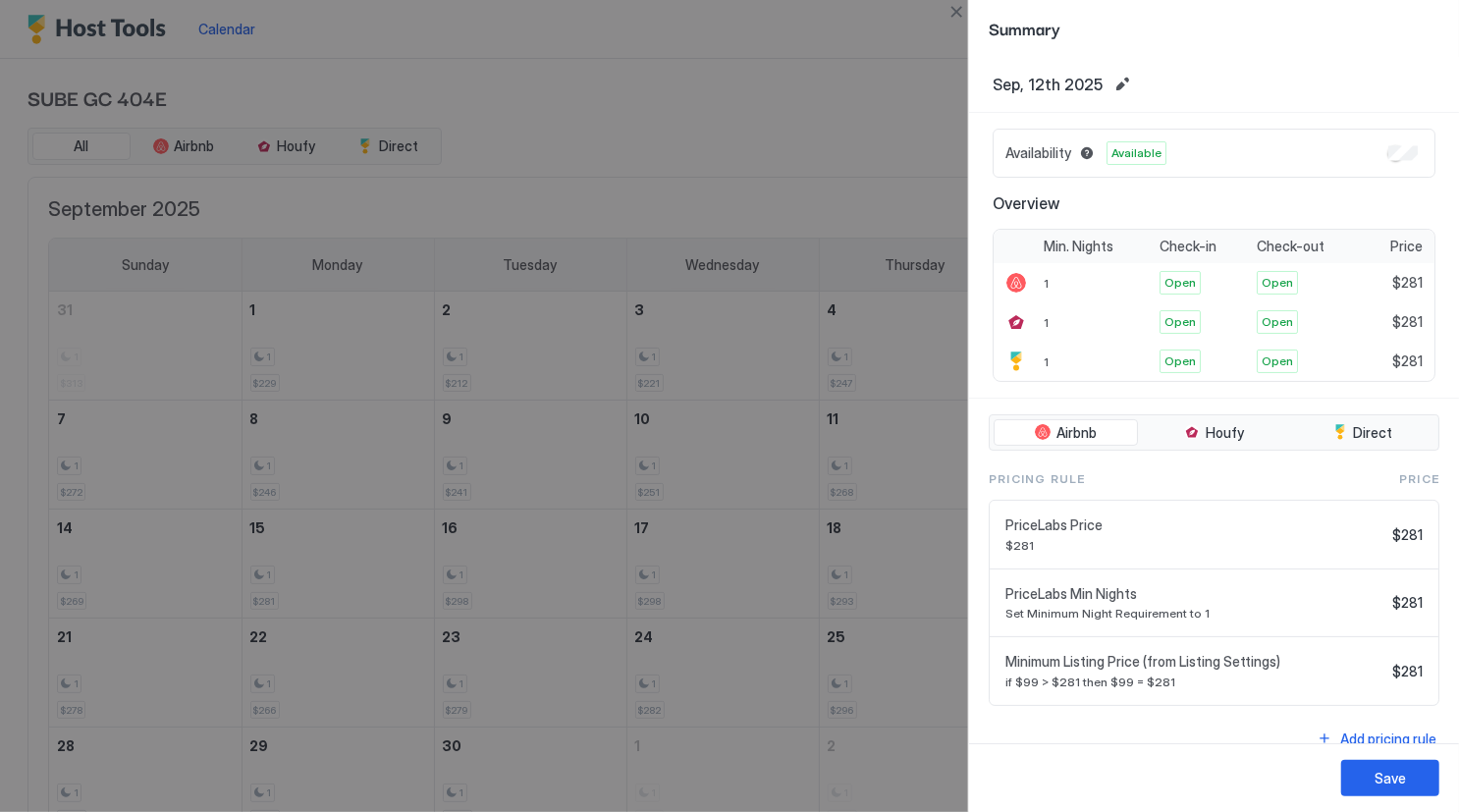 click on "Availability Available" at bounding box center [1214, 153] 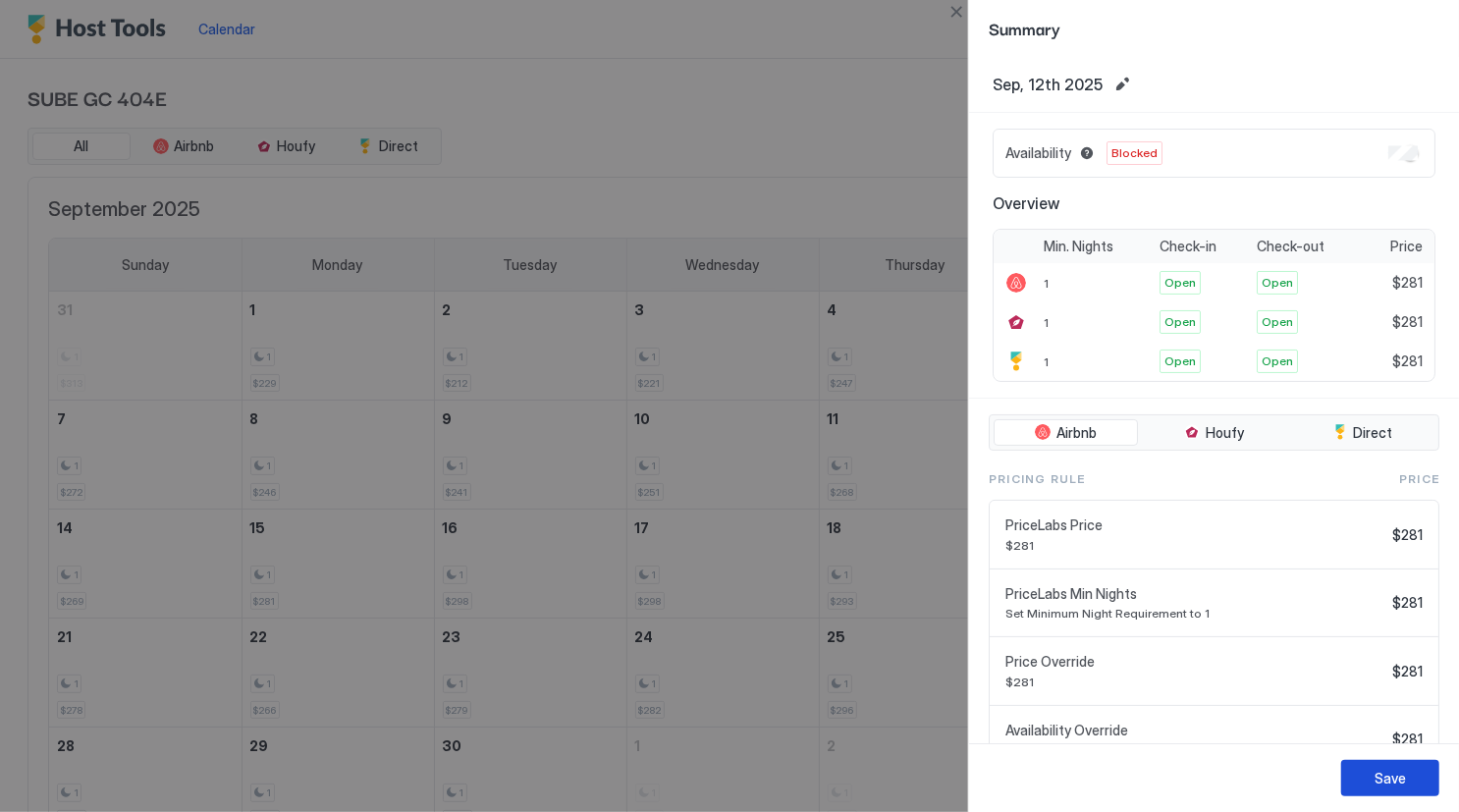 click on "Save" at bounding box center [1390, 778] 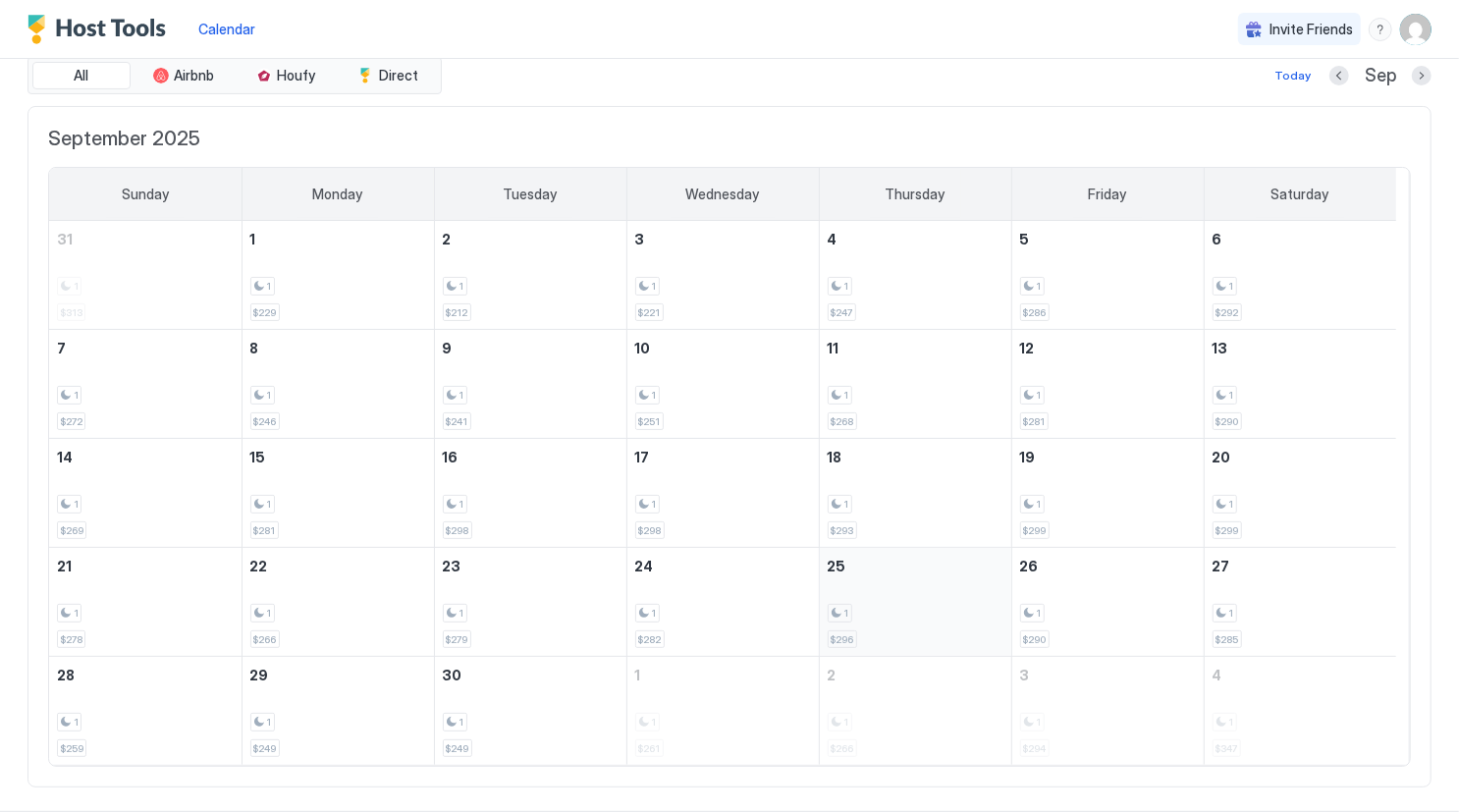 scroll, scrollTop: 99, scrollLeft: 0, axis: vertical 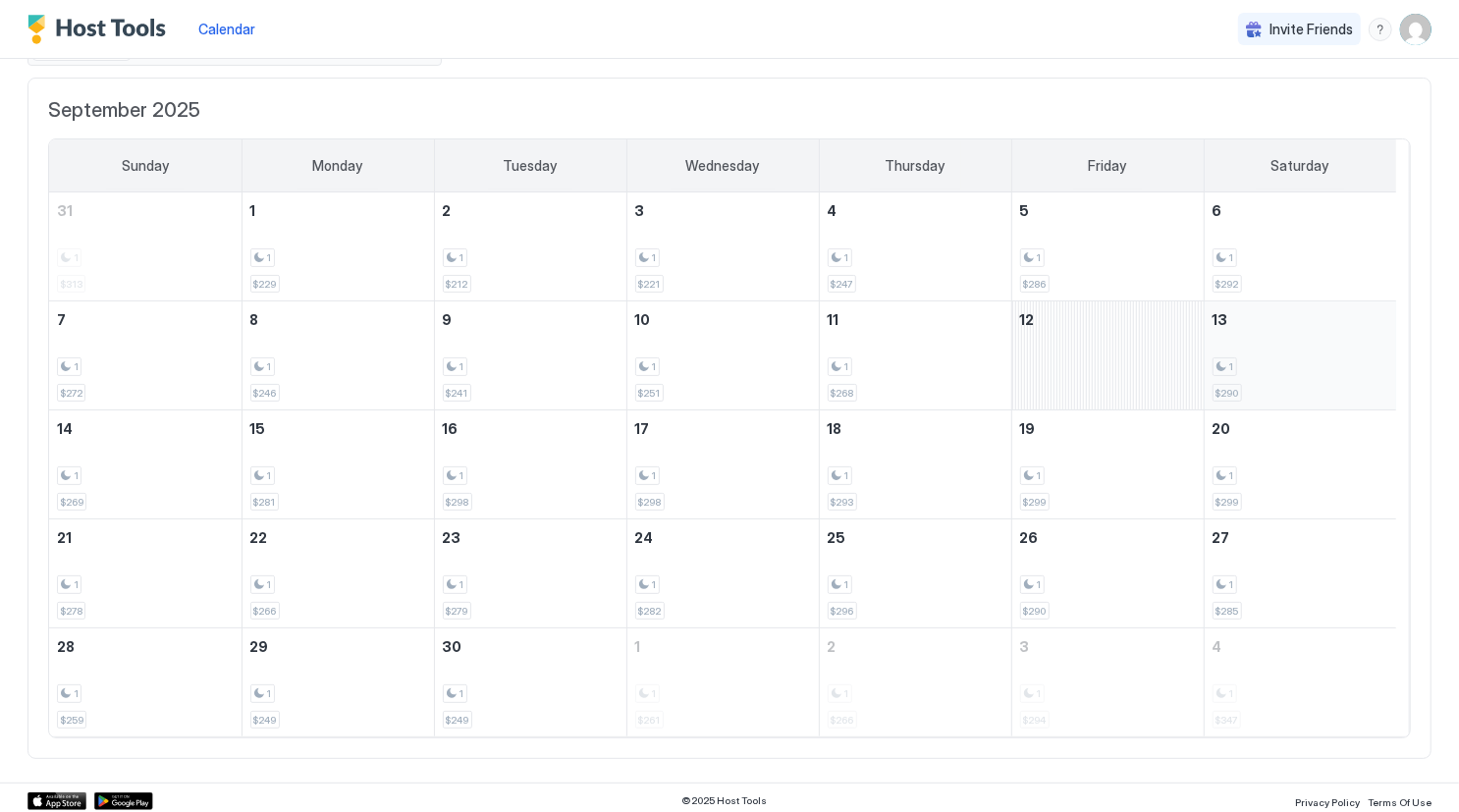 click on "1" at bounding box center (1301, 366) 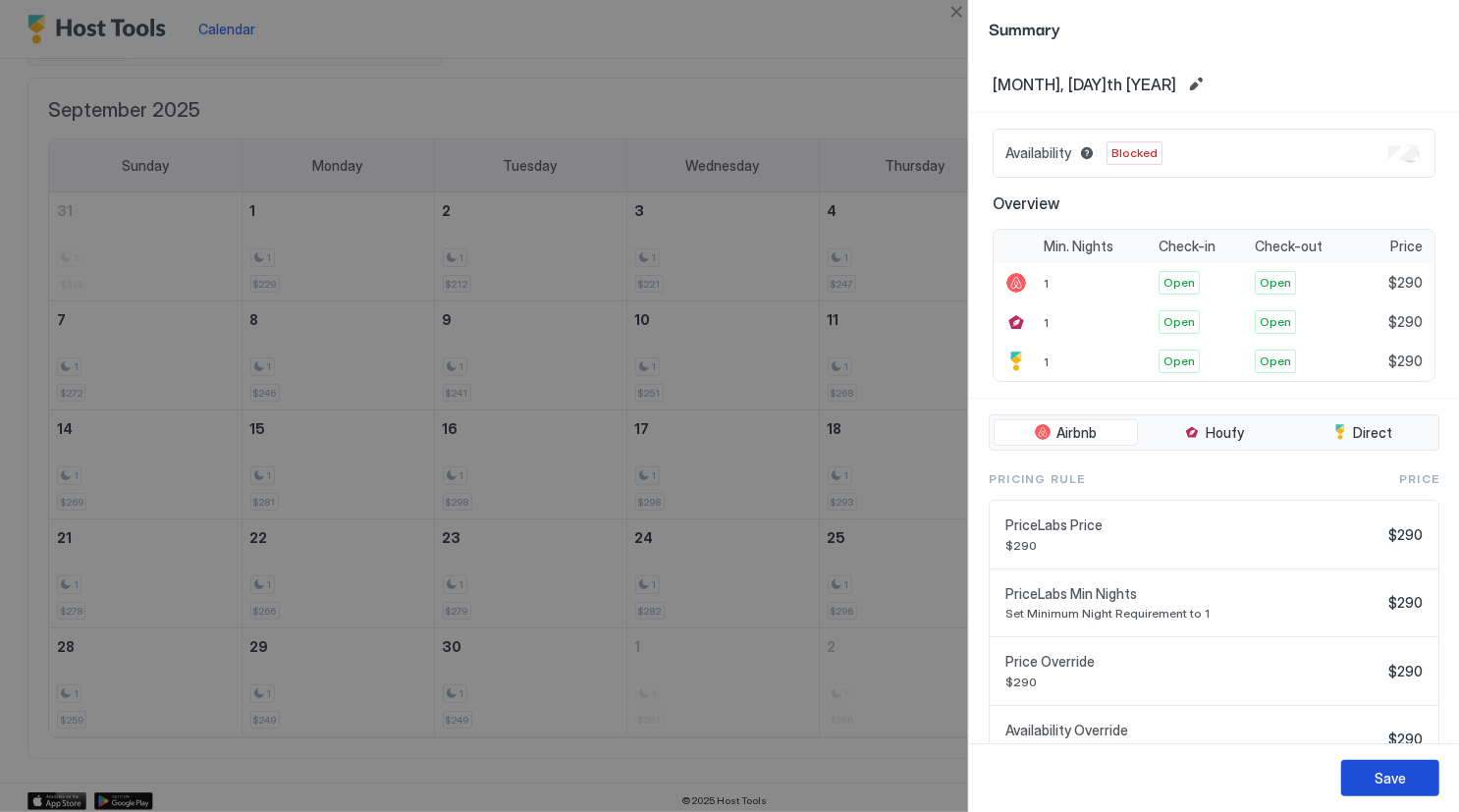 click on "Save" at bounding box center (1390, 778) 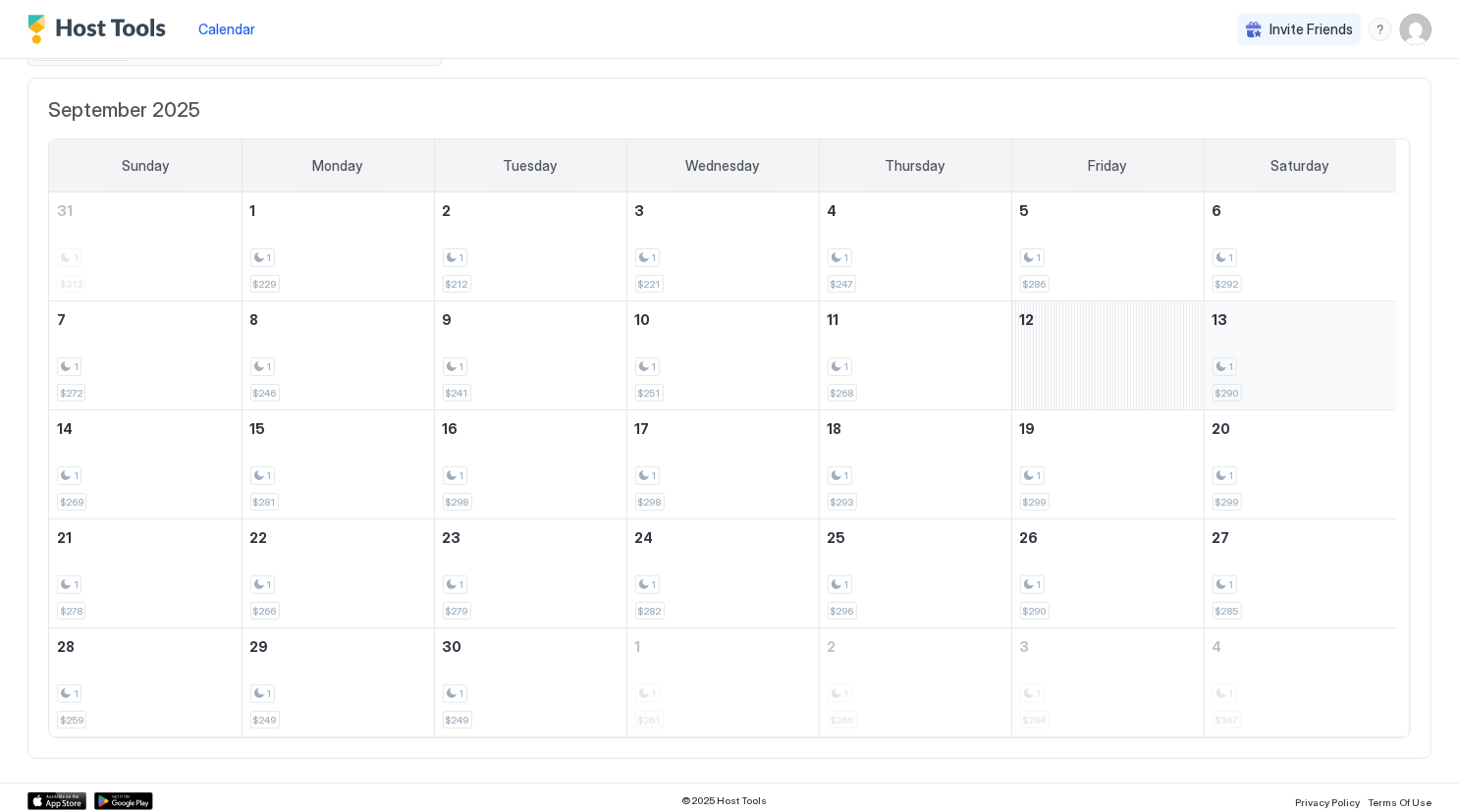 click on "1 $290" at bounding box center (1301, 355) 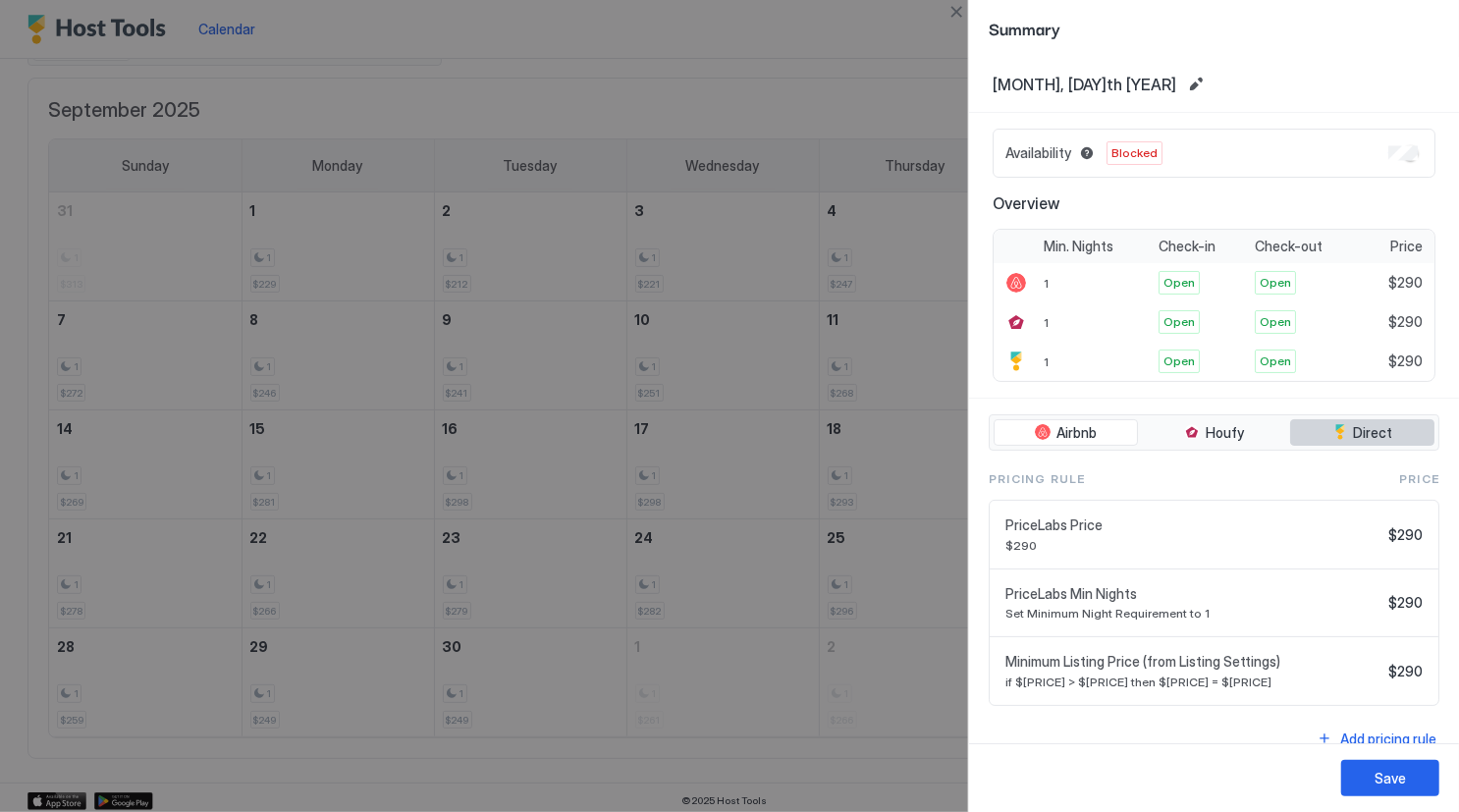 click on "Direct" at bounding box center (1362, 433) 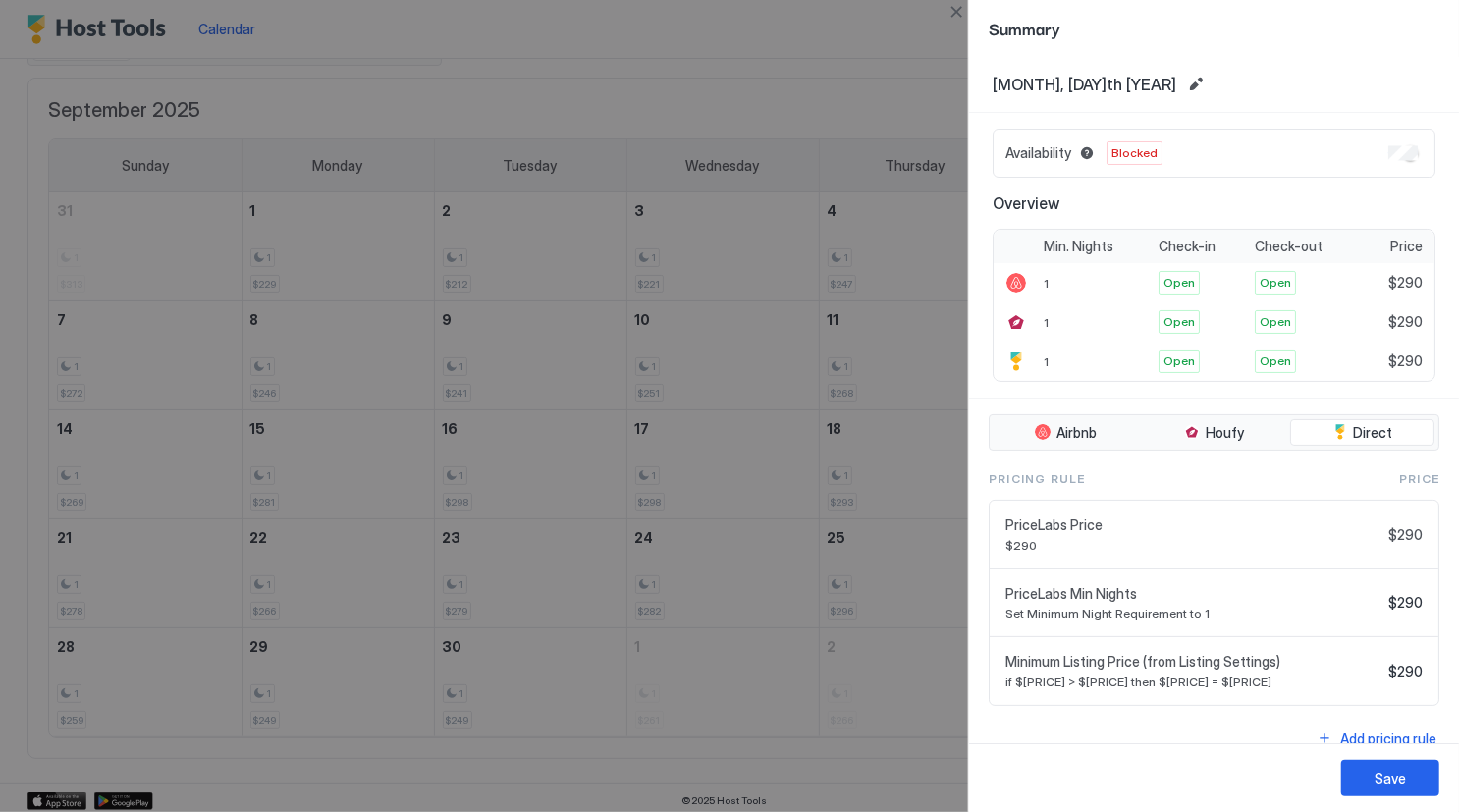 click on "Summary" at bounding box center [1214, 27] 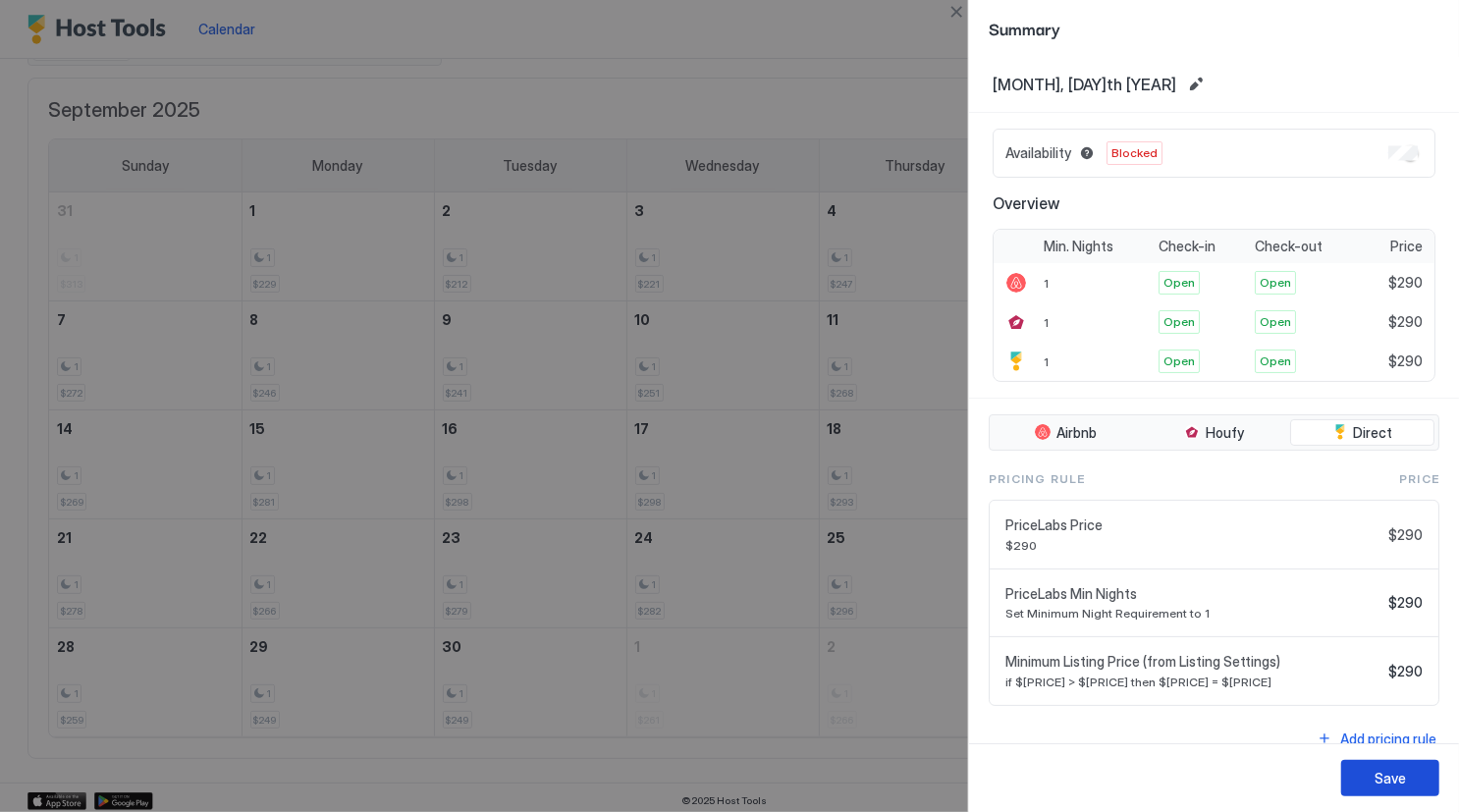 click on "Save" at bounding box center (1390, 778) 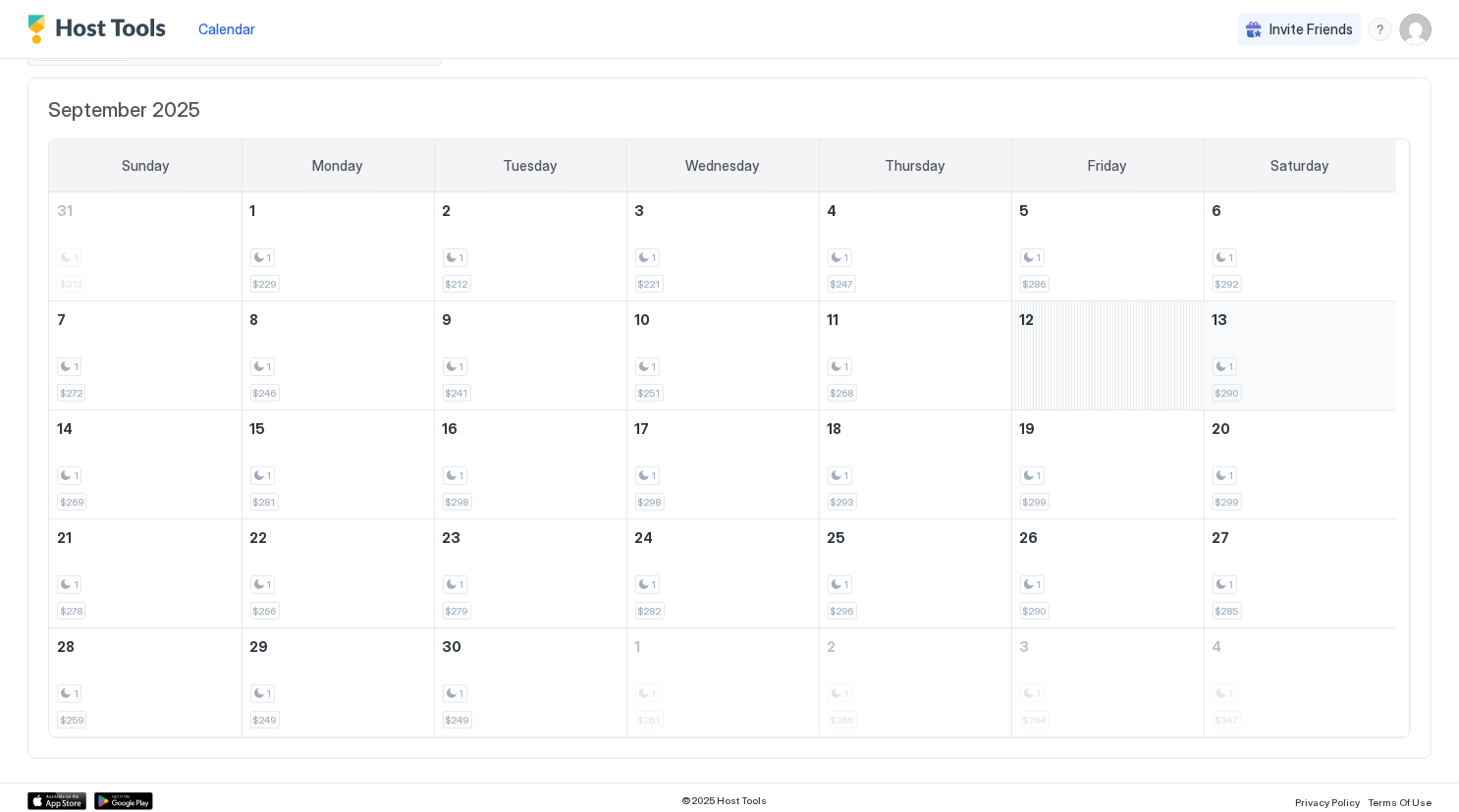 click on "1 $290" at bounding box center (1301, 355) 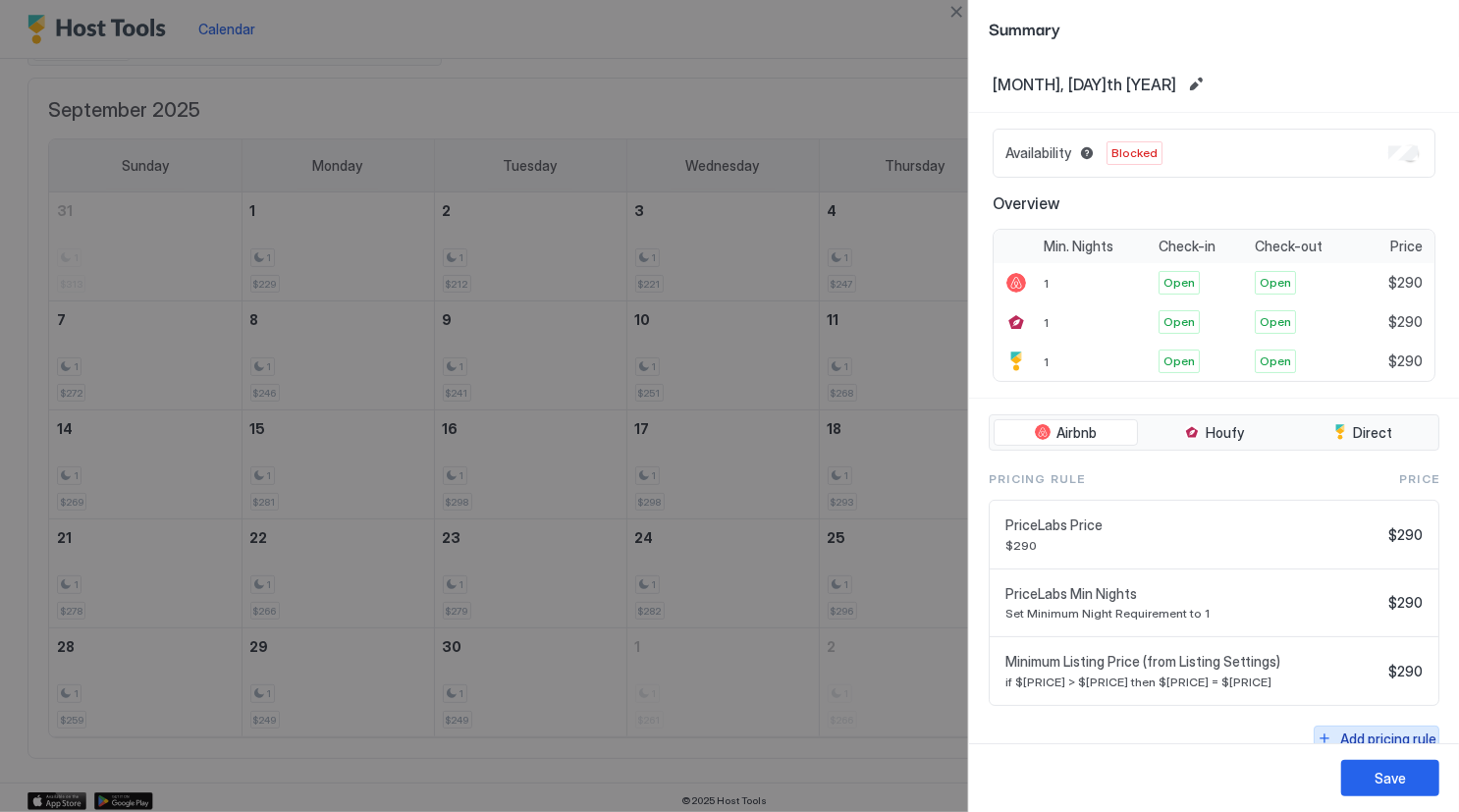 scroll, scrollTop: 14, scrollLeft: 0, axis: vertical 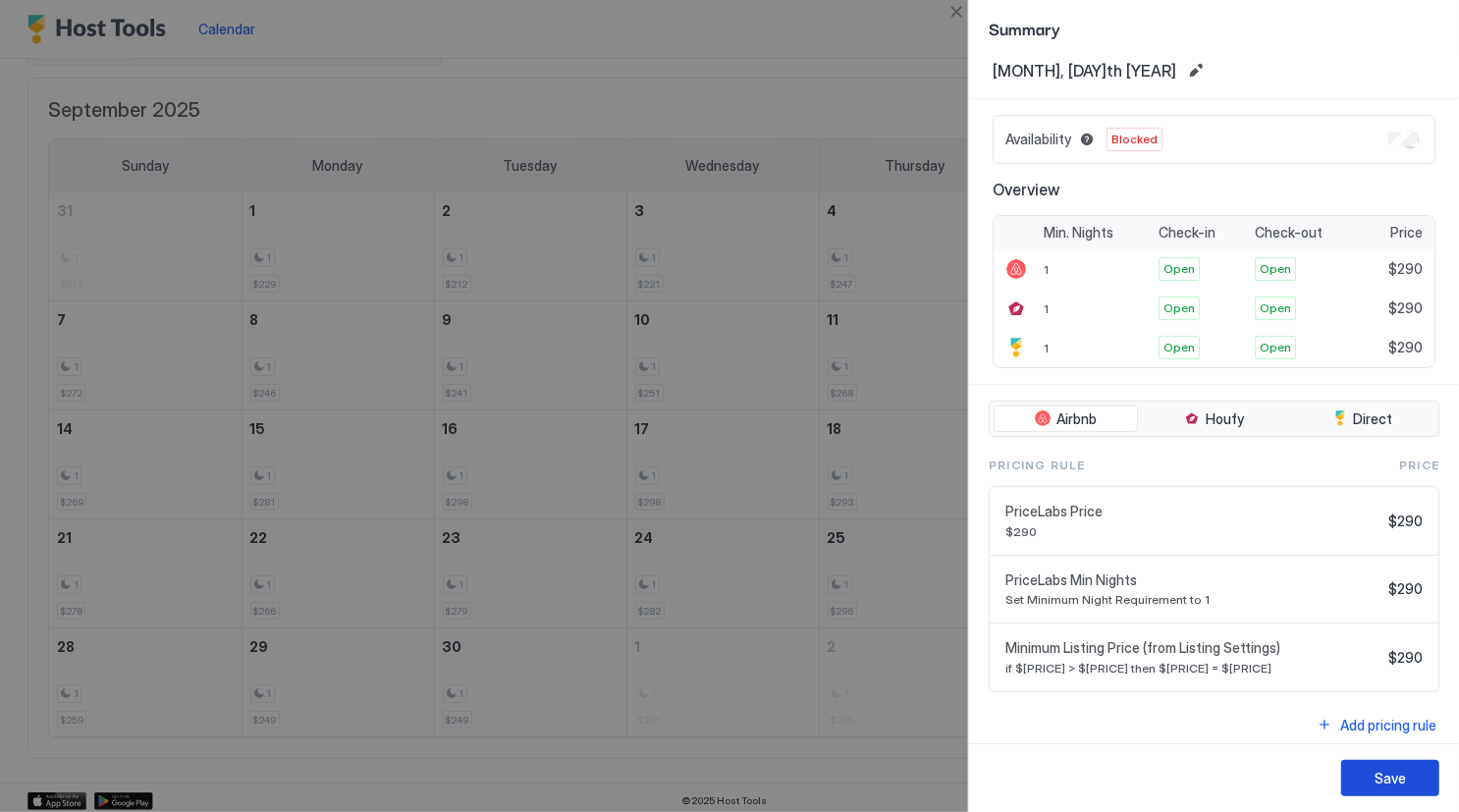 click on "Save" at bounding box center (1390, 778) 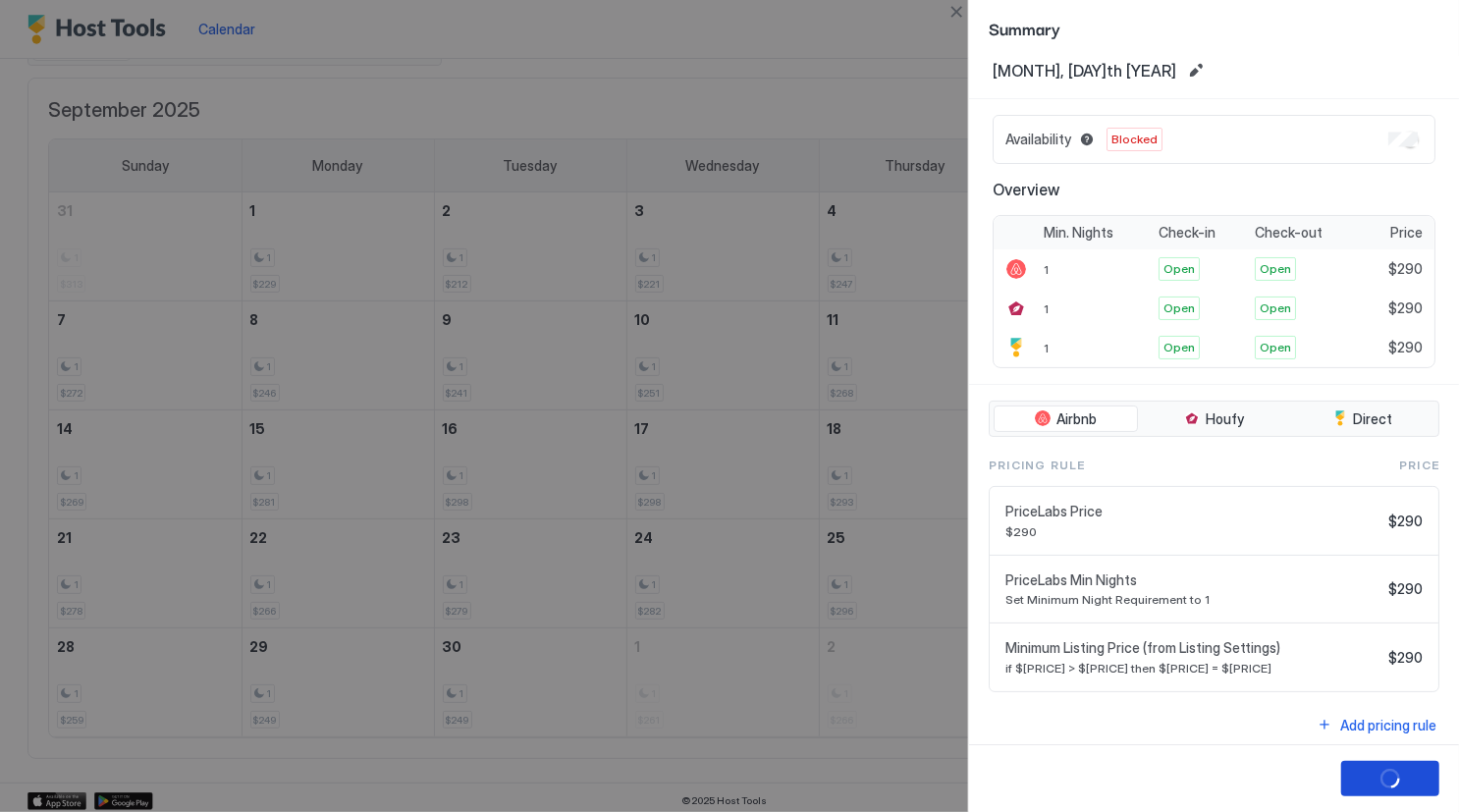 scroll, scrollTop: 13, scrollLeft: 0, axis: vertical 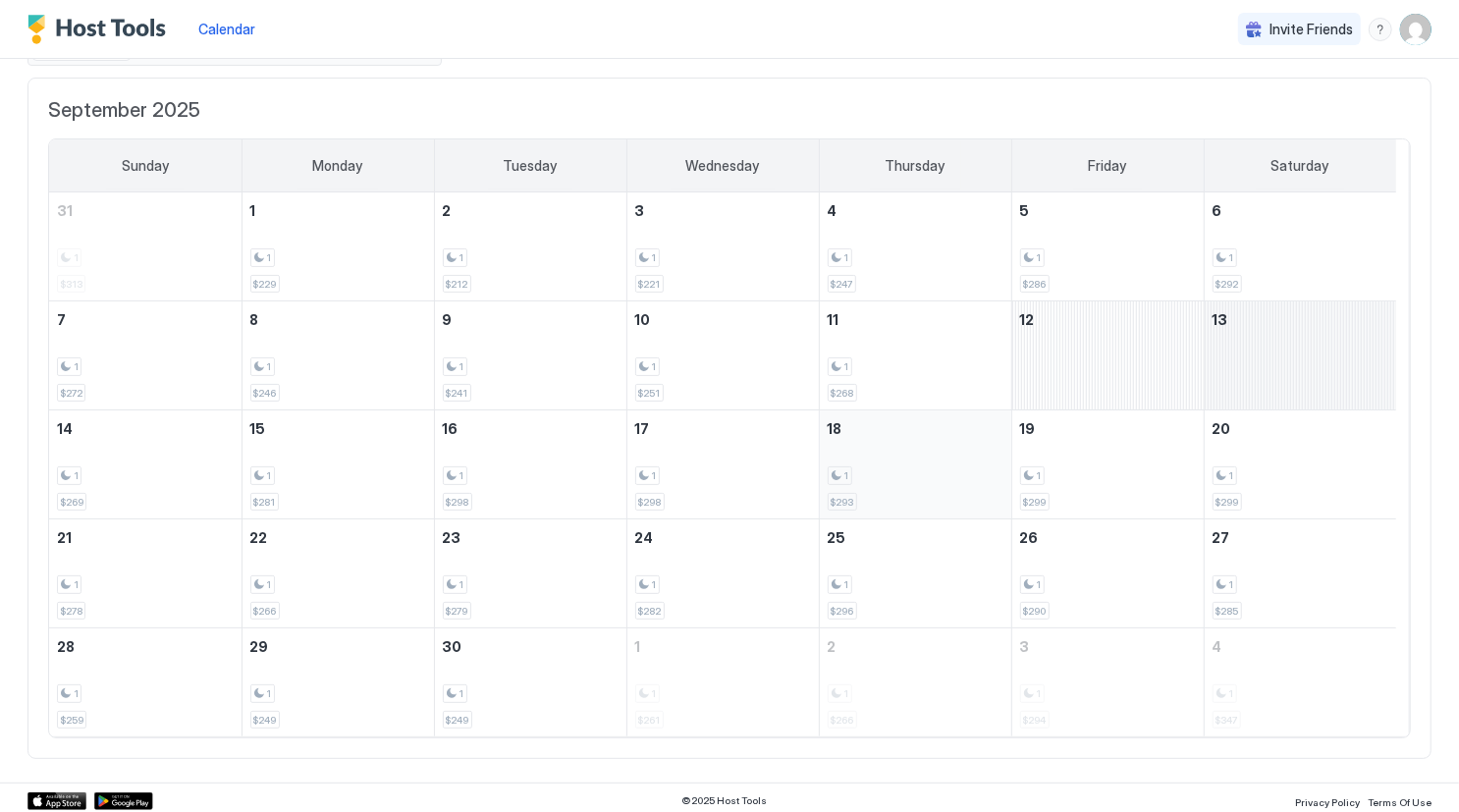 click on "1 $293" at bounding box center (915, 464) 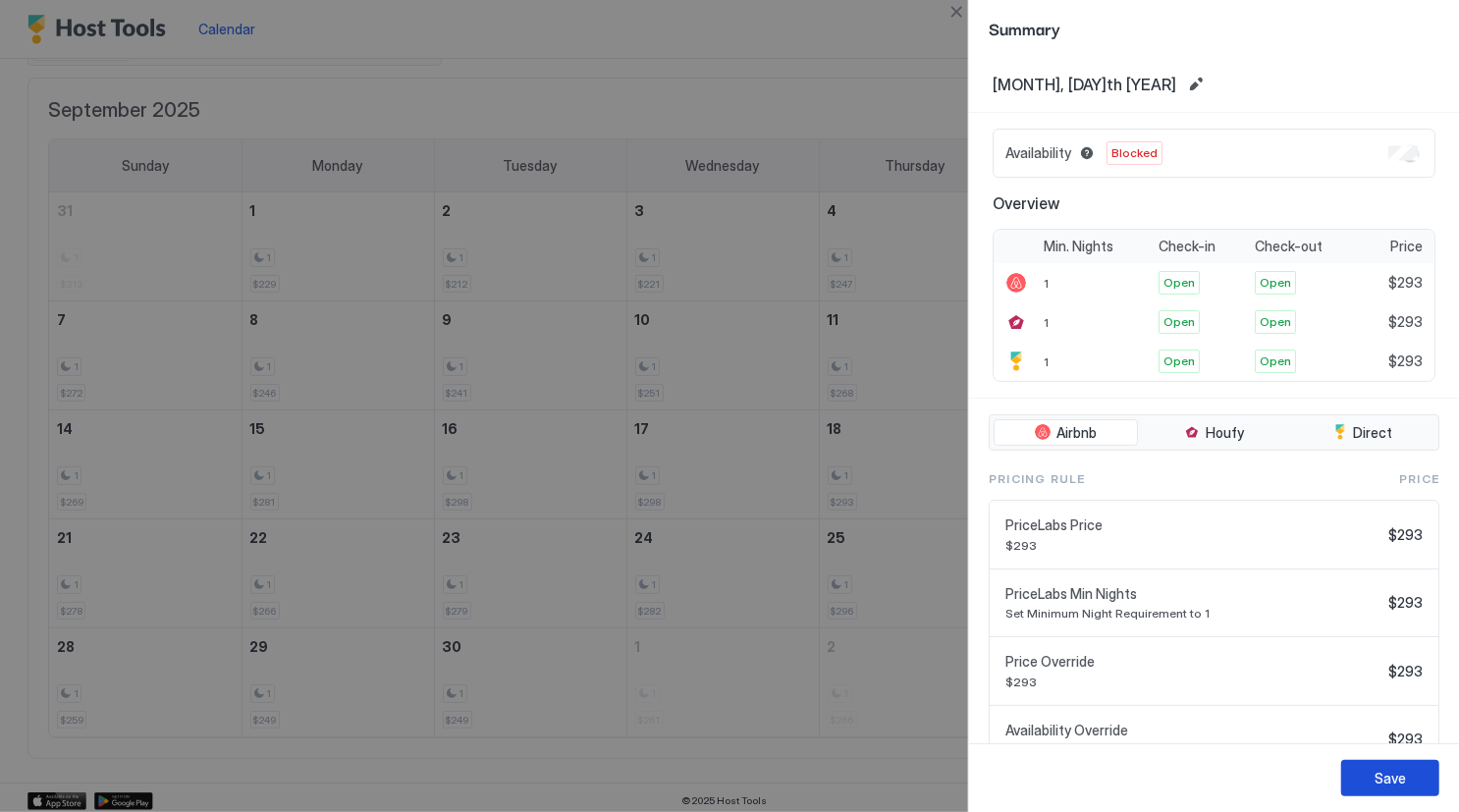 click on "Save" at bounding box center [1390, 778] 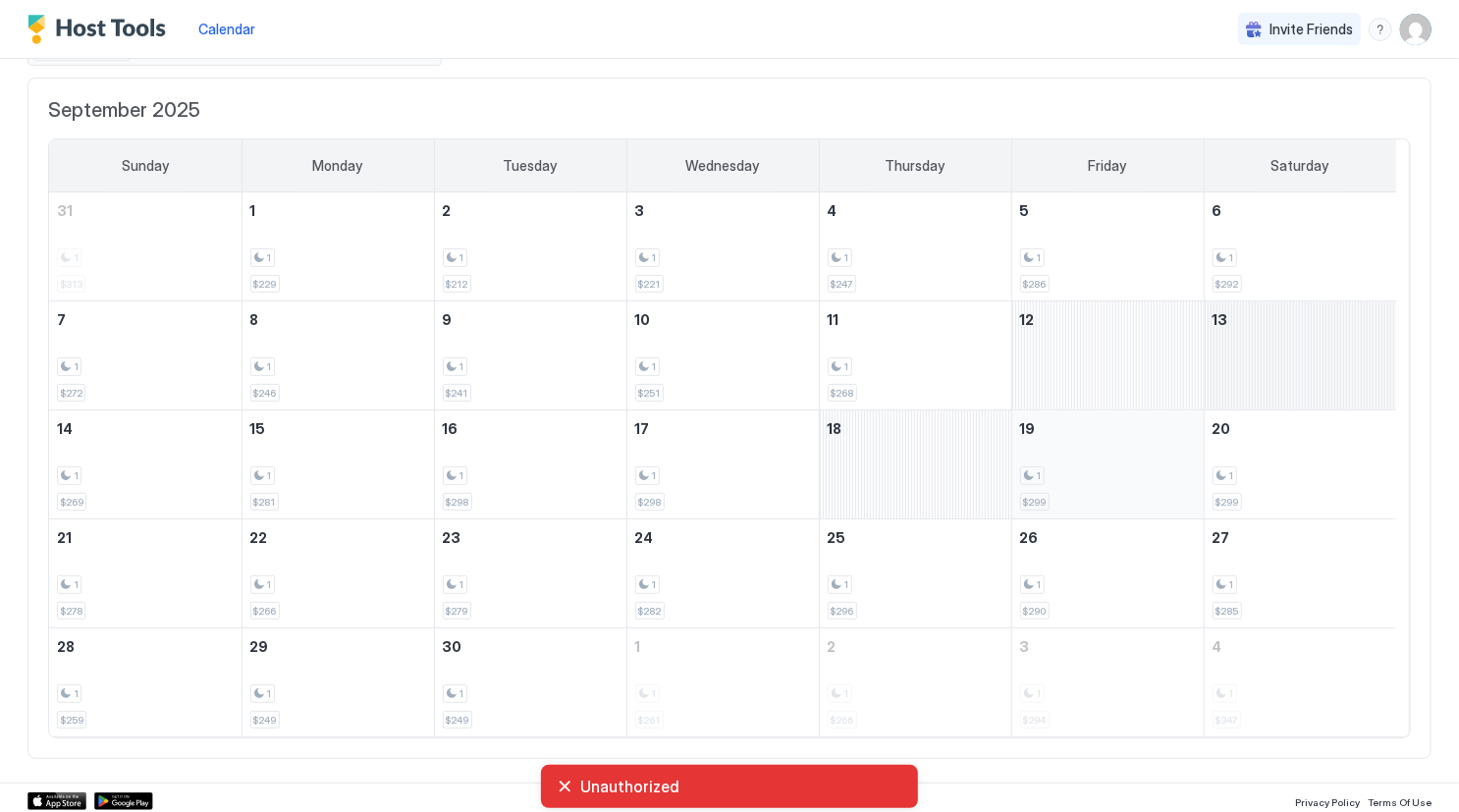 click on "1 $[PRICE]" at bounding box center [1108, 464] 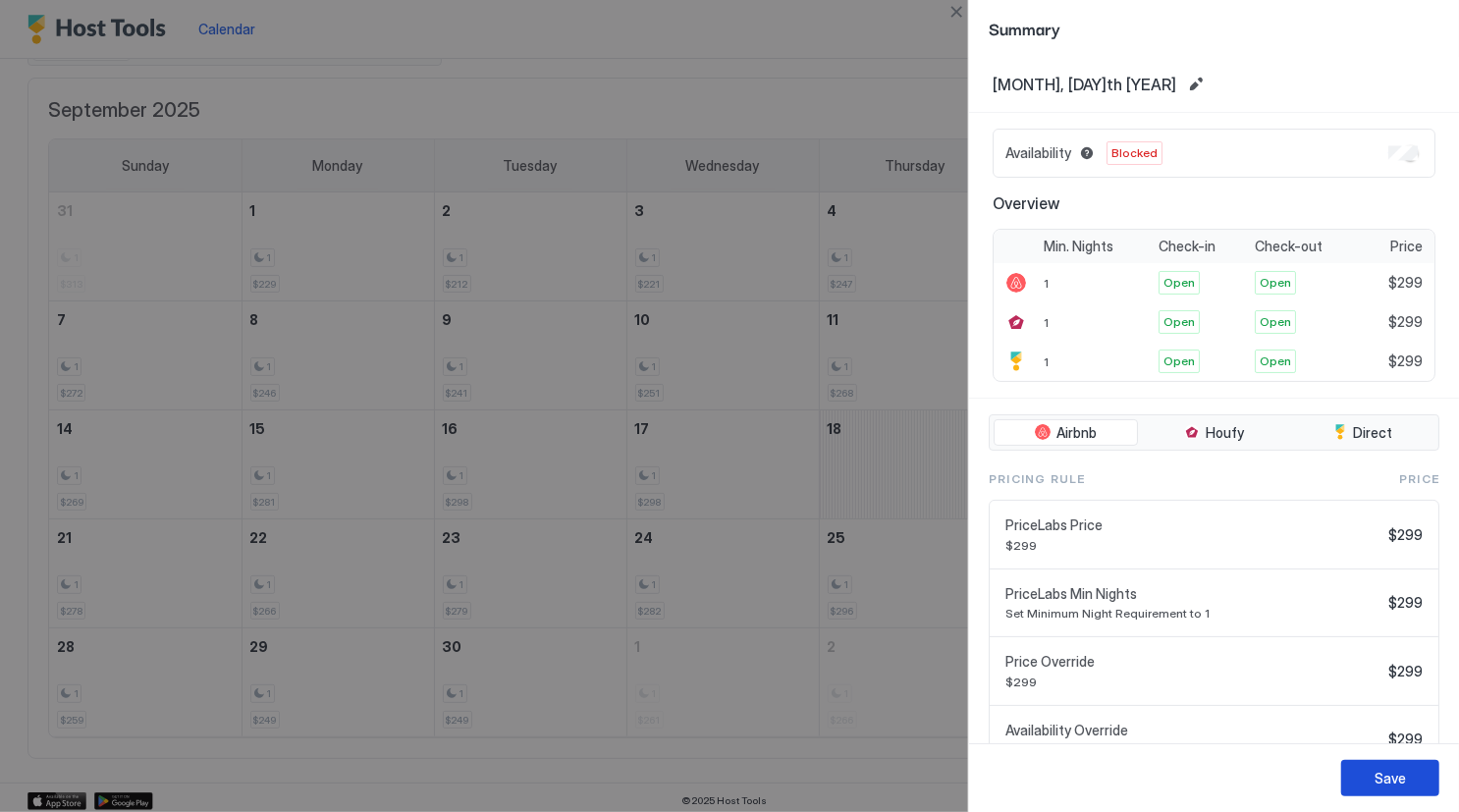 click on "Save" at bounding box center [1390, 778] 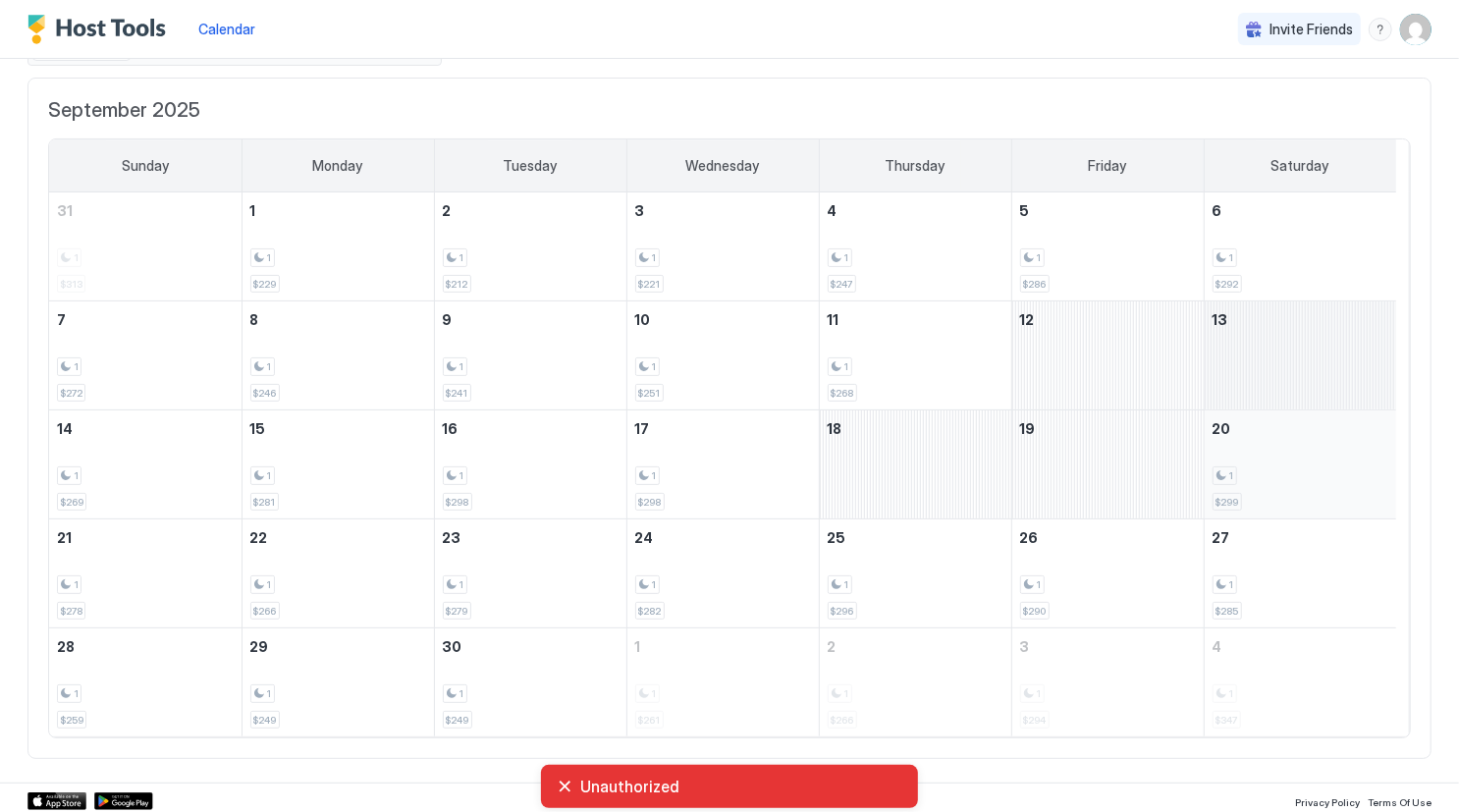 click on "1 $[PRICE]" at bounding box center [1301, 464] 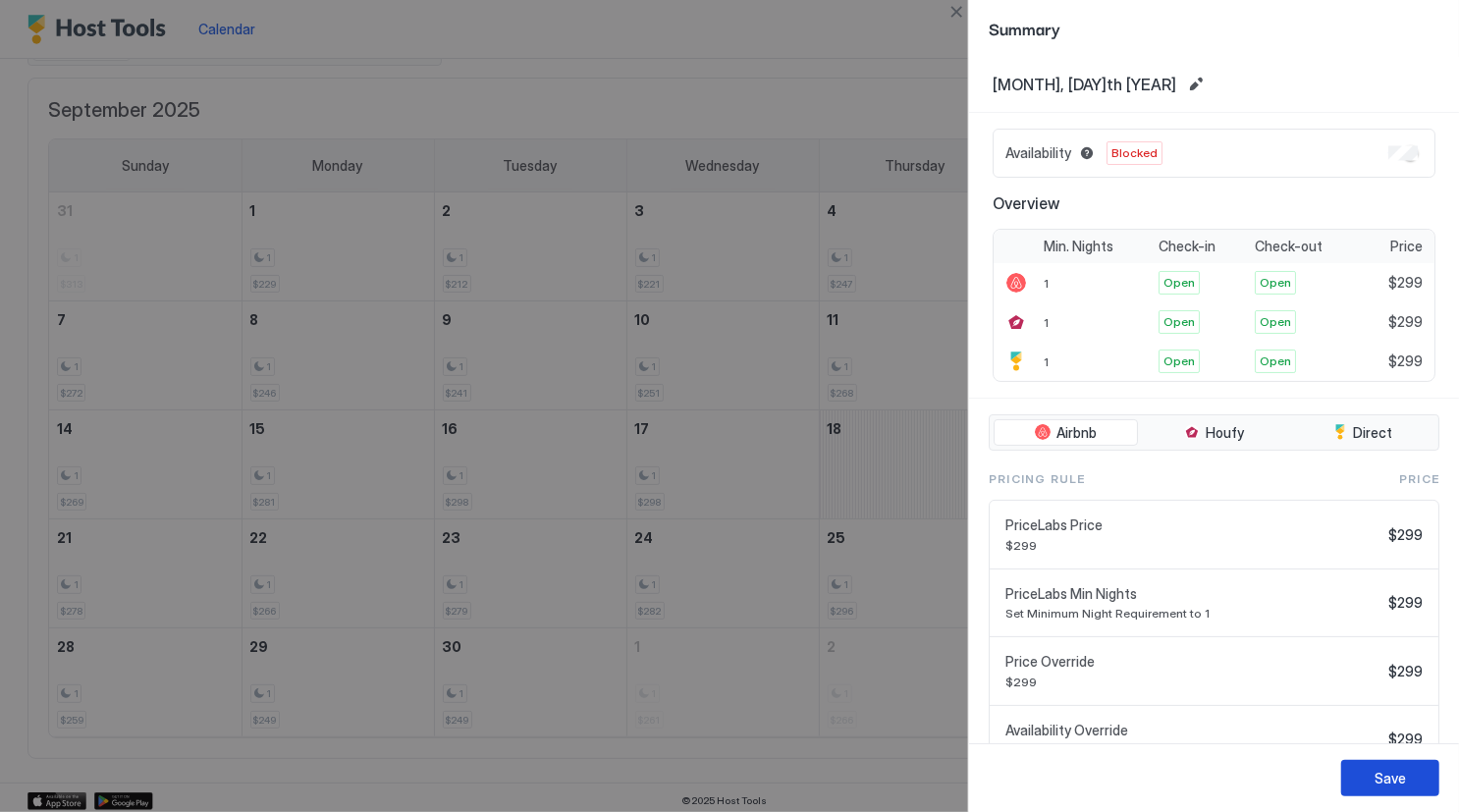 click on "Save" at bounding box center (1390, 778) 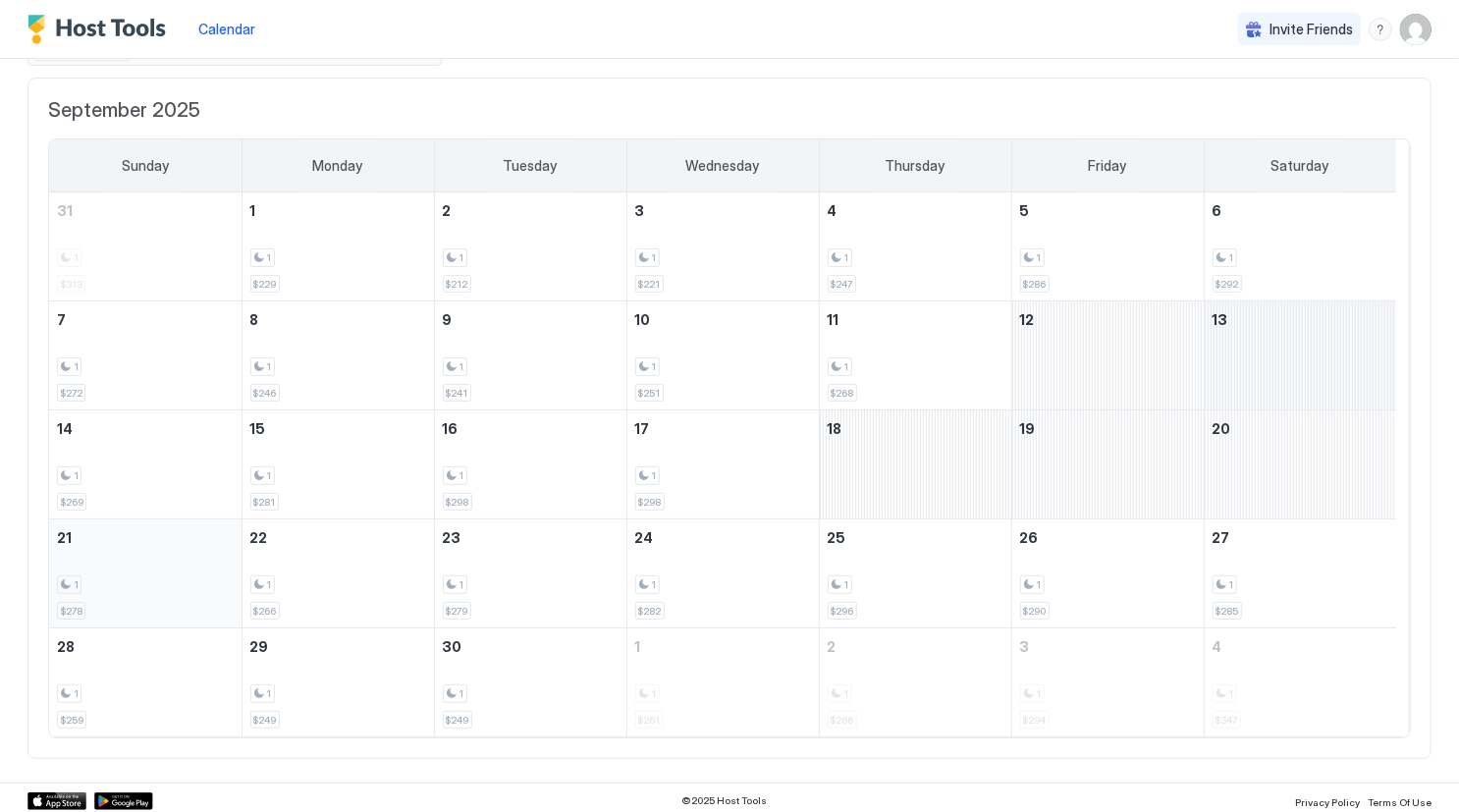 click on "1 $[PRICE]" at bounding box center (145, 573) 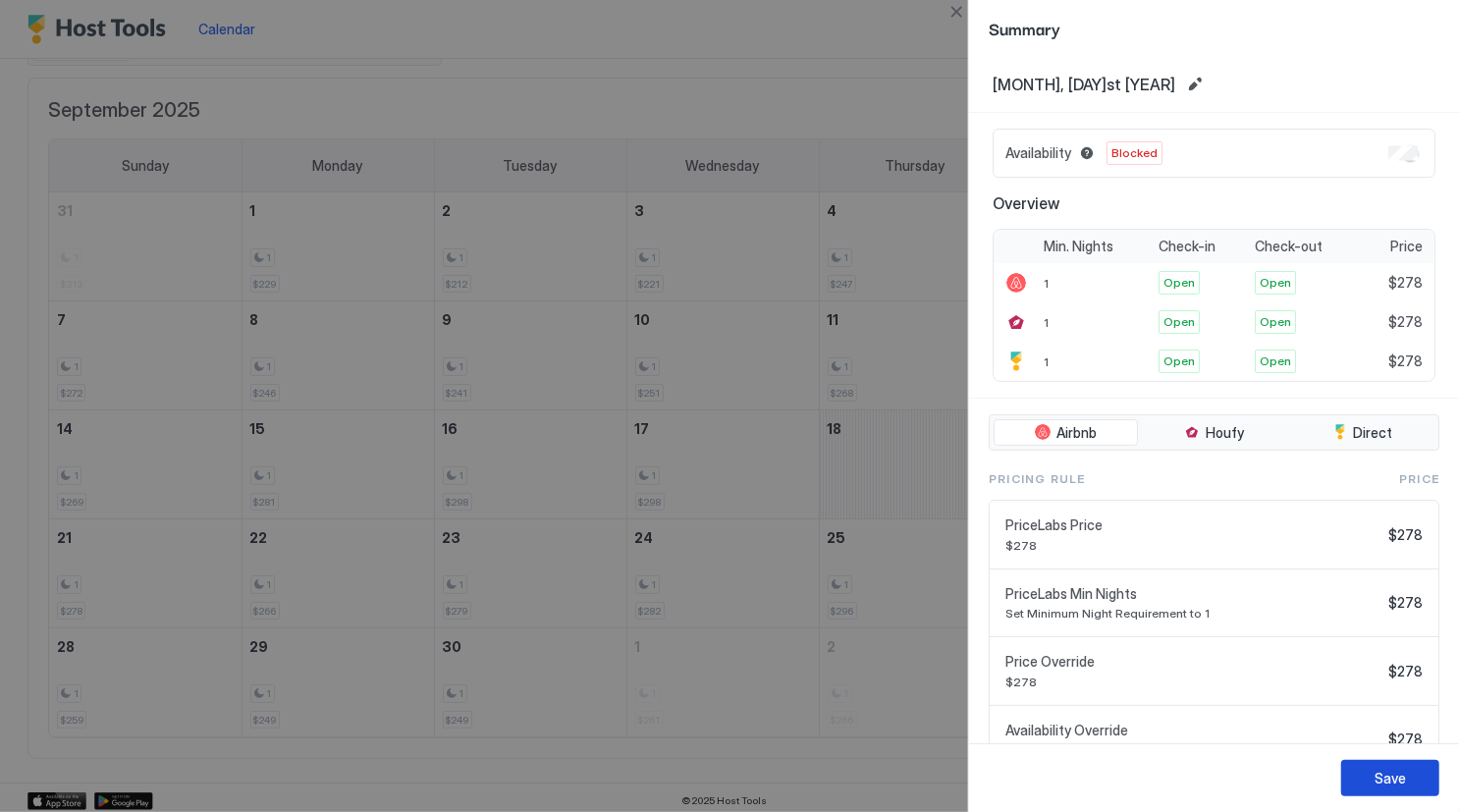 click on "Save" at bounding box center [1390, 778] 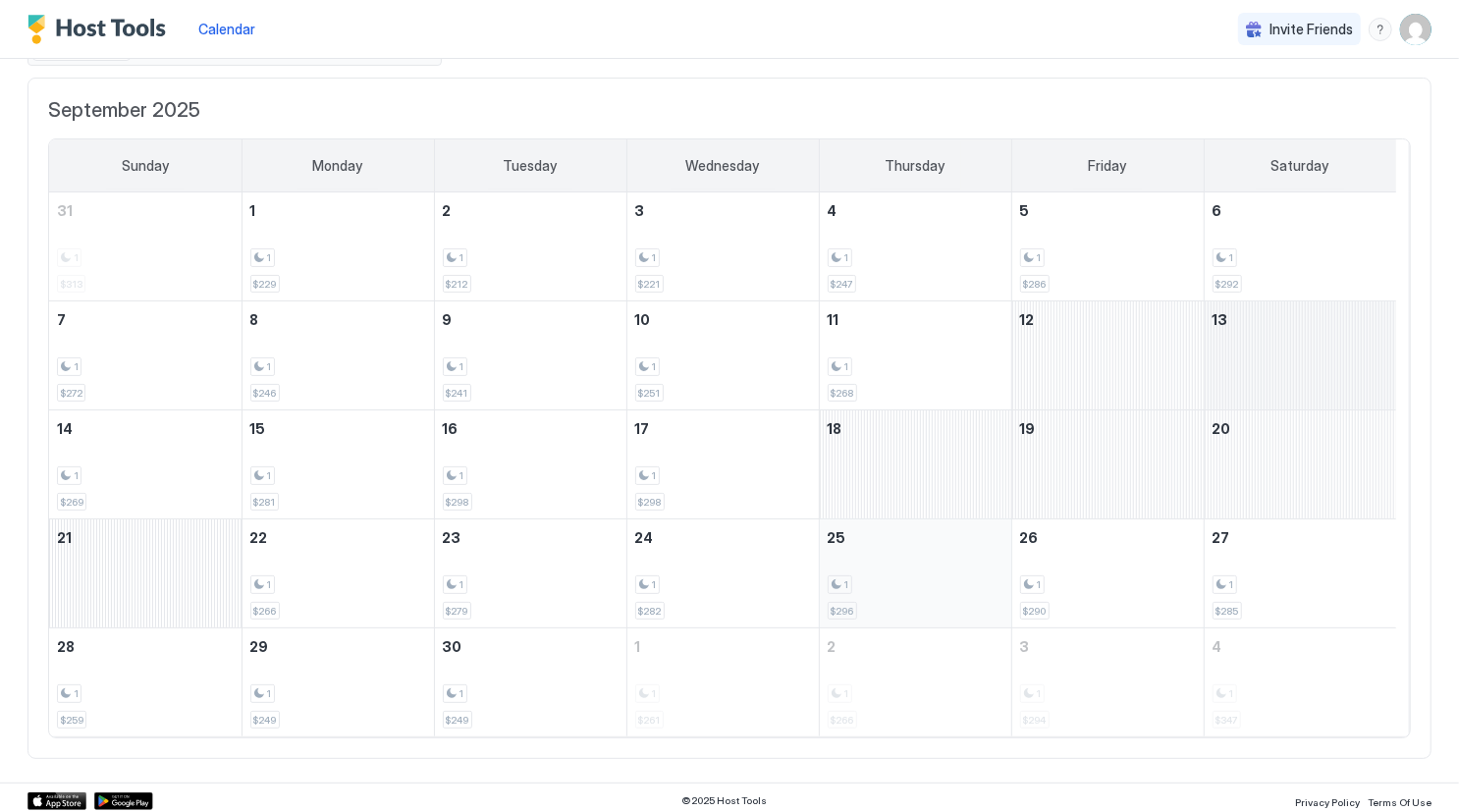 click on "1 $296" at bounding box center [915, 573] 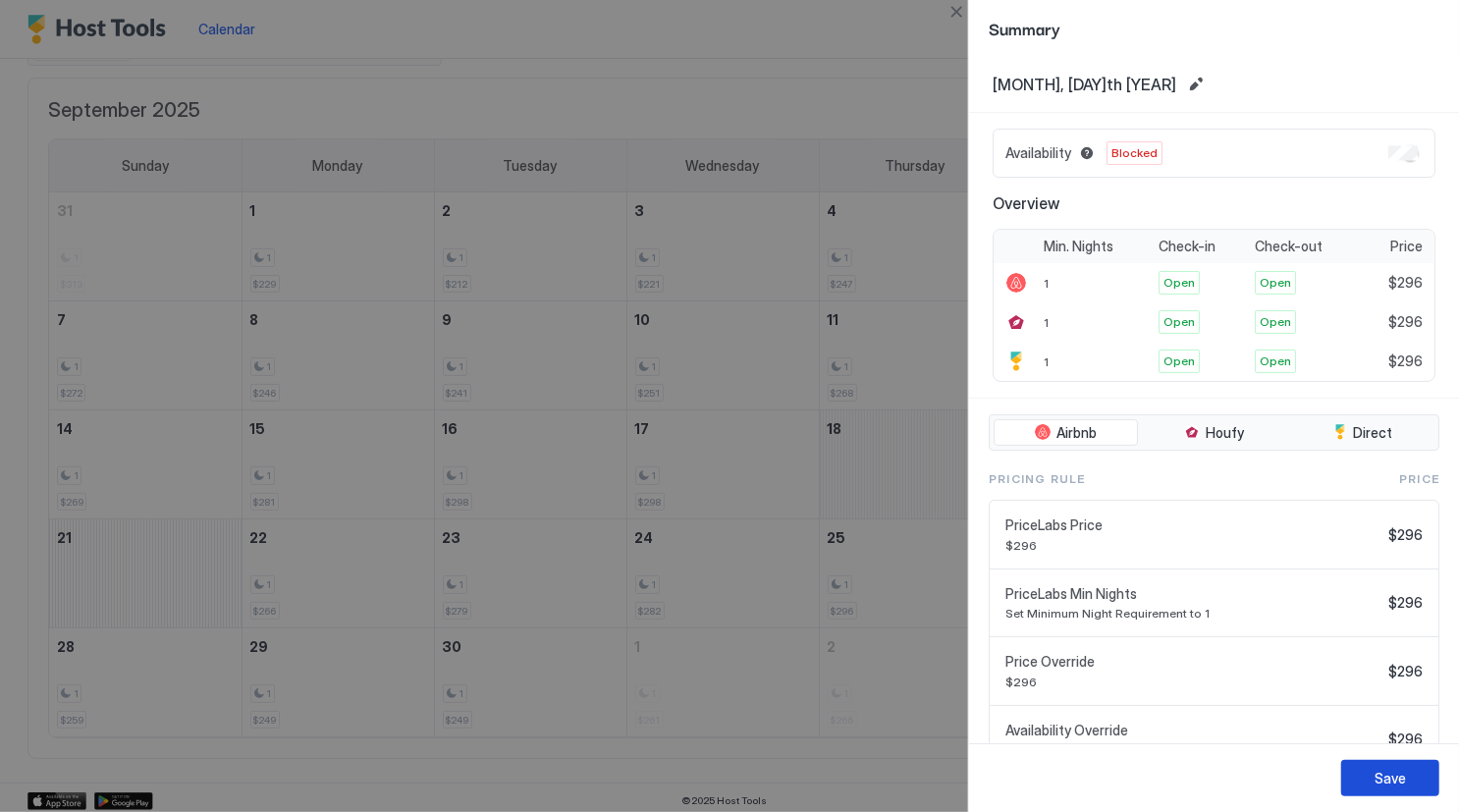 click on "Save" at bounding box center (1390, 778) 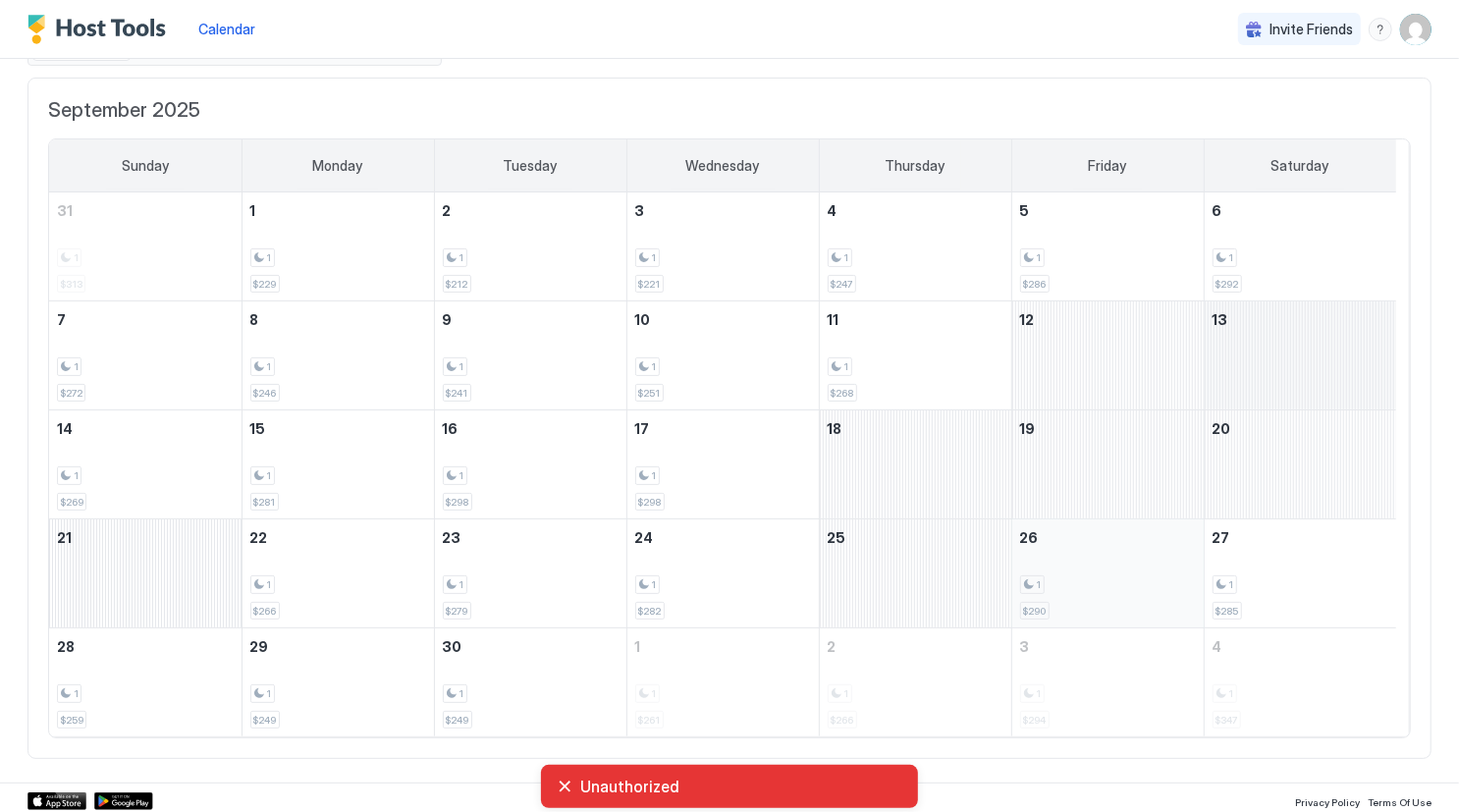click on "1 $290" at bounding box center [1108, 573] 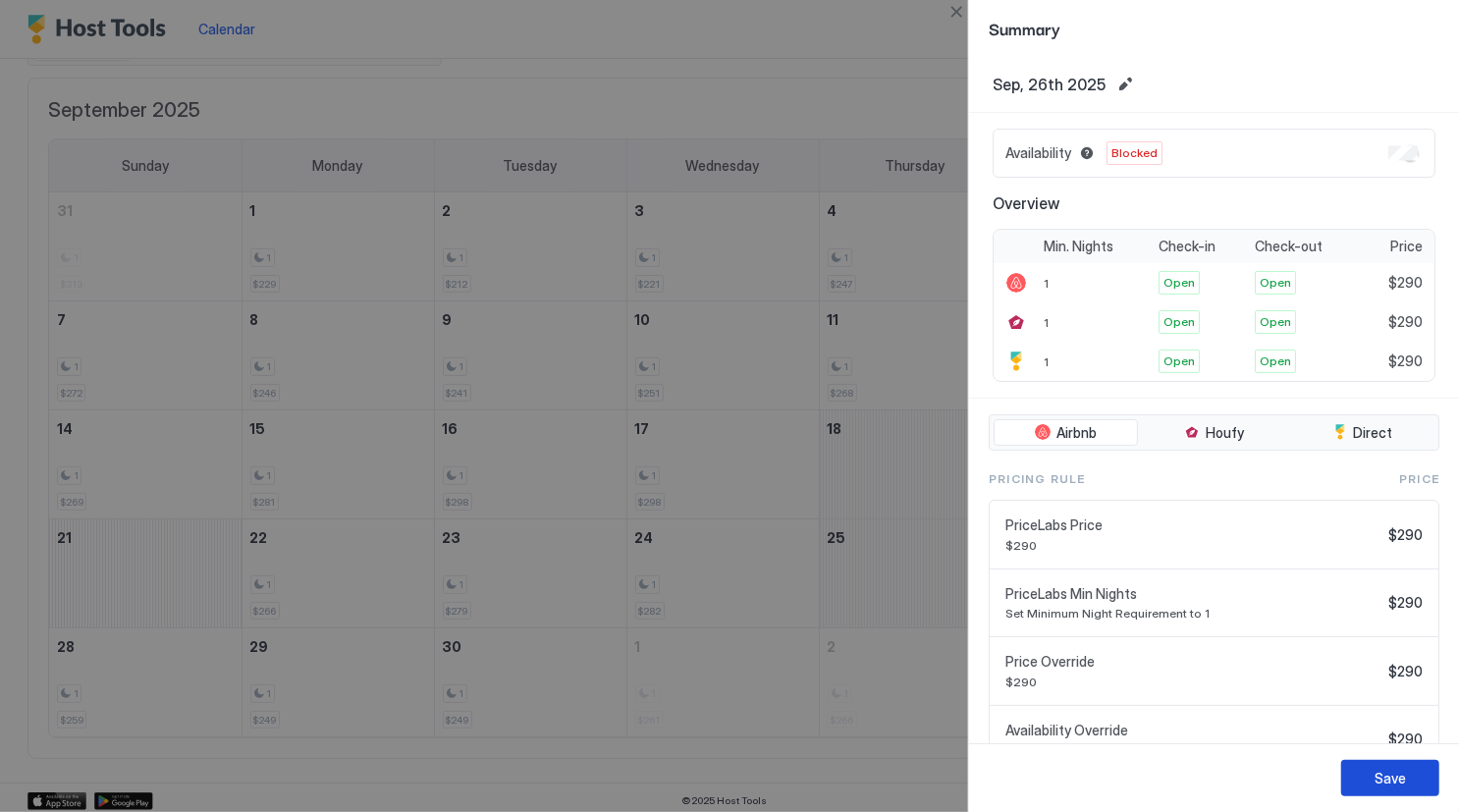 click on "Save" at bounding box center (1390, 778) 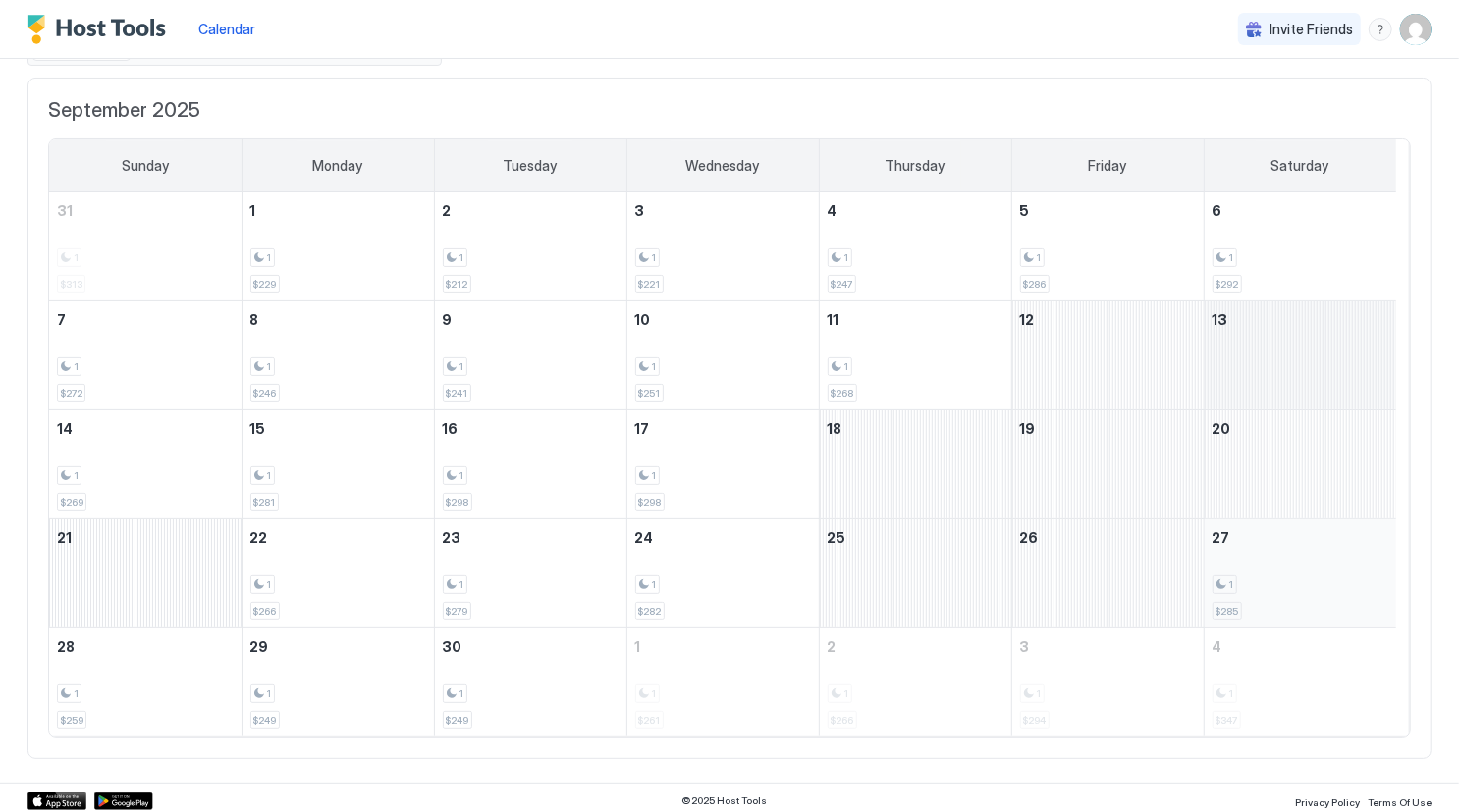 click on "1" at bounding box center (1301, 584) 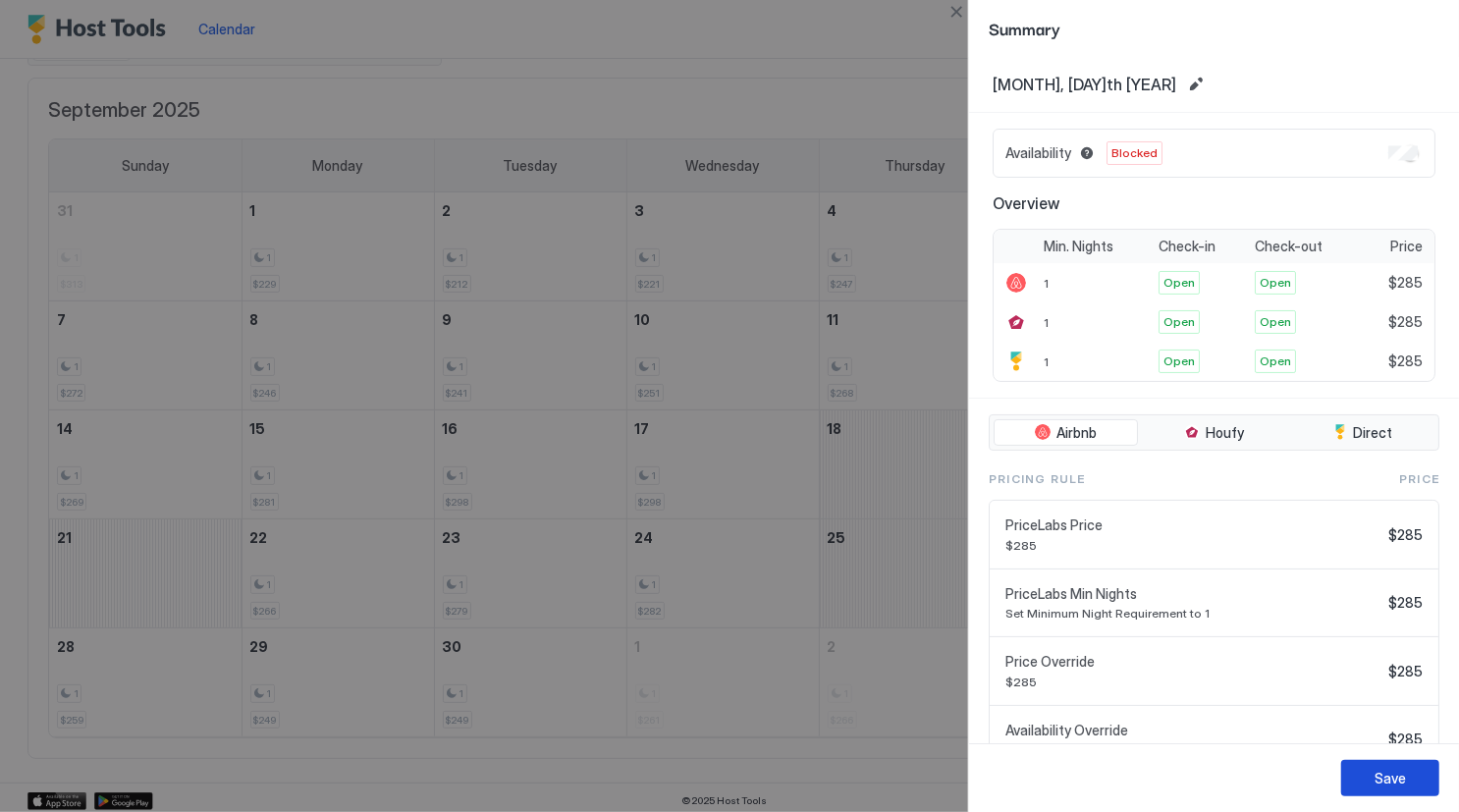 click on "Save" at bounding box center [1390, 778] 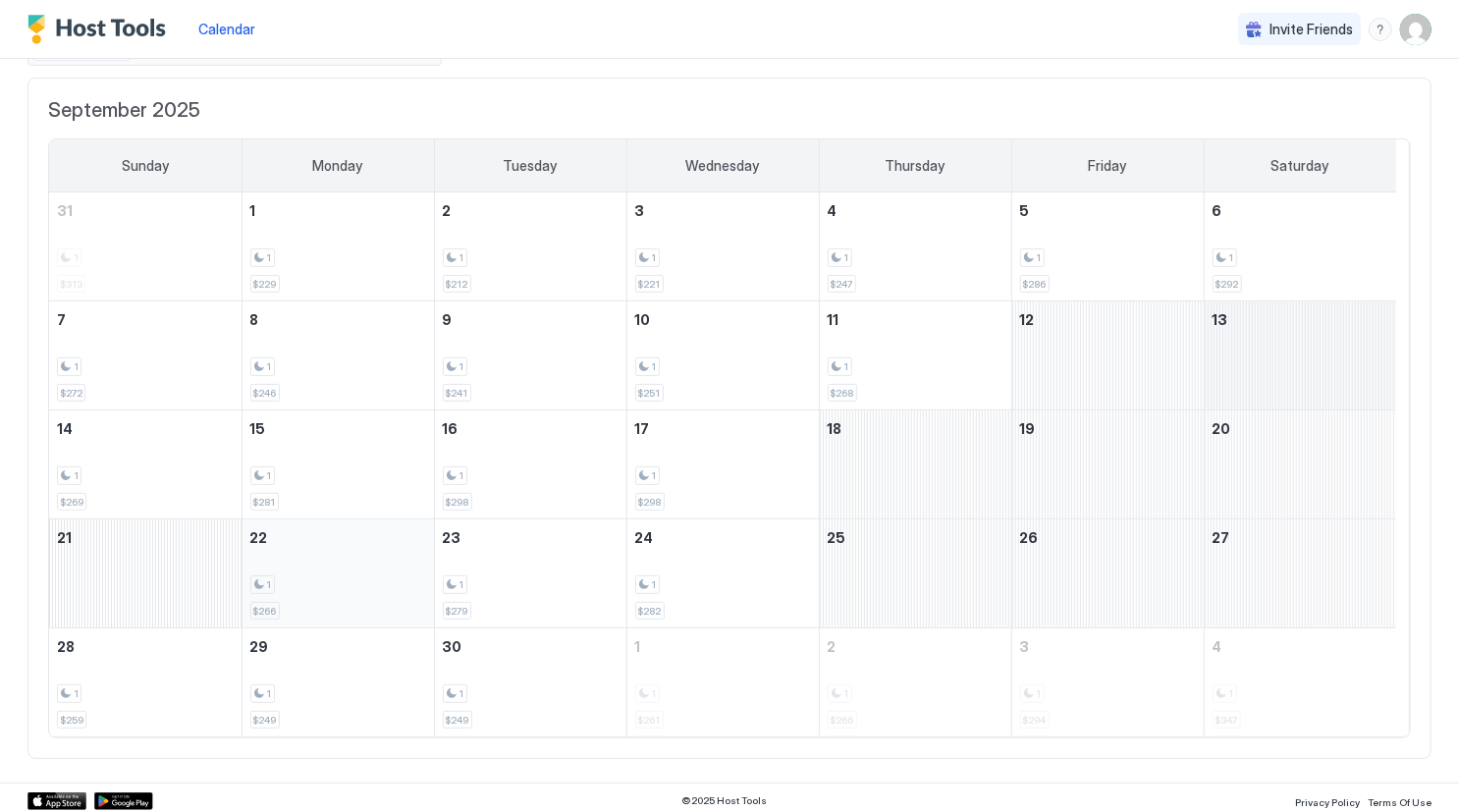 click on "1 $[PRICE]" at bounding box center [338, 573] 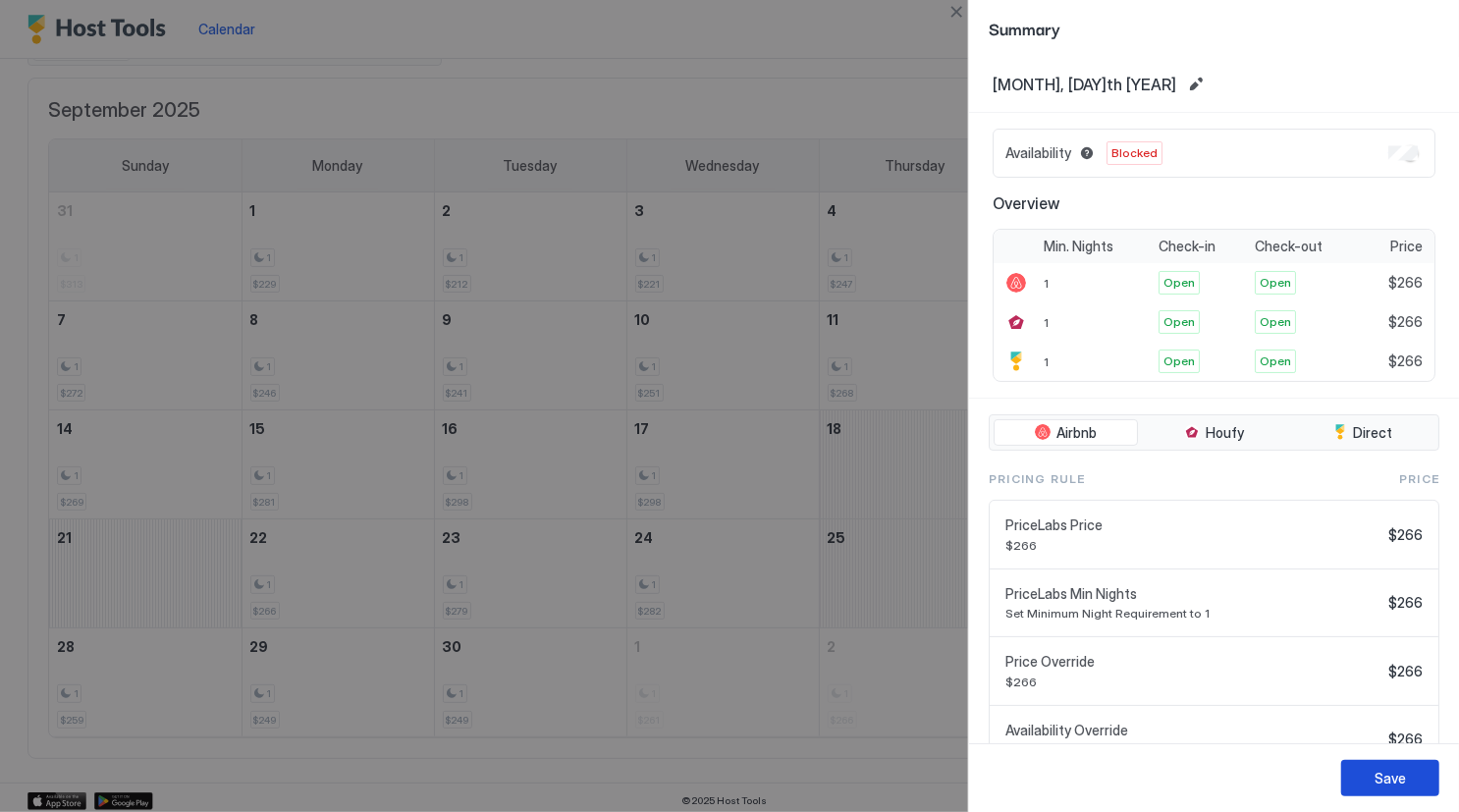click on "Save" at bounding box center (1390, 778) 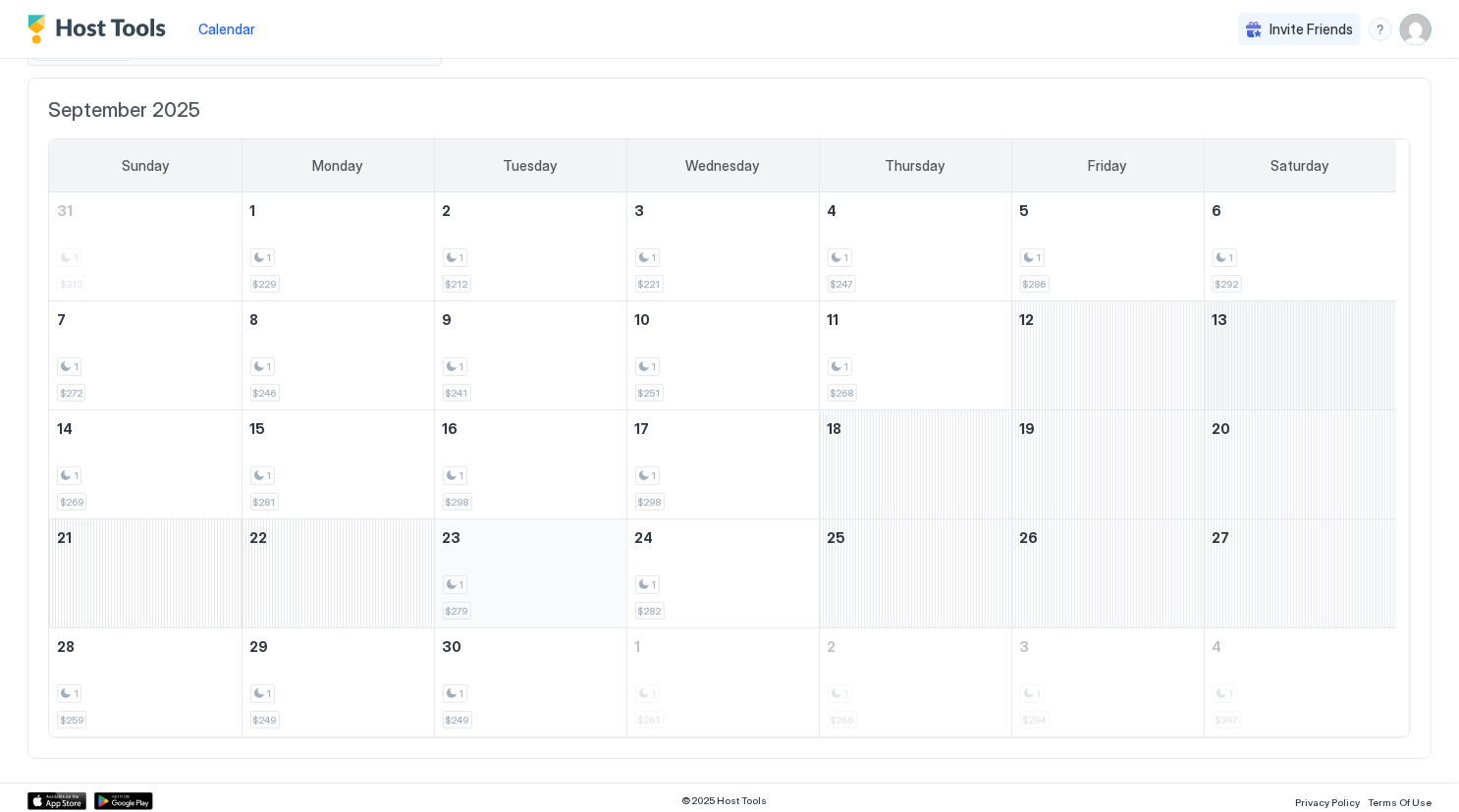 click on "1 $[PRICE]" at bounding box center [530, 573] 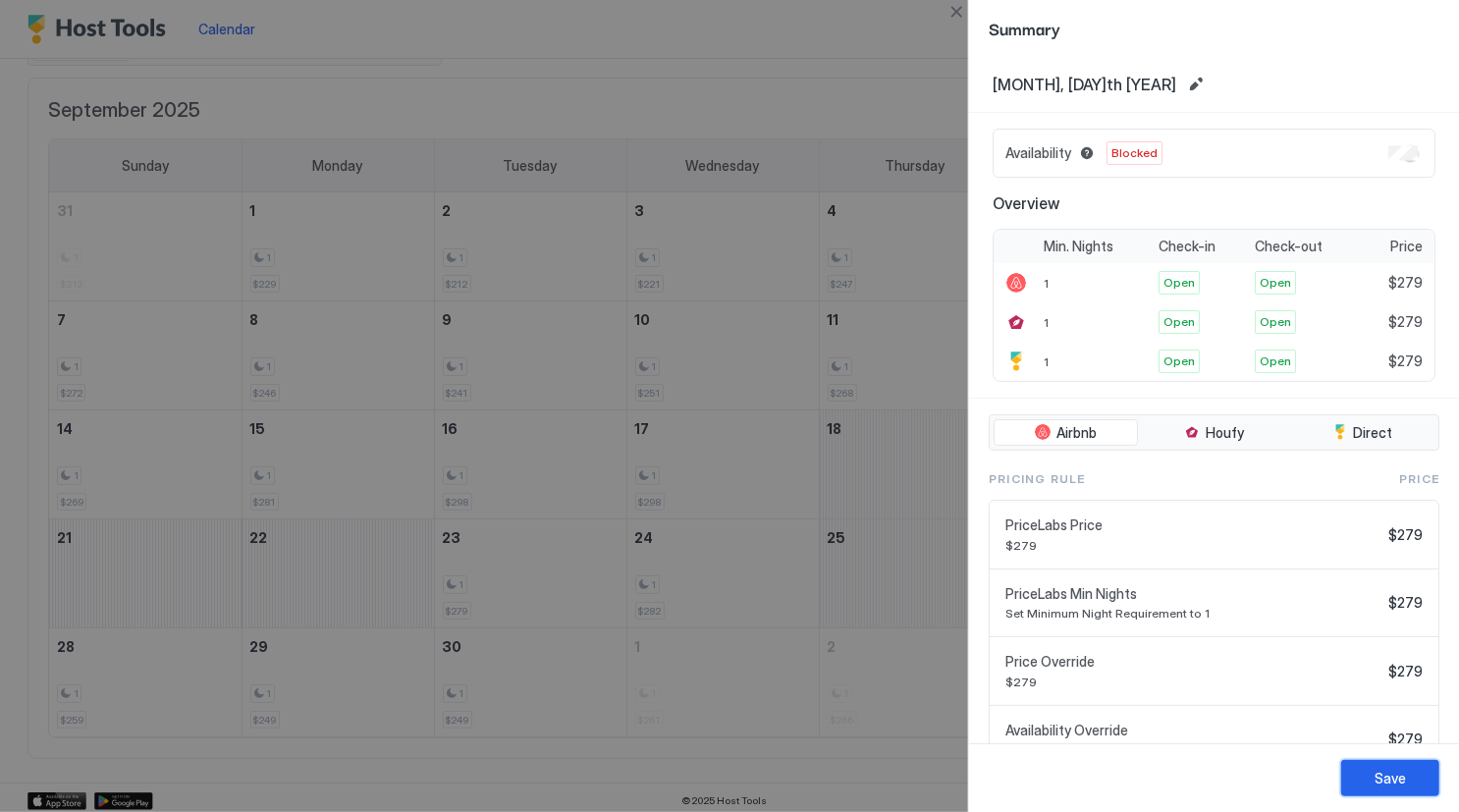 click on "Save" at bounding box center (1390, 778) 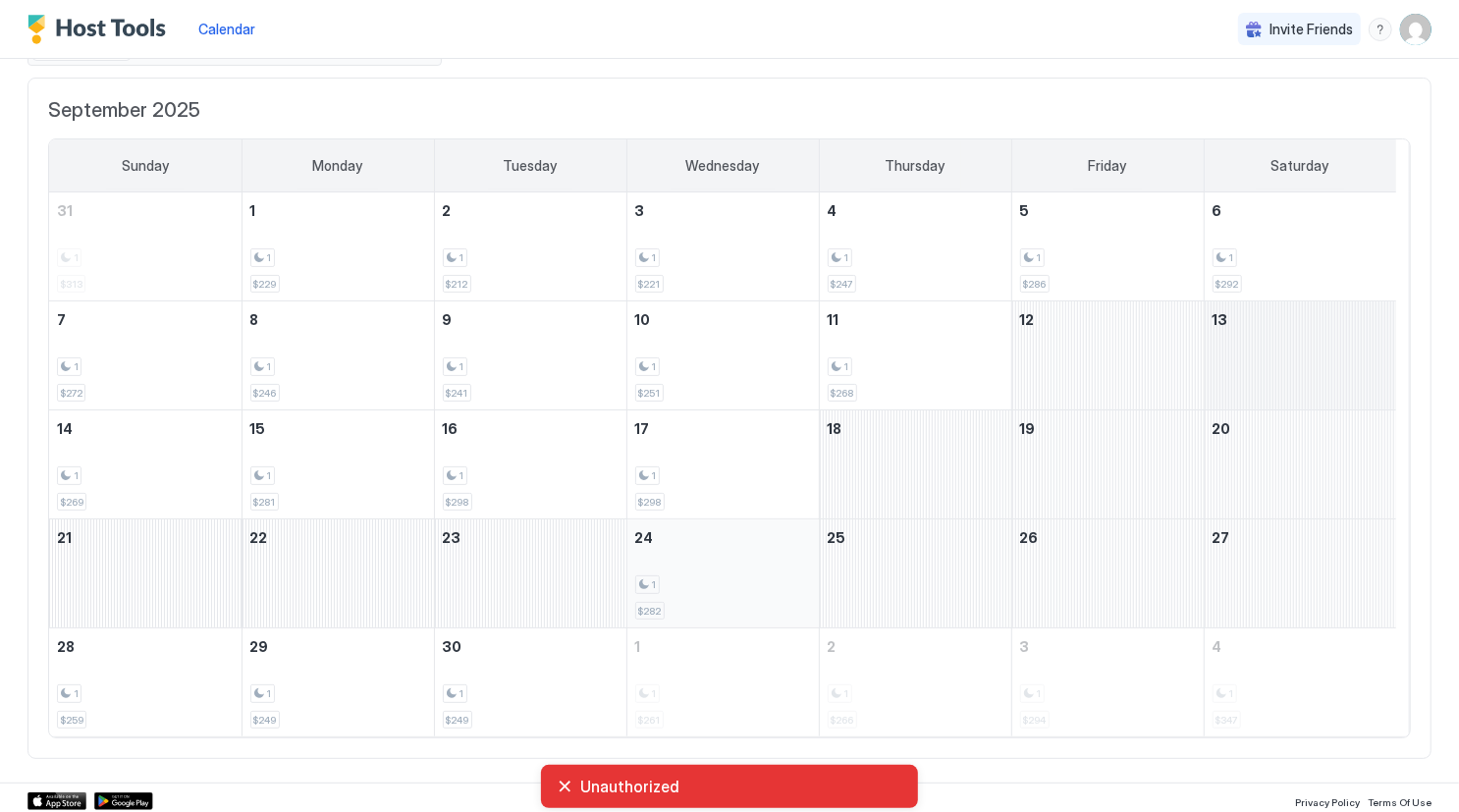 click on "1 $[PRICE]" at bounding box center (723, 573) 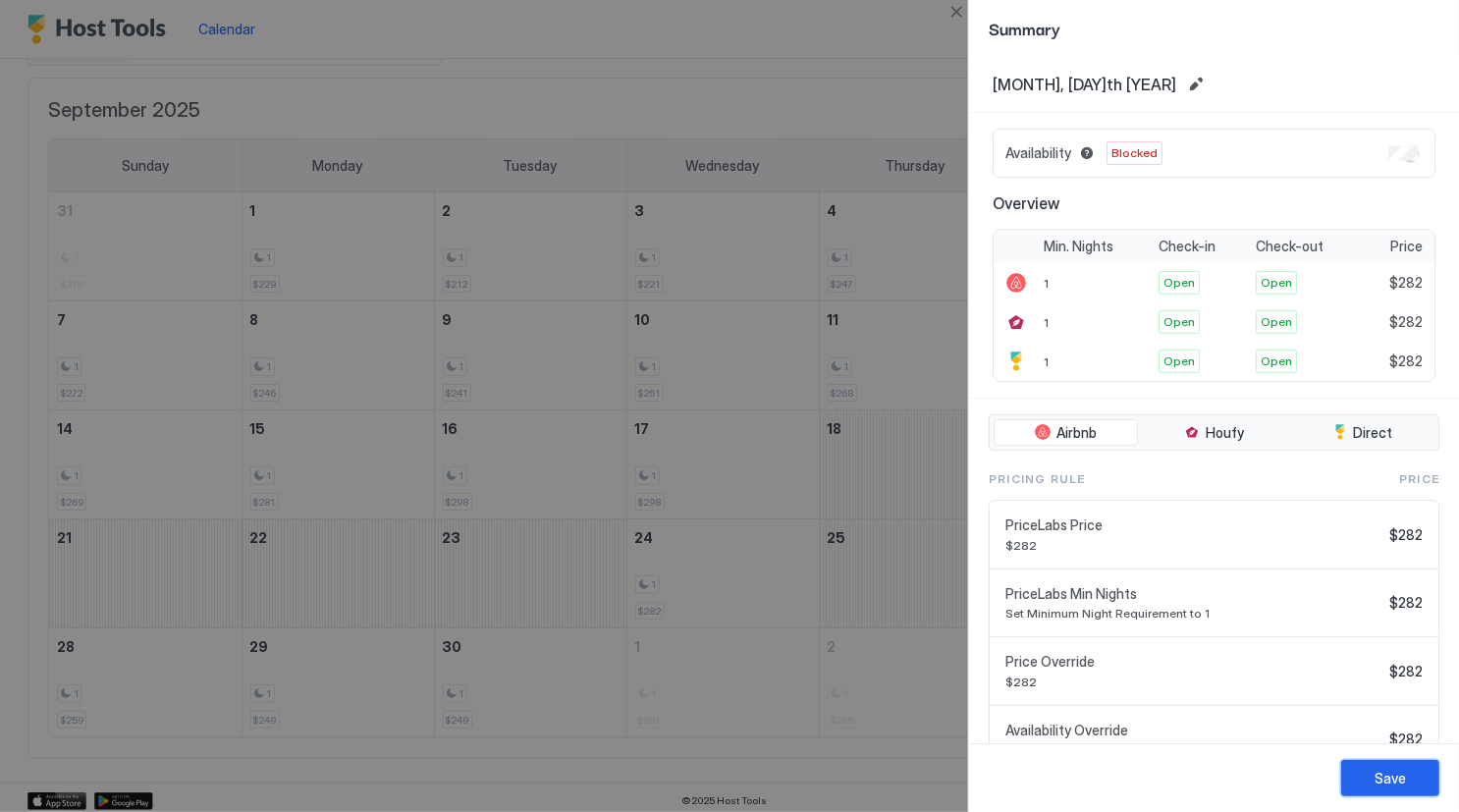 click on "Save" at bounding box center [1390, 778] 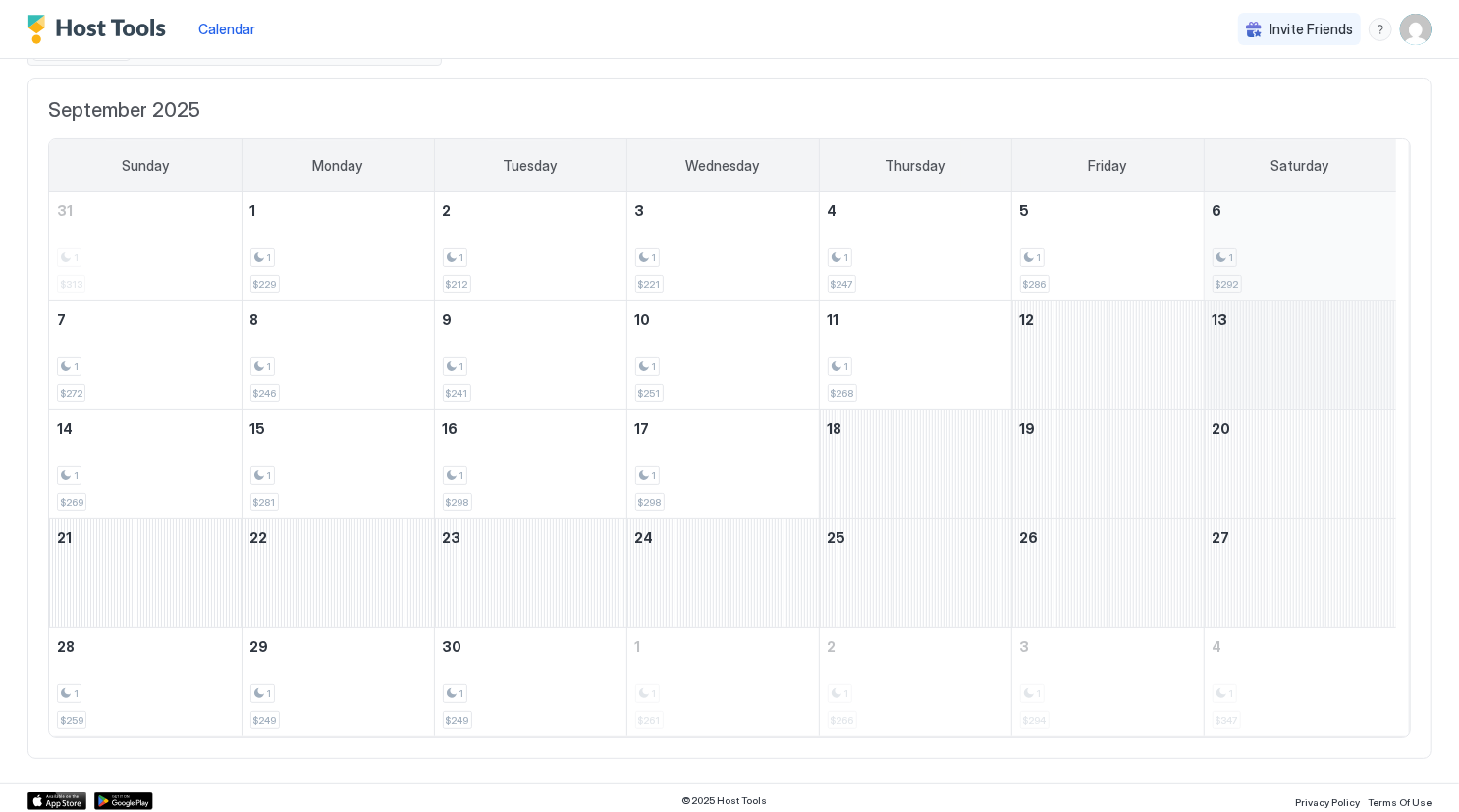 scroll, scrollTop: 0, scrollLeft: 0, axis: both 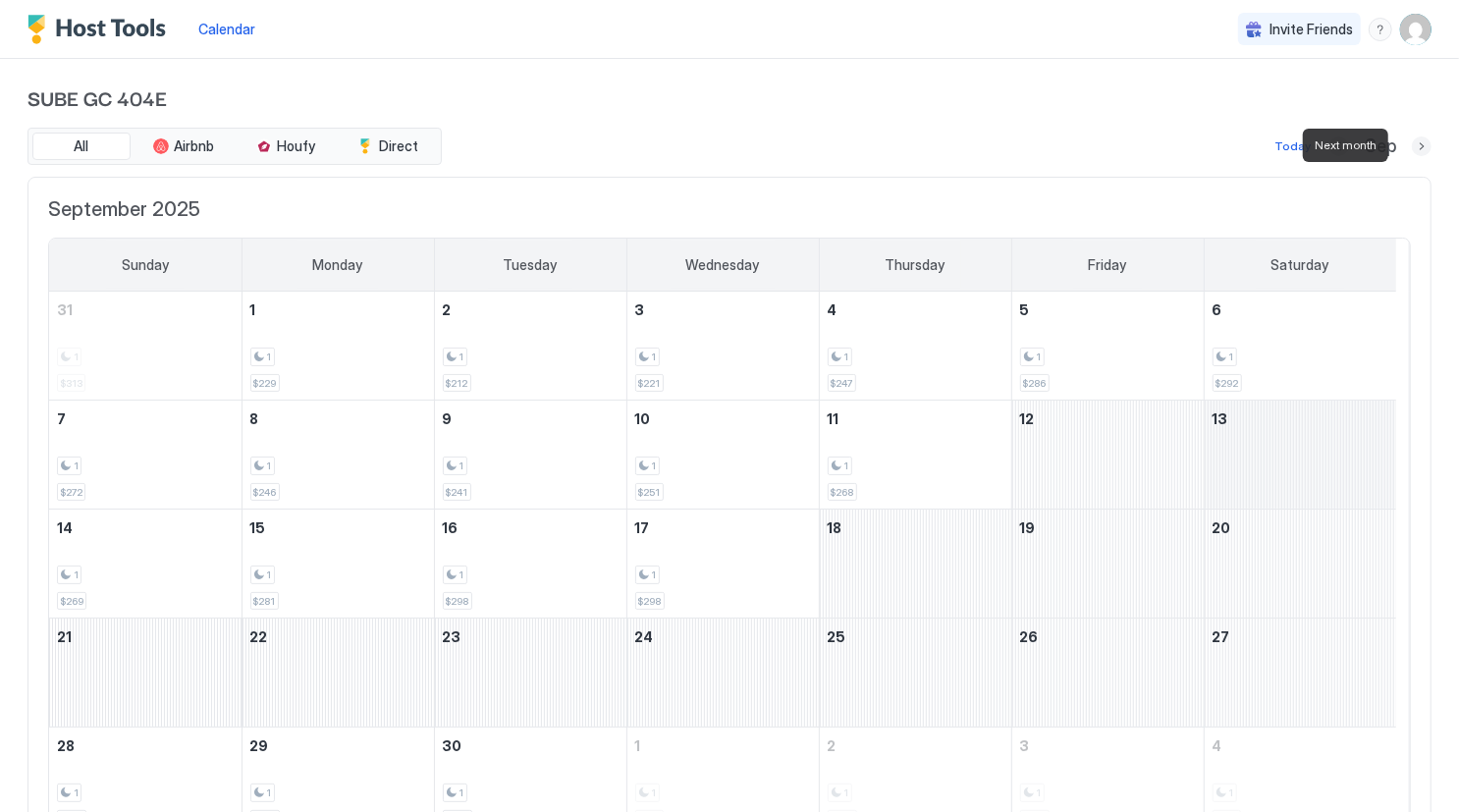 click at bounding box center (1422, 146) 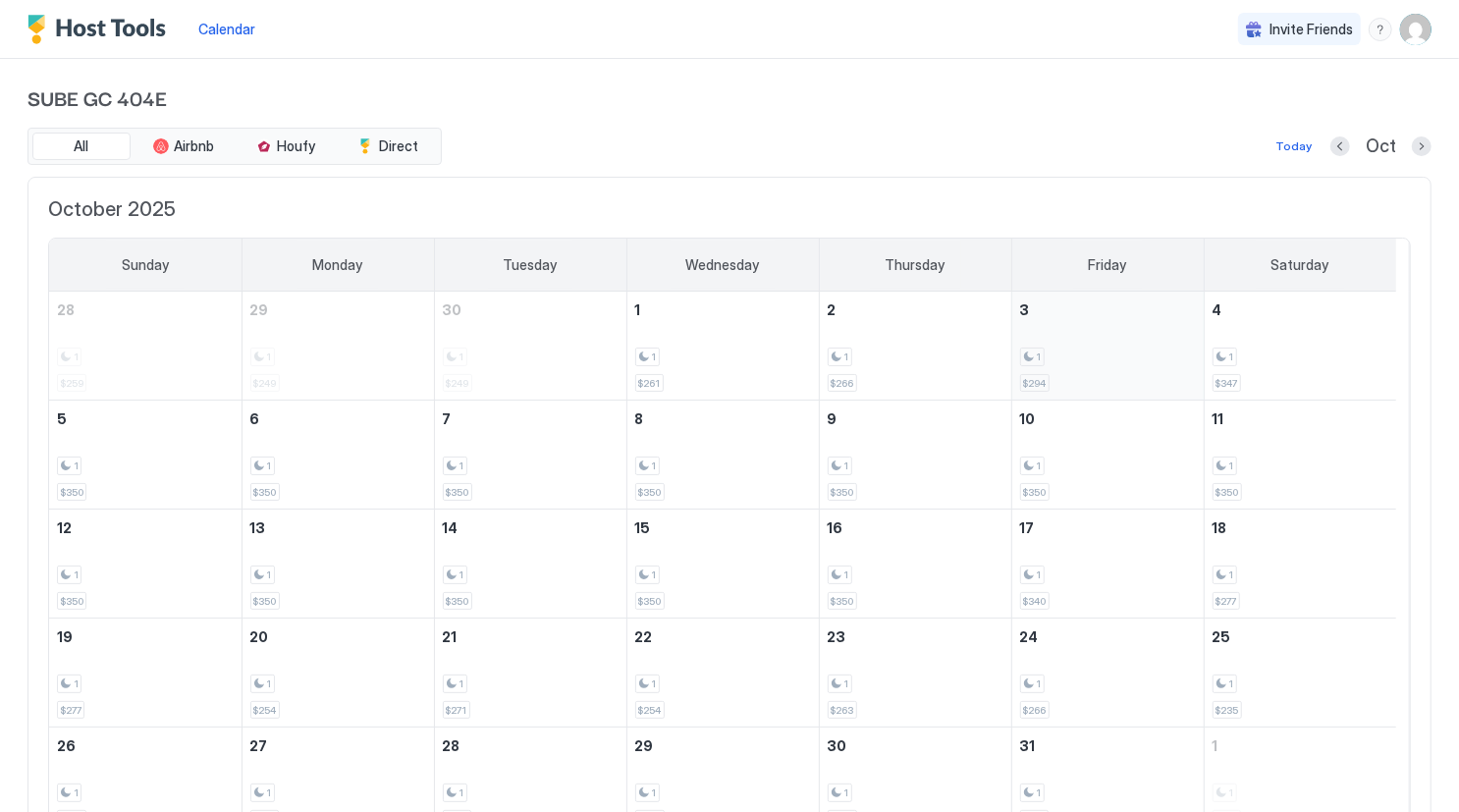 click on "1 $294" at bounding box center (1108, 346) 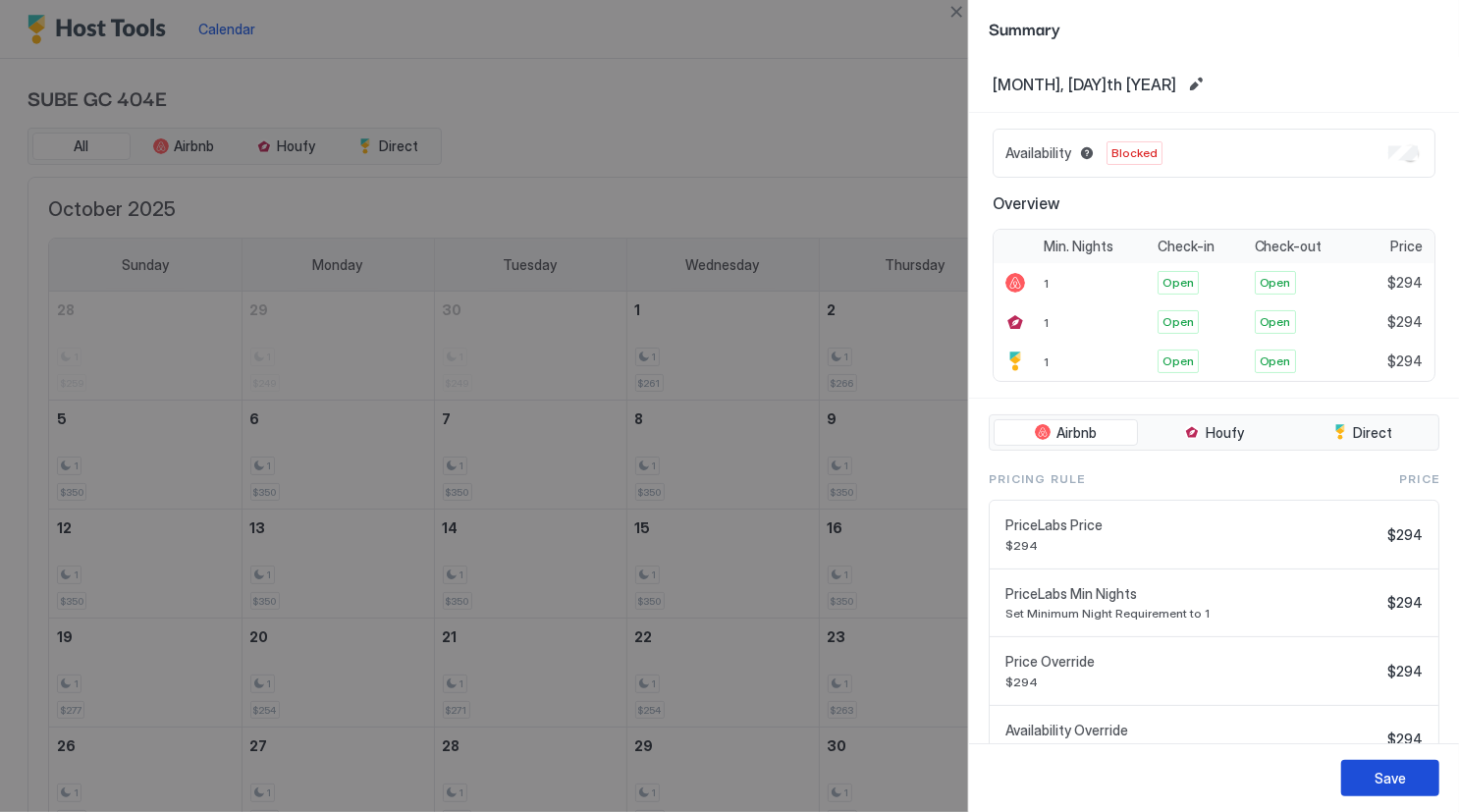 click on "Save" at bounding box center [1390, 778] 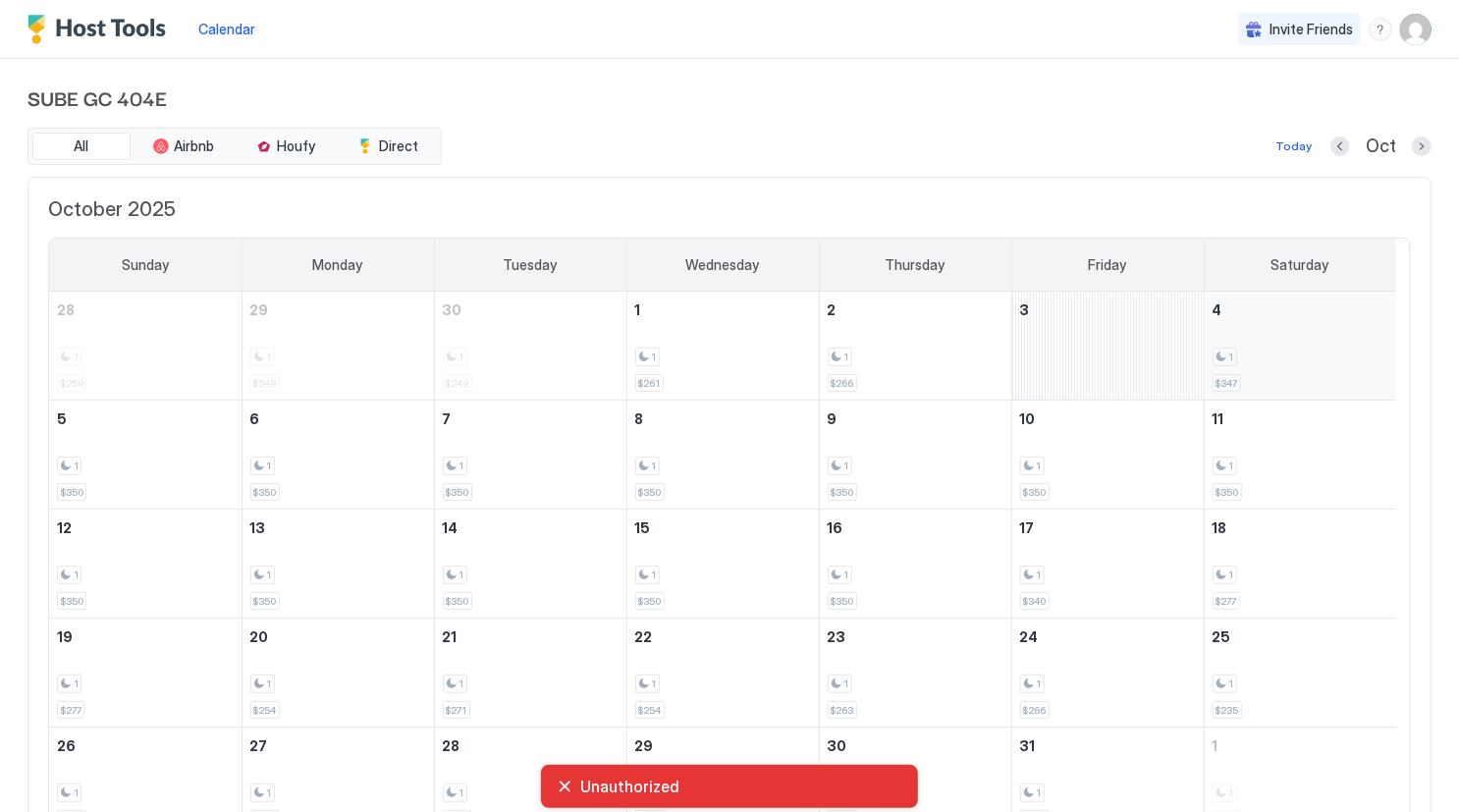 click on "1" at bounding box center [1301, 356] 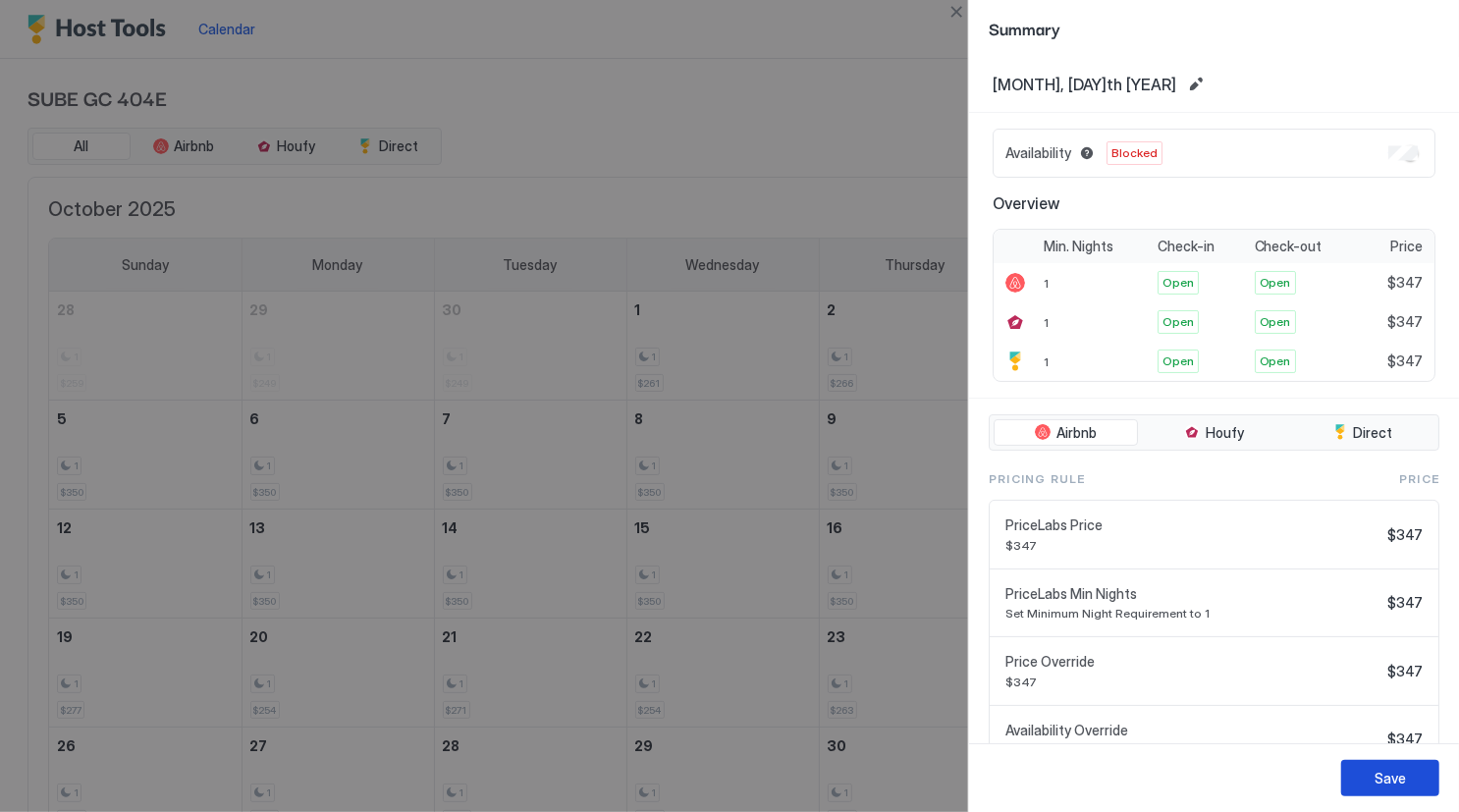 click on "Save" at bounding box center (1390, 778) 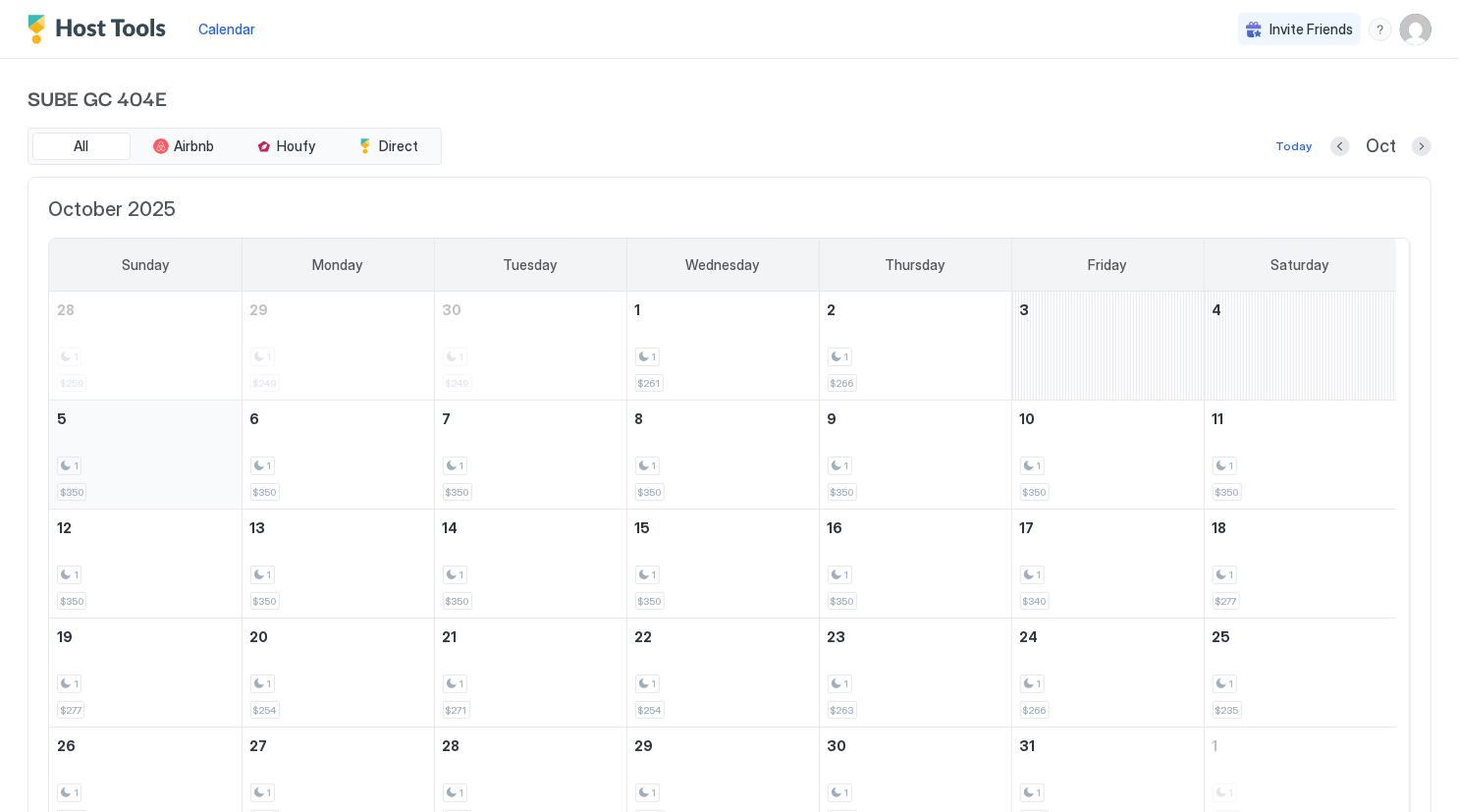 click on "1 $[PRICE]" at bounding box center (145, 455) 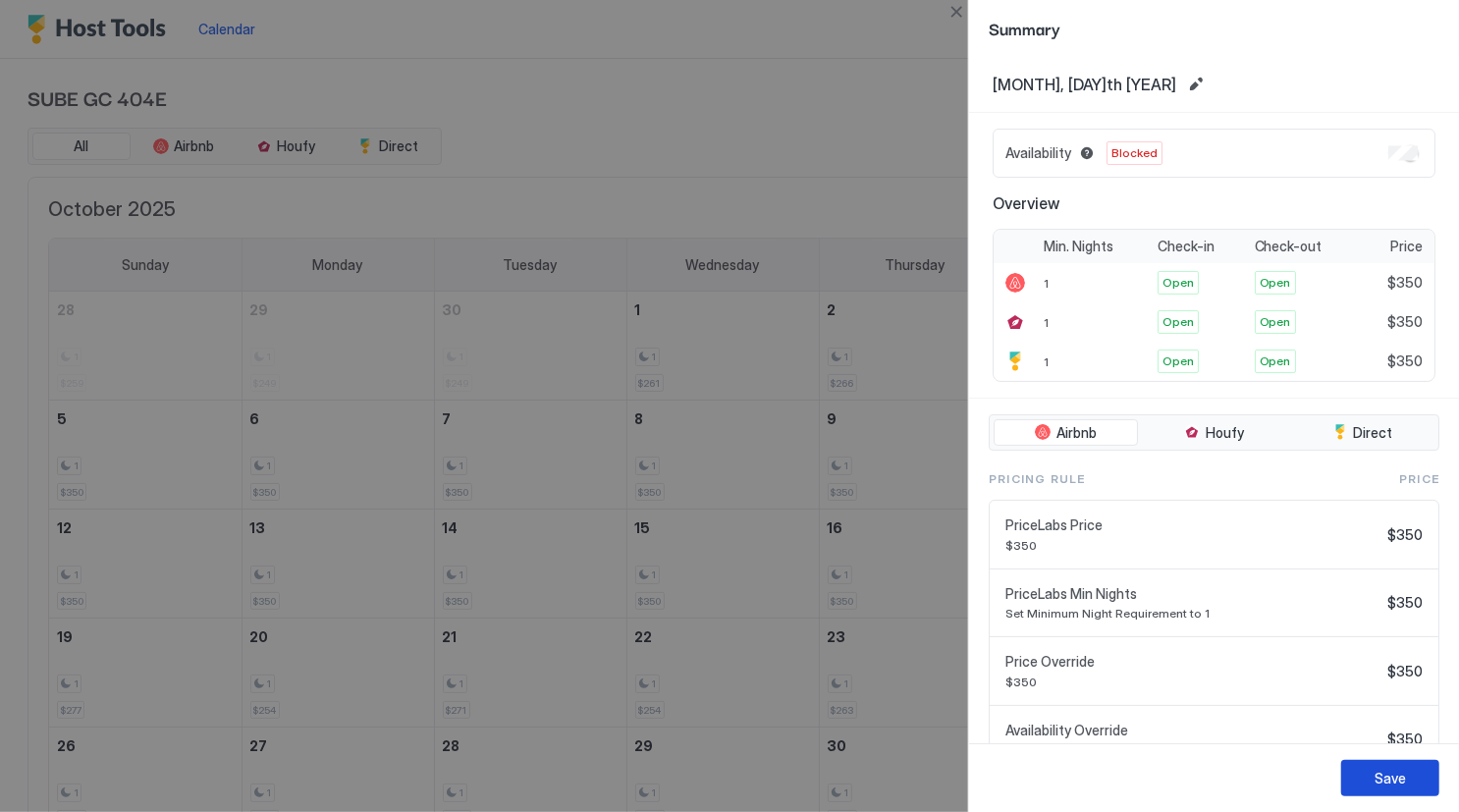 click on "Save" at bounding box center (1390, 778) 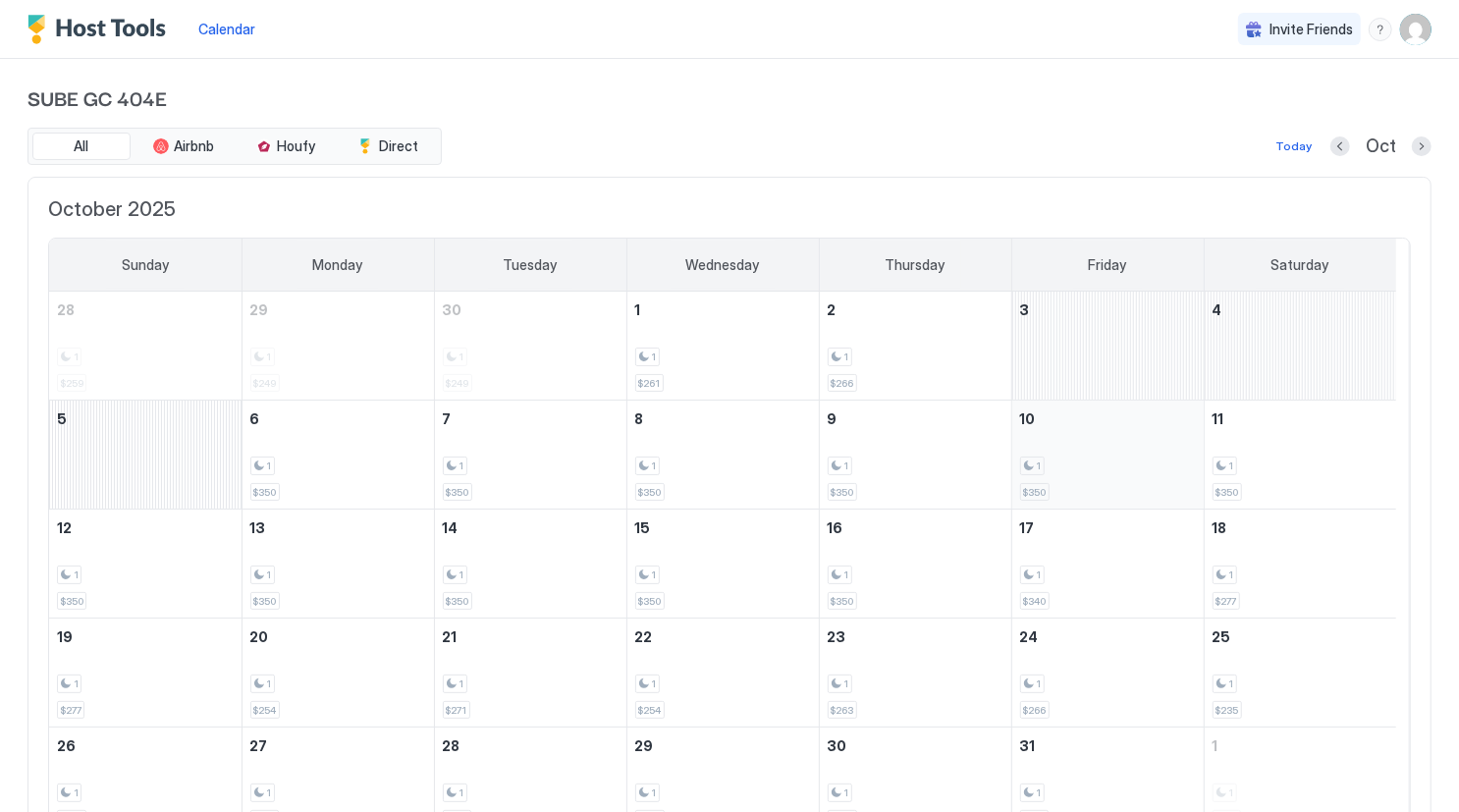 click on "1" at bounding box center [1108, 465] 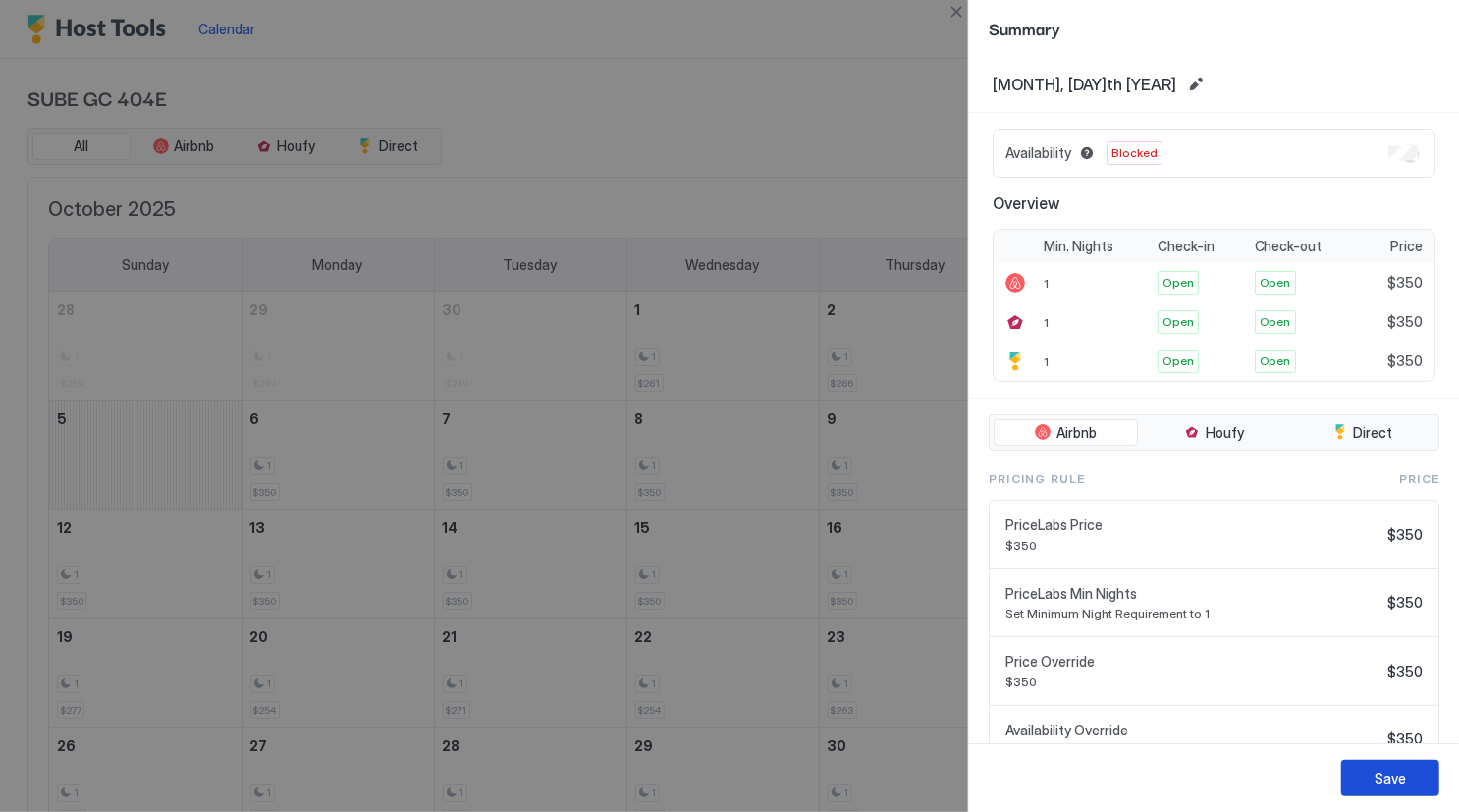 click on "Save" at bounding box center (1390, 778) 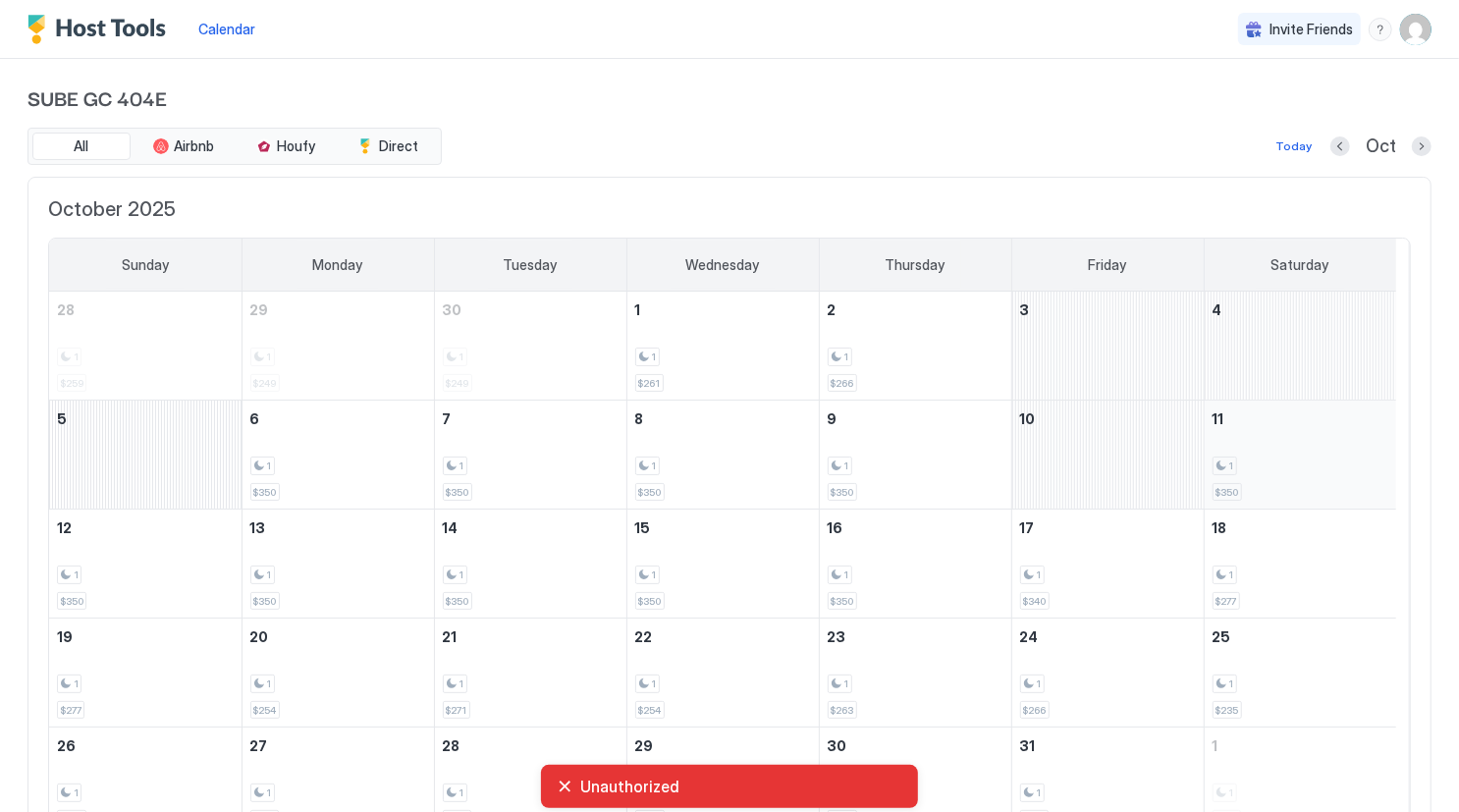click on "1 $[PRICE]" at bounding box center (1301, 455) 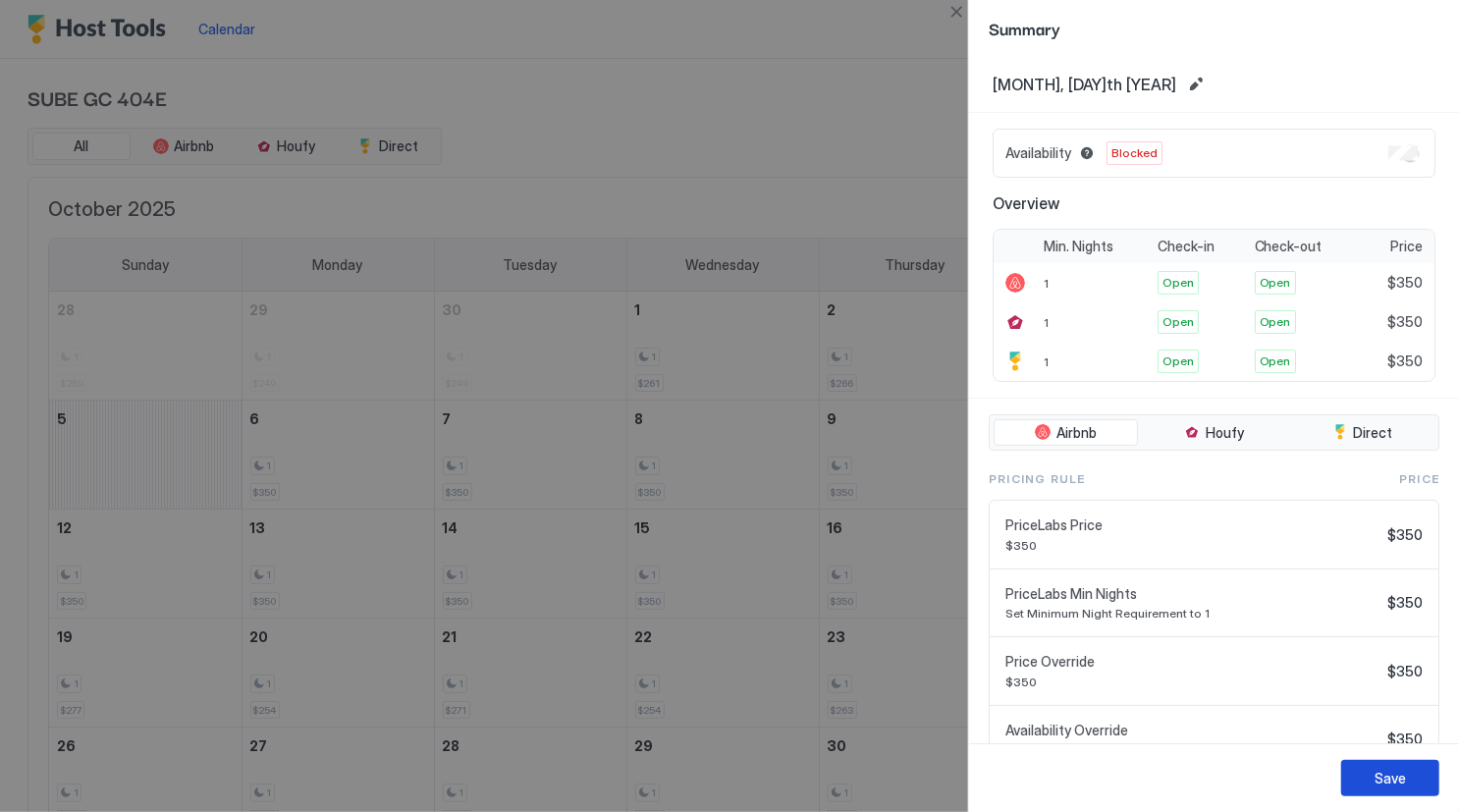 click on "Save" at bounding box center [1390, 778] 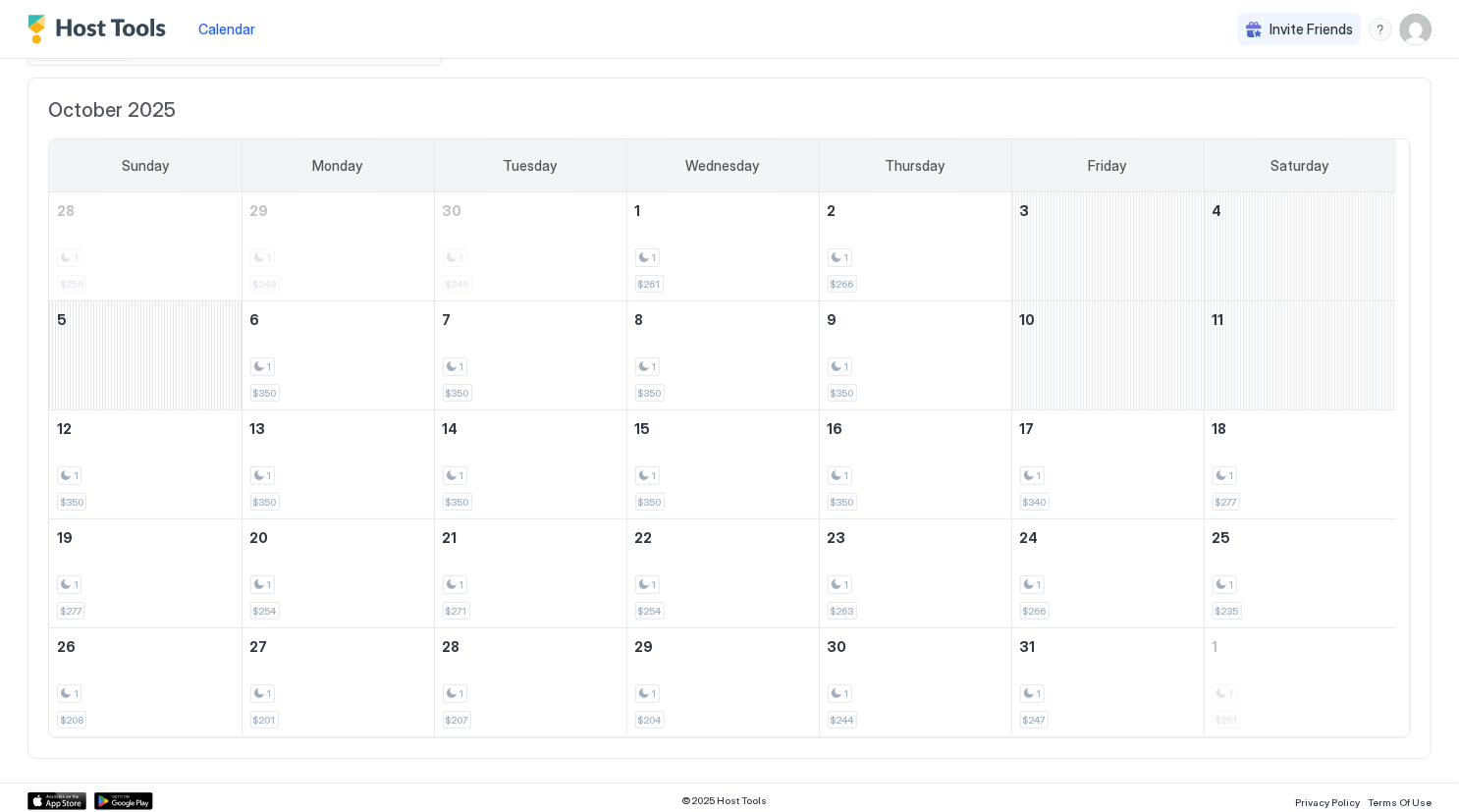 scroll, scrollTop: 0, scrollLeft: 0, axis: both 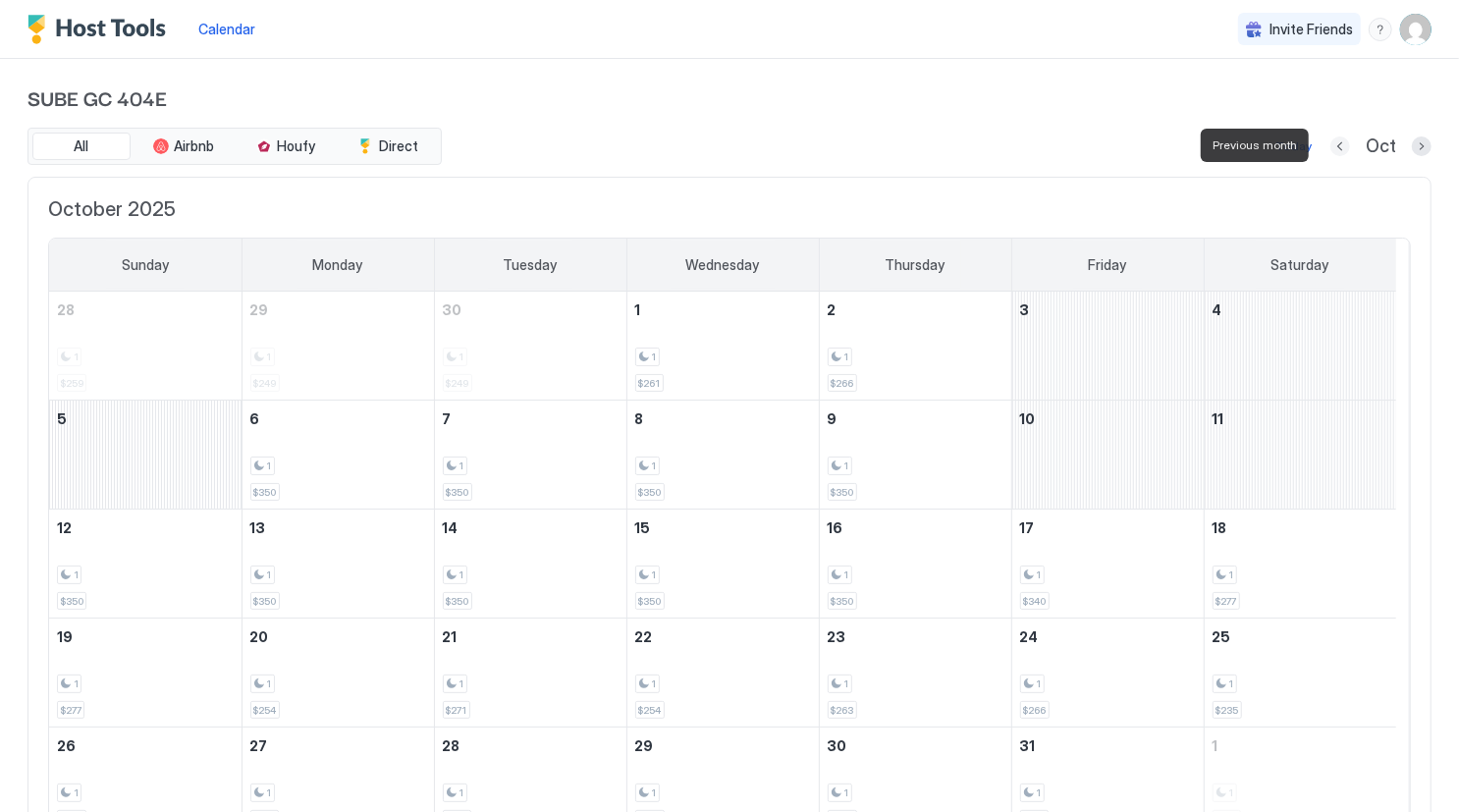 click at bounding box center (1340, 146) 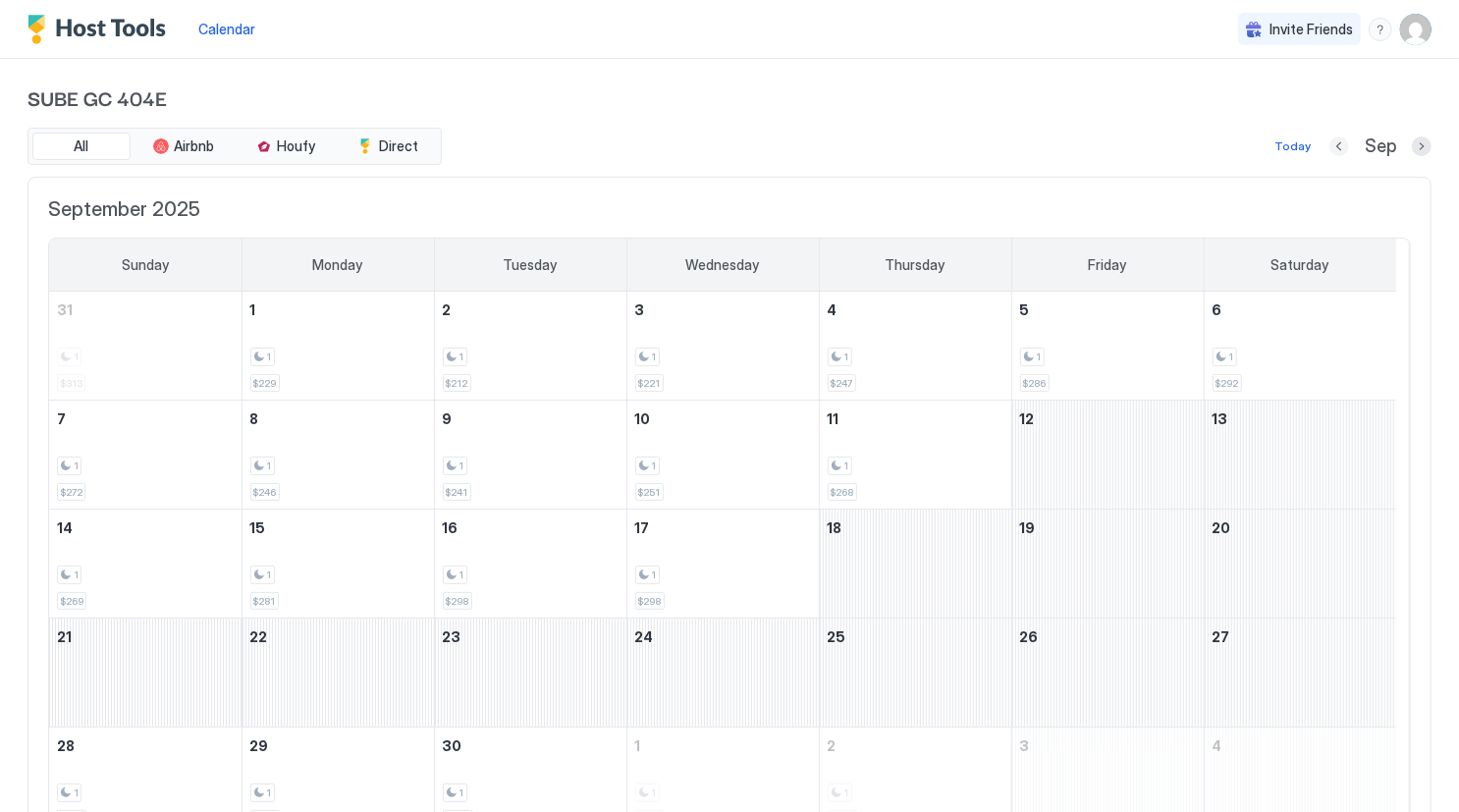 click at bounding box center (1339, 146) 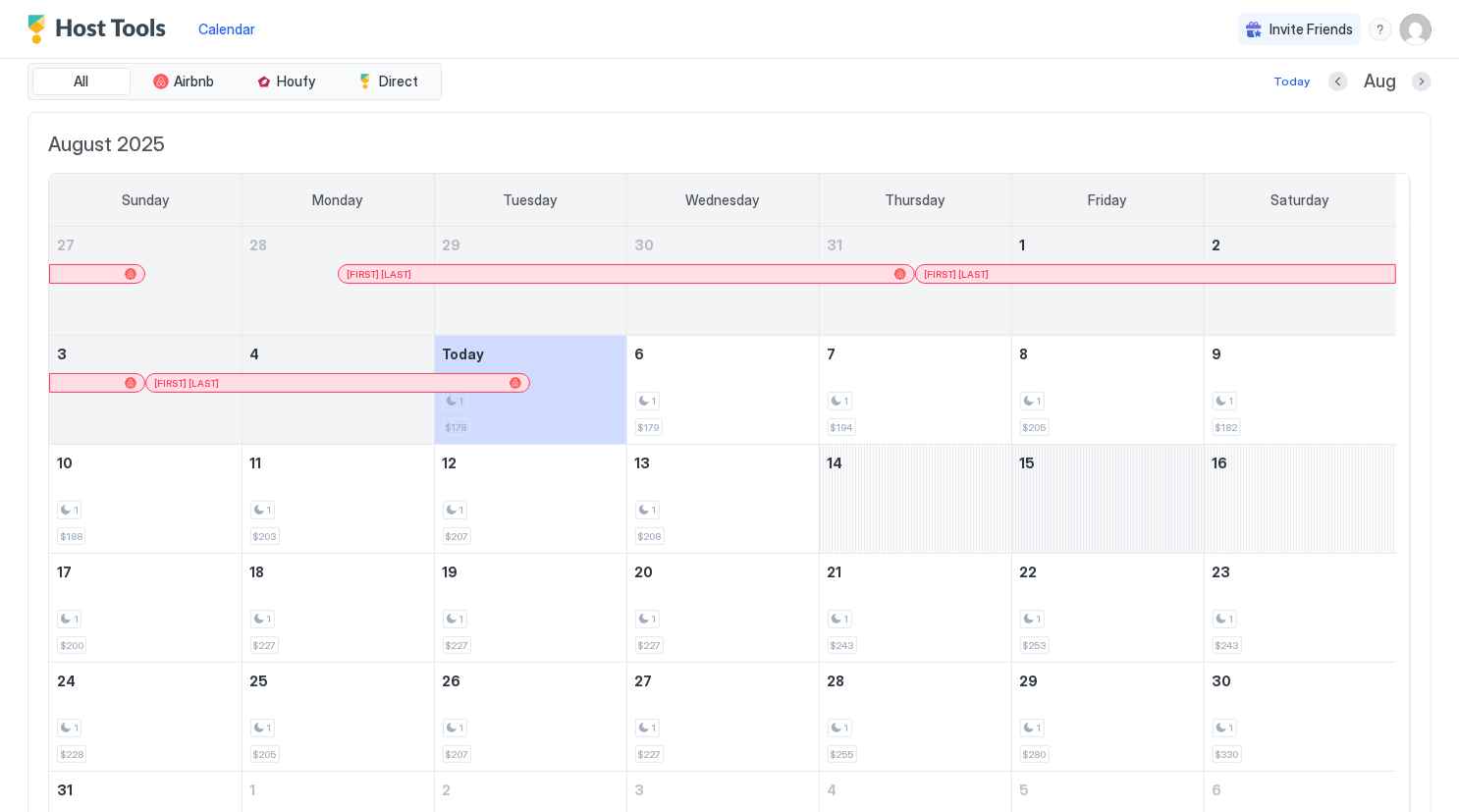 scroll, scrollTop: 44, scrollLeft: 0, axis: vertical 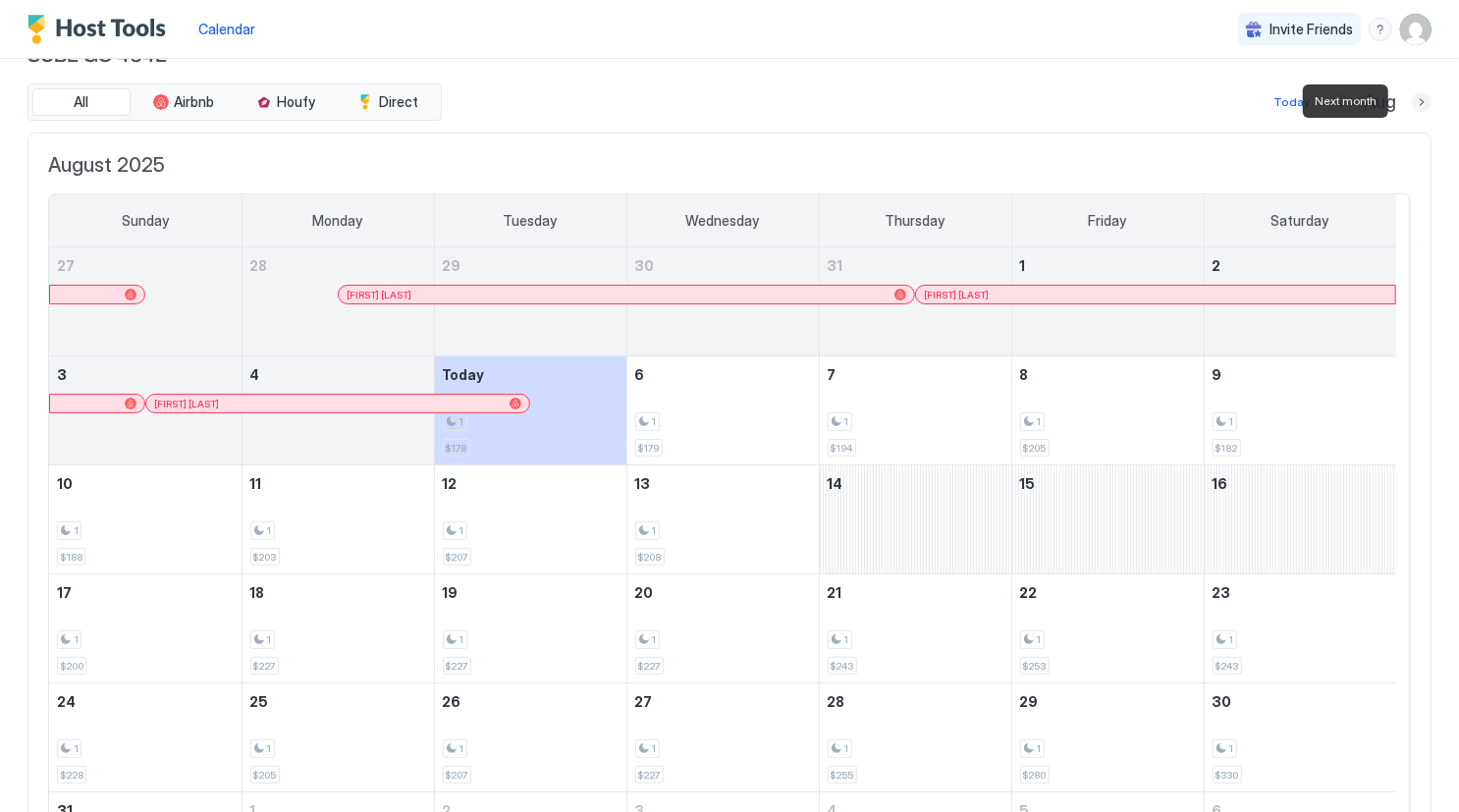 click at bounding box center [1422, 102] 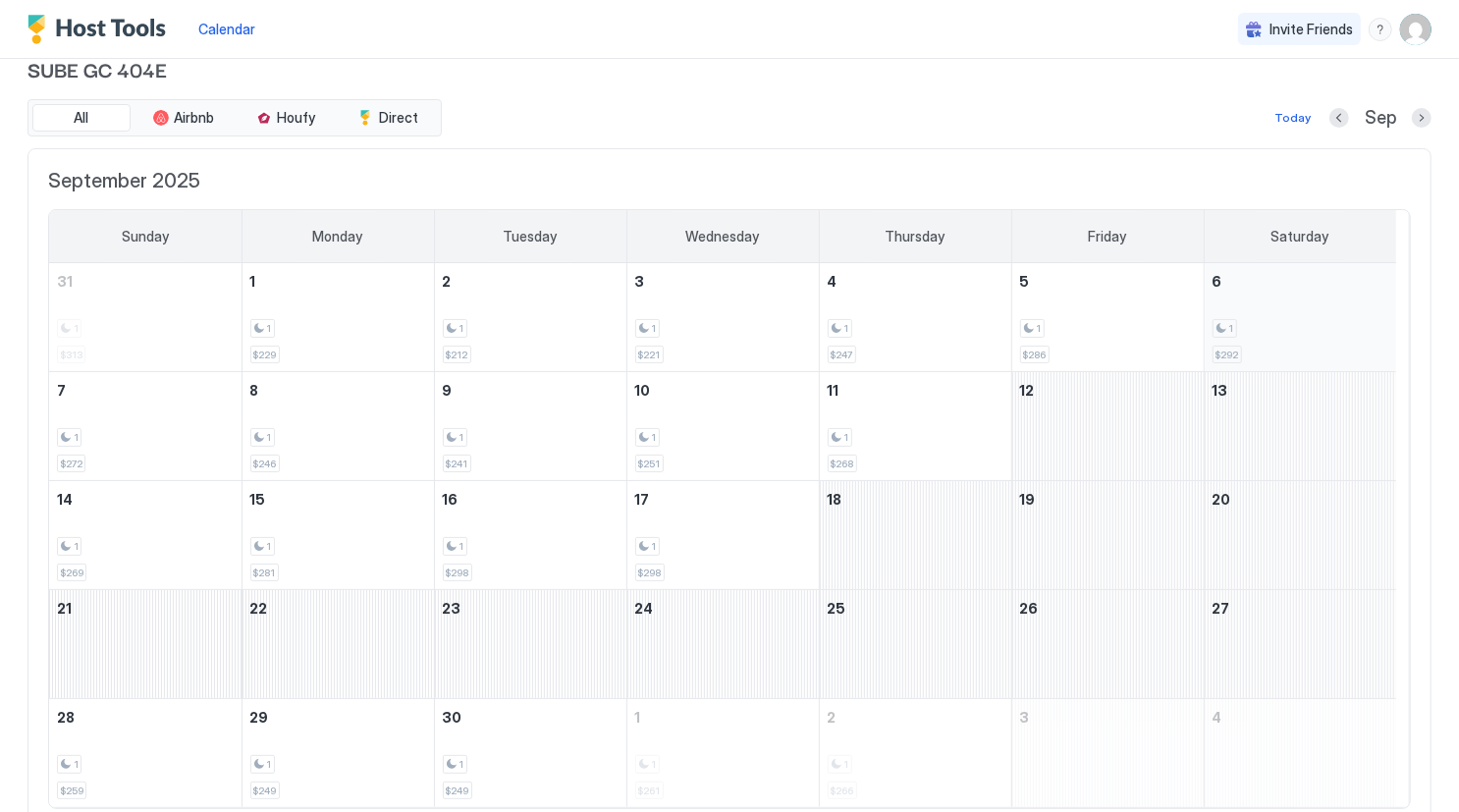 scroll, scrollTop: 0, scrollLeft: 0, axis: both 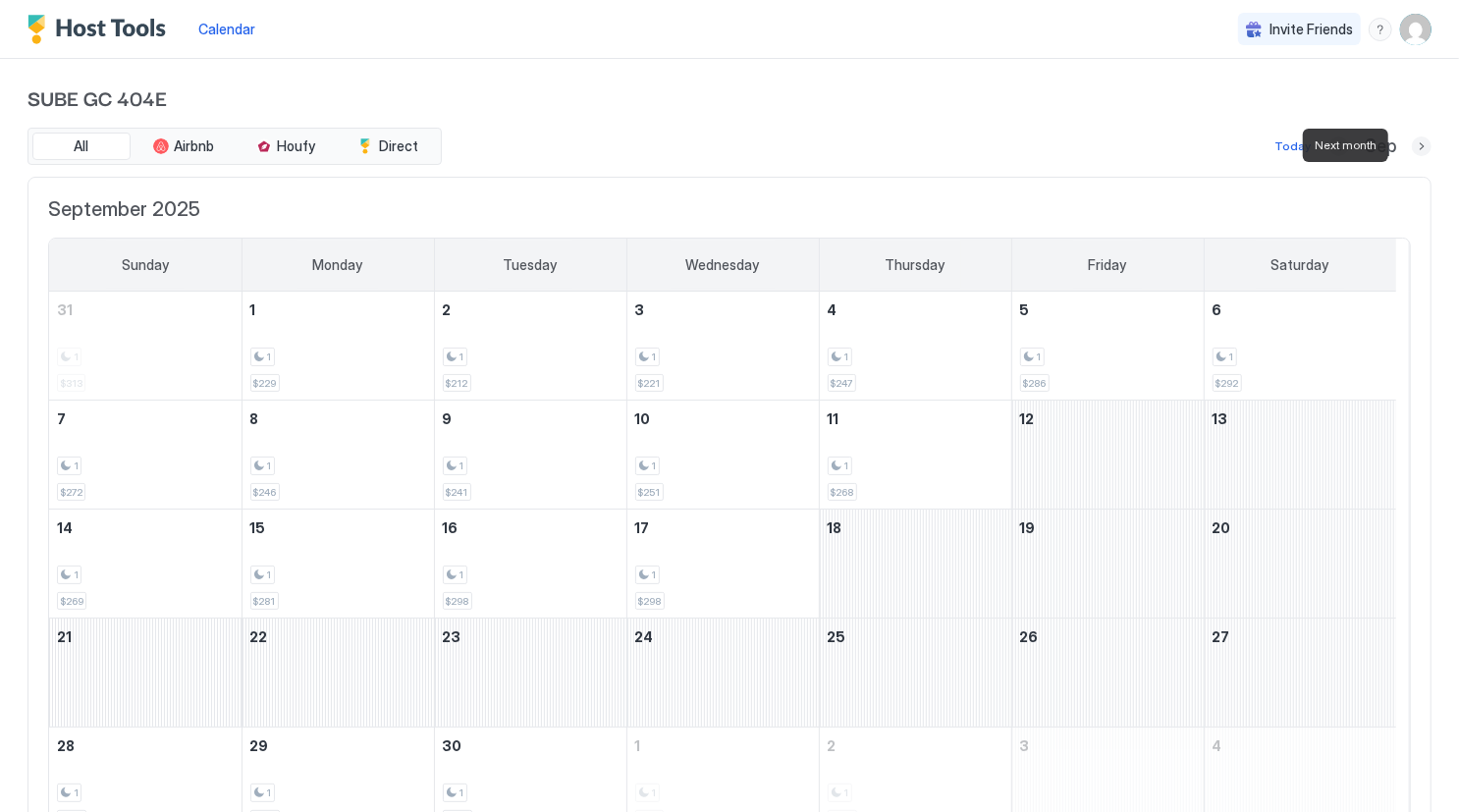 click at bounding box center [1422, 146] 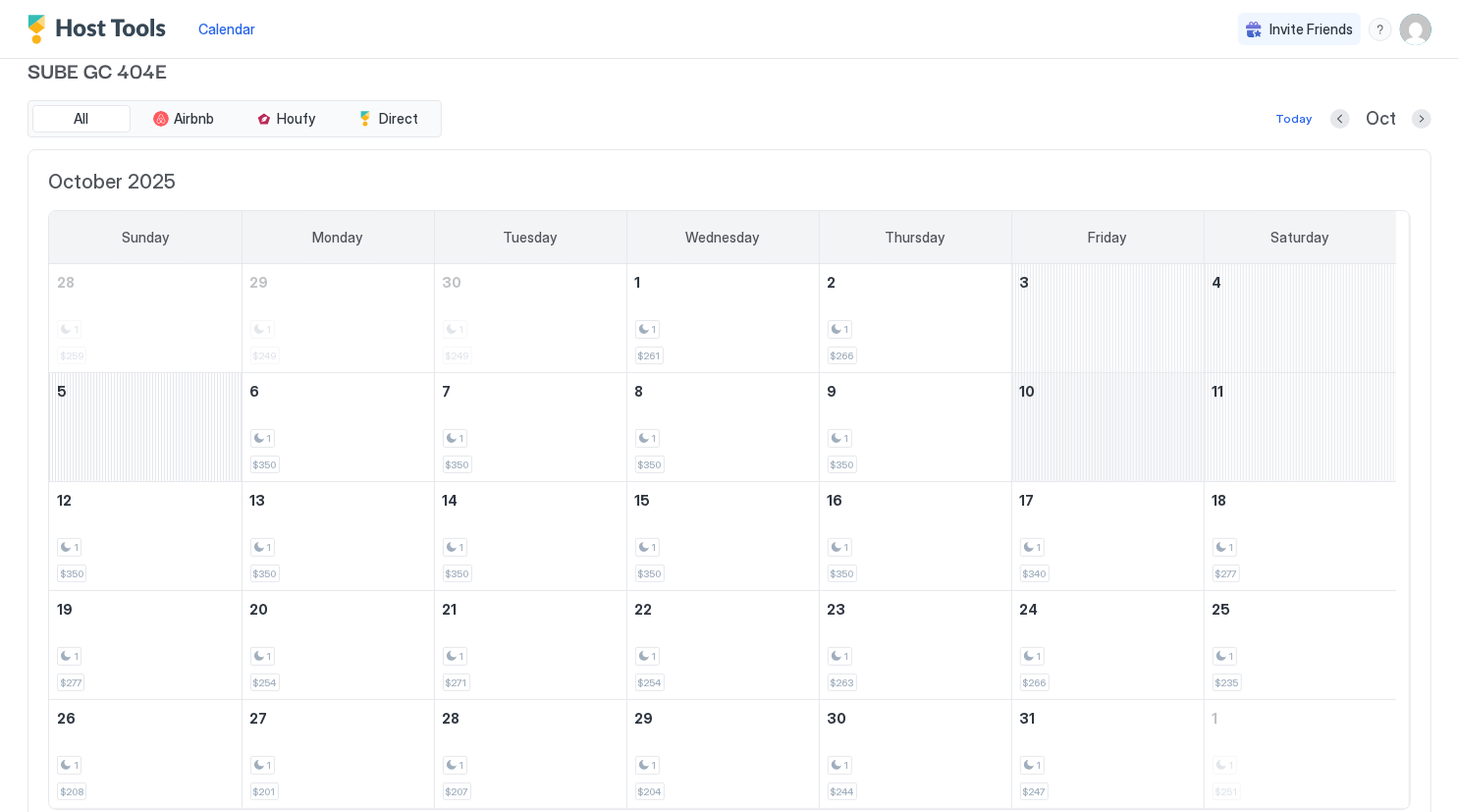 scroll, scrollTop: 0, scrollLeft: 0, axis: both 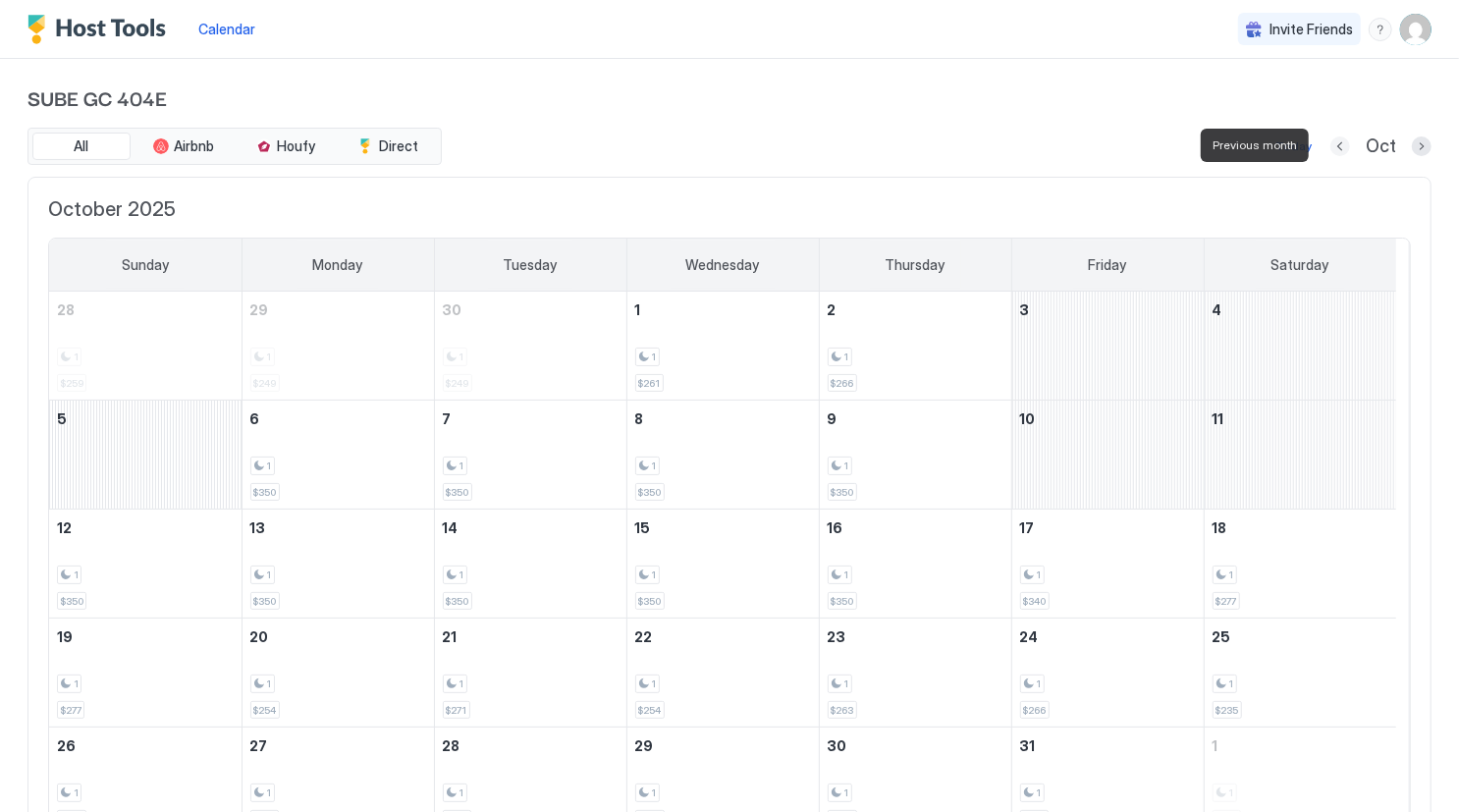click at bounding box center (1340, 146) 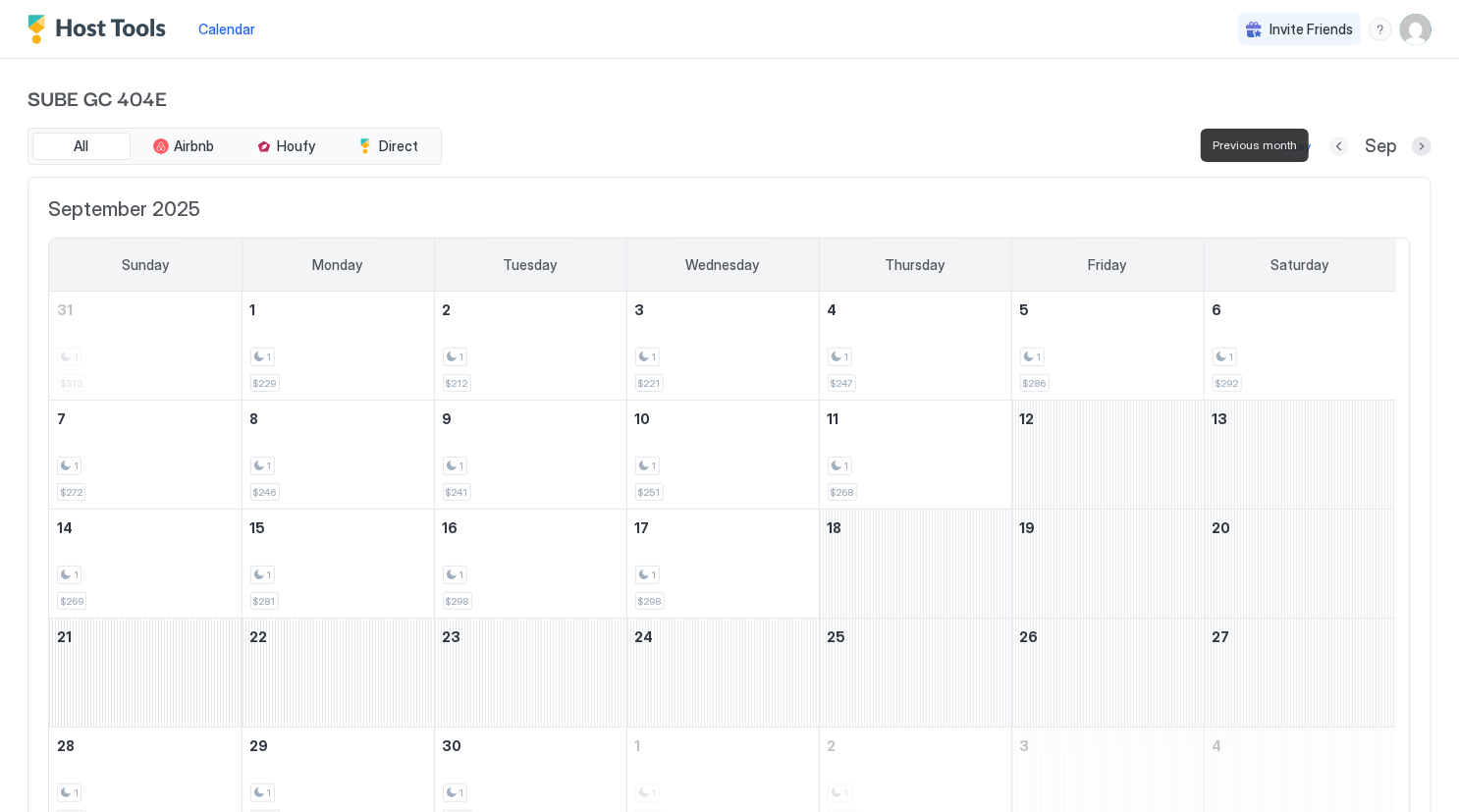 click at bounding box center [1339, 146] 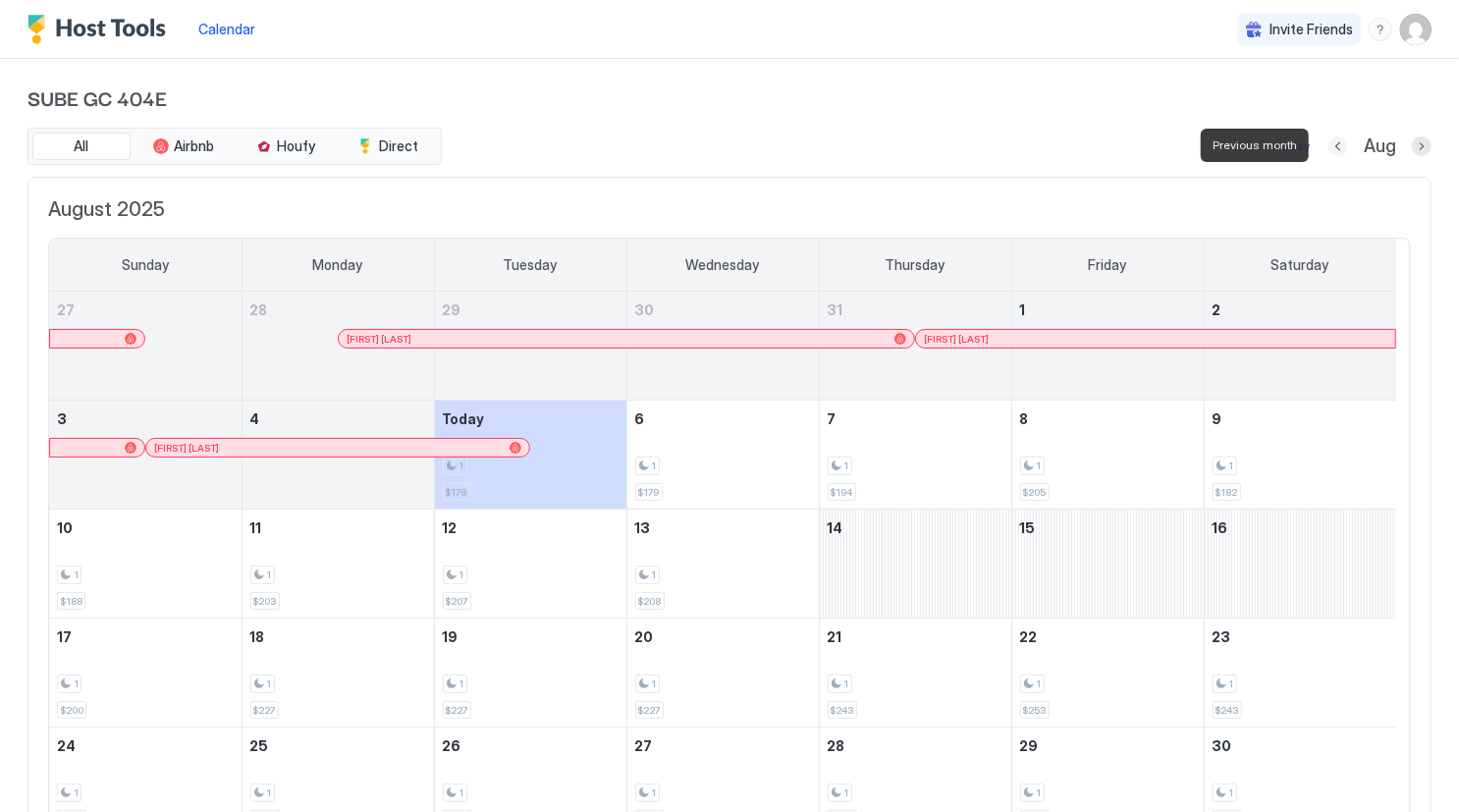 click at bounding box center (1338, 146) 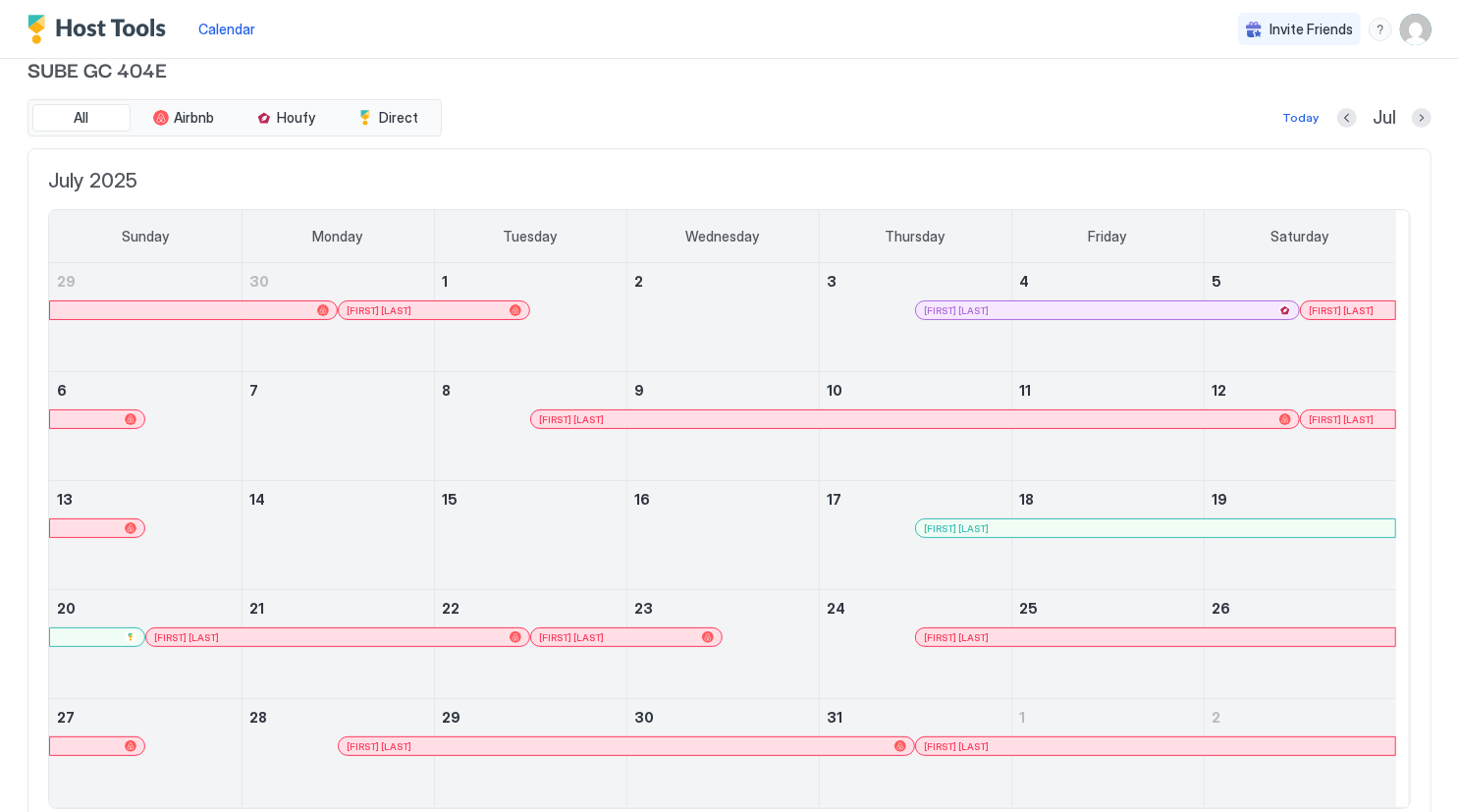 scroll, scrollTop: 0, scrollLeft: 0, axis: both 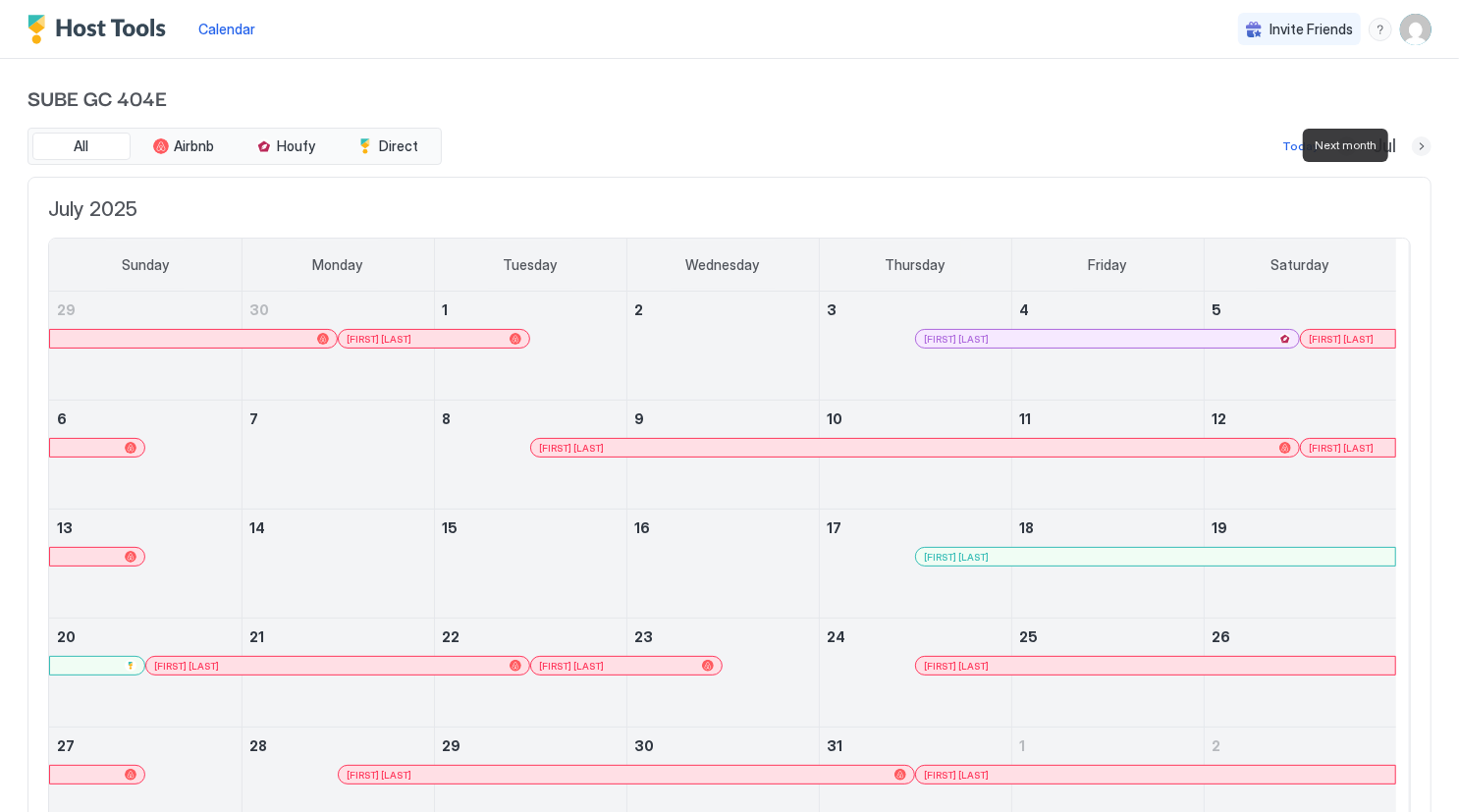click at bounding box center [1422, 146] 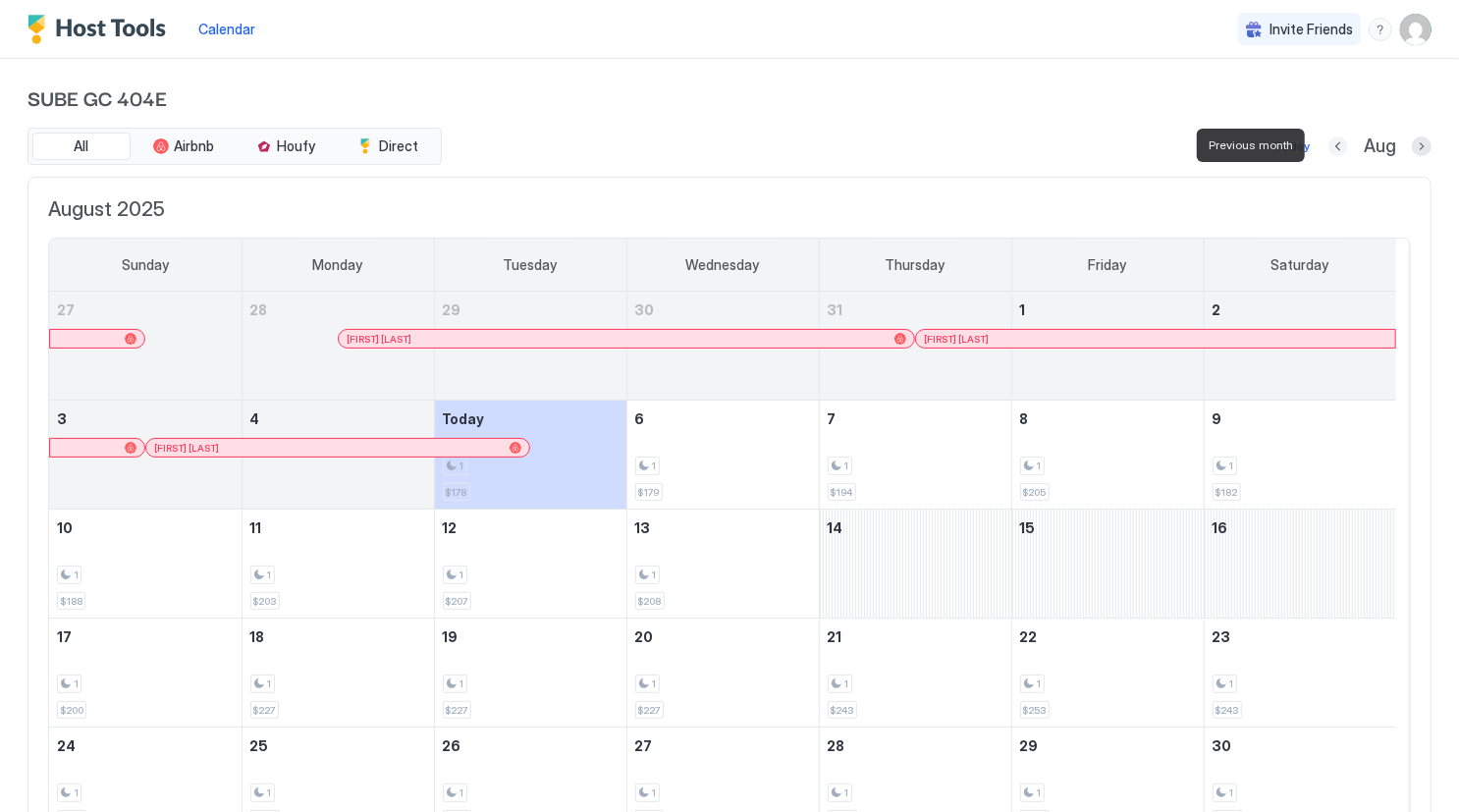 click at bounding box center (1338, 146) 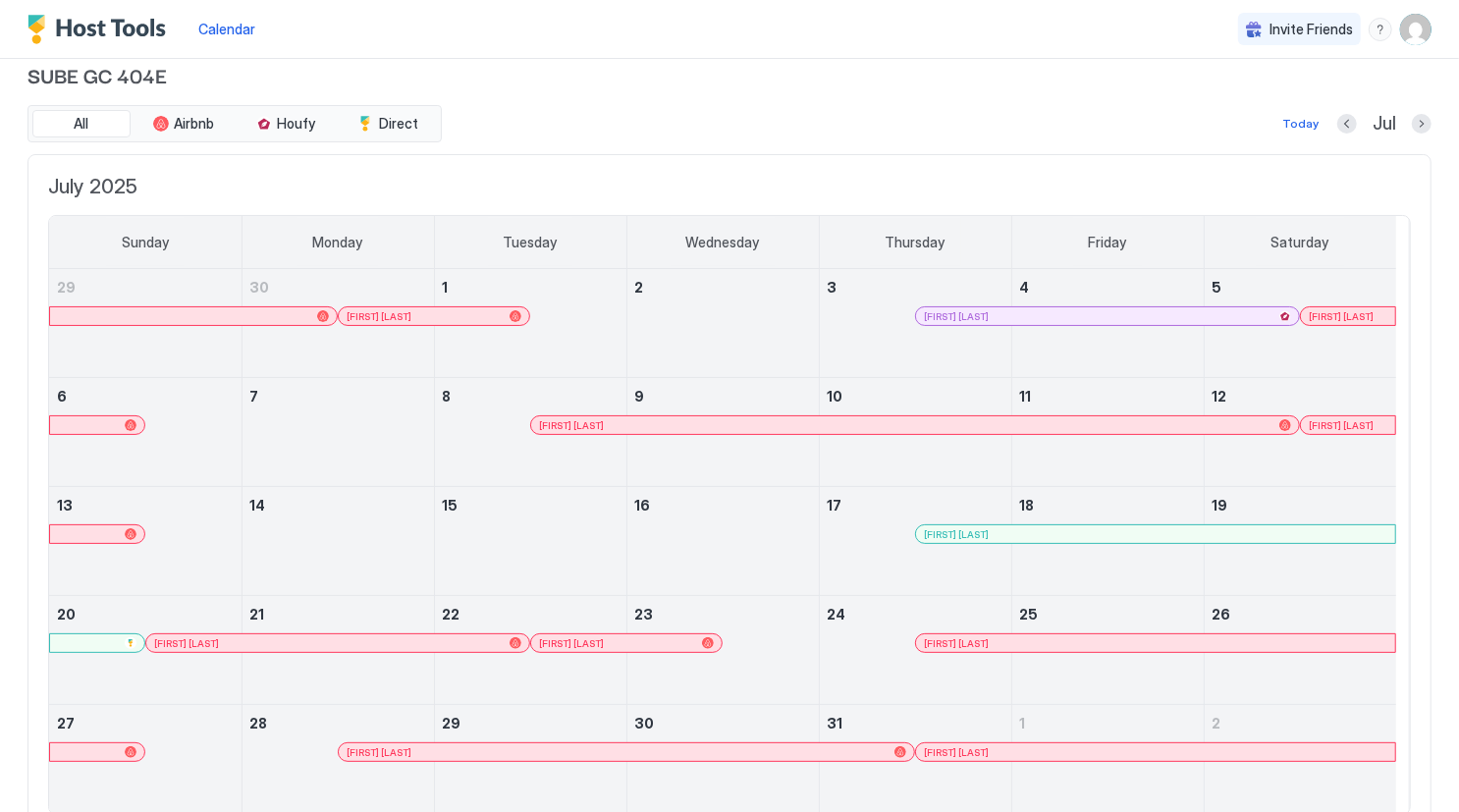 scroll, scrollTop: 0, scrollLeft: 0, axis: both 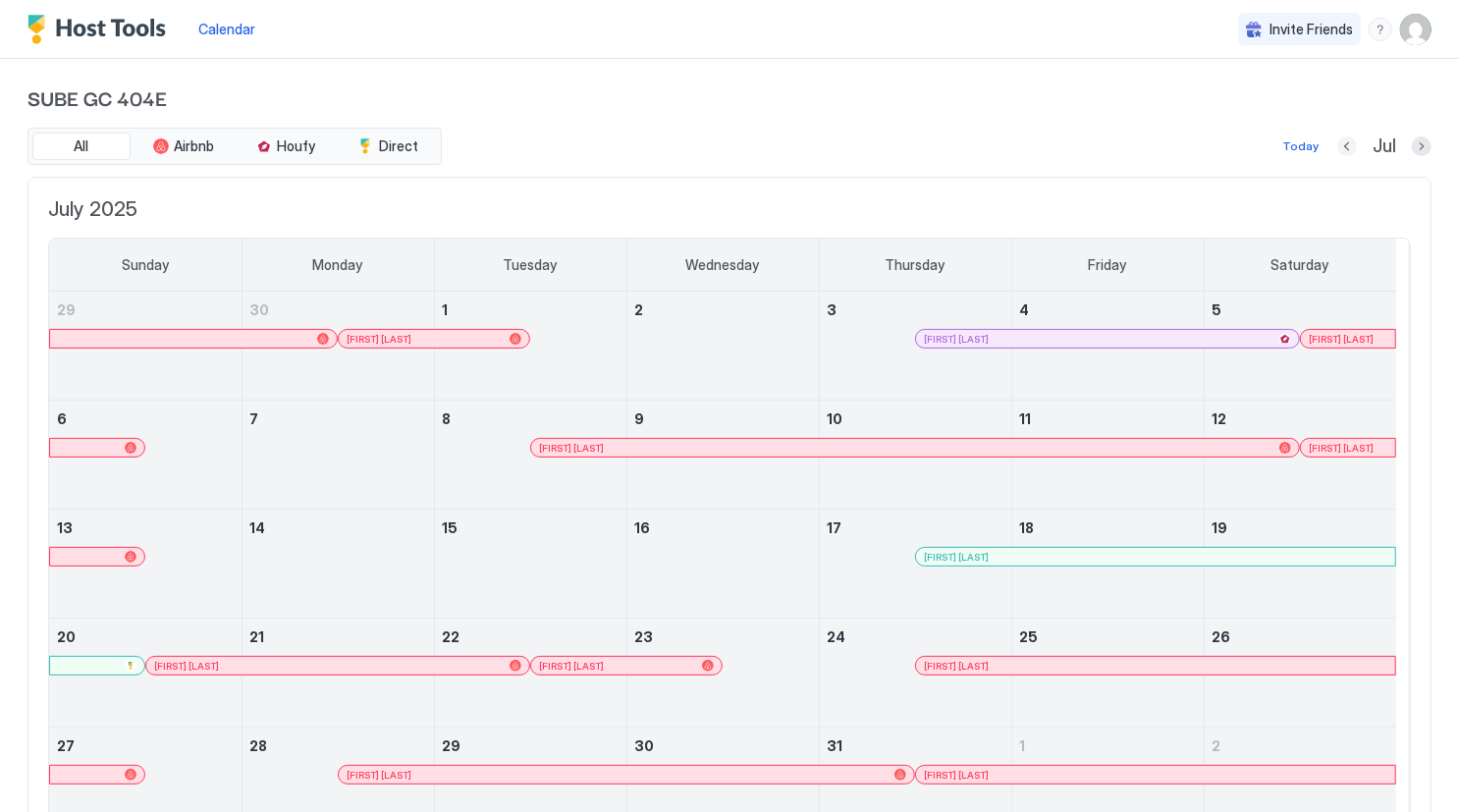 click at bounding box center (1347, 146) 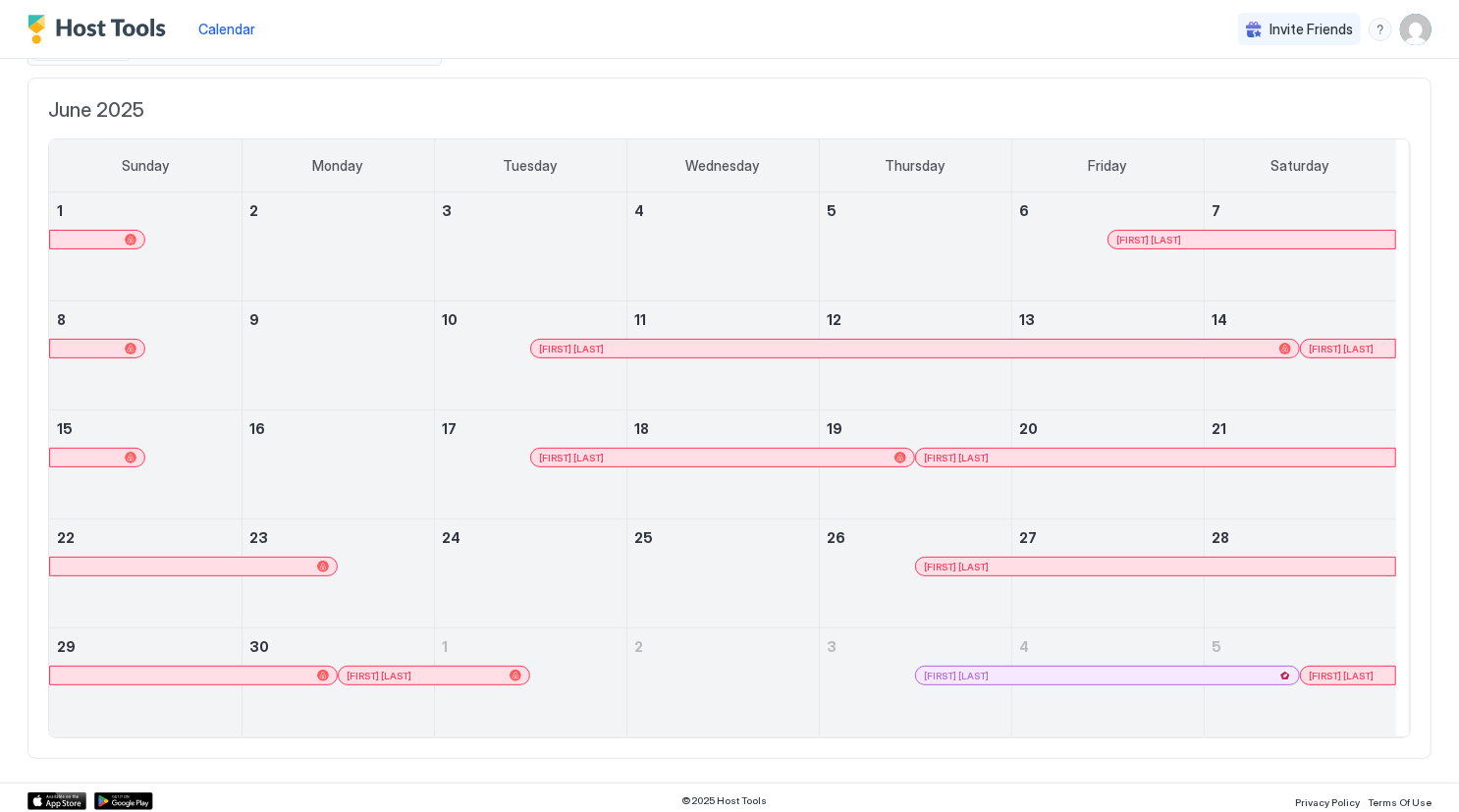 scroll, scrollTop: 0, scrollLeft: 0, axis: both 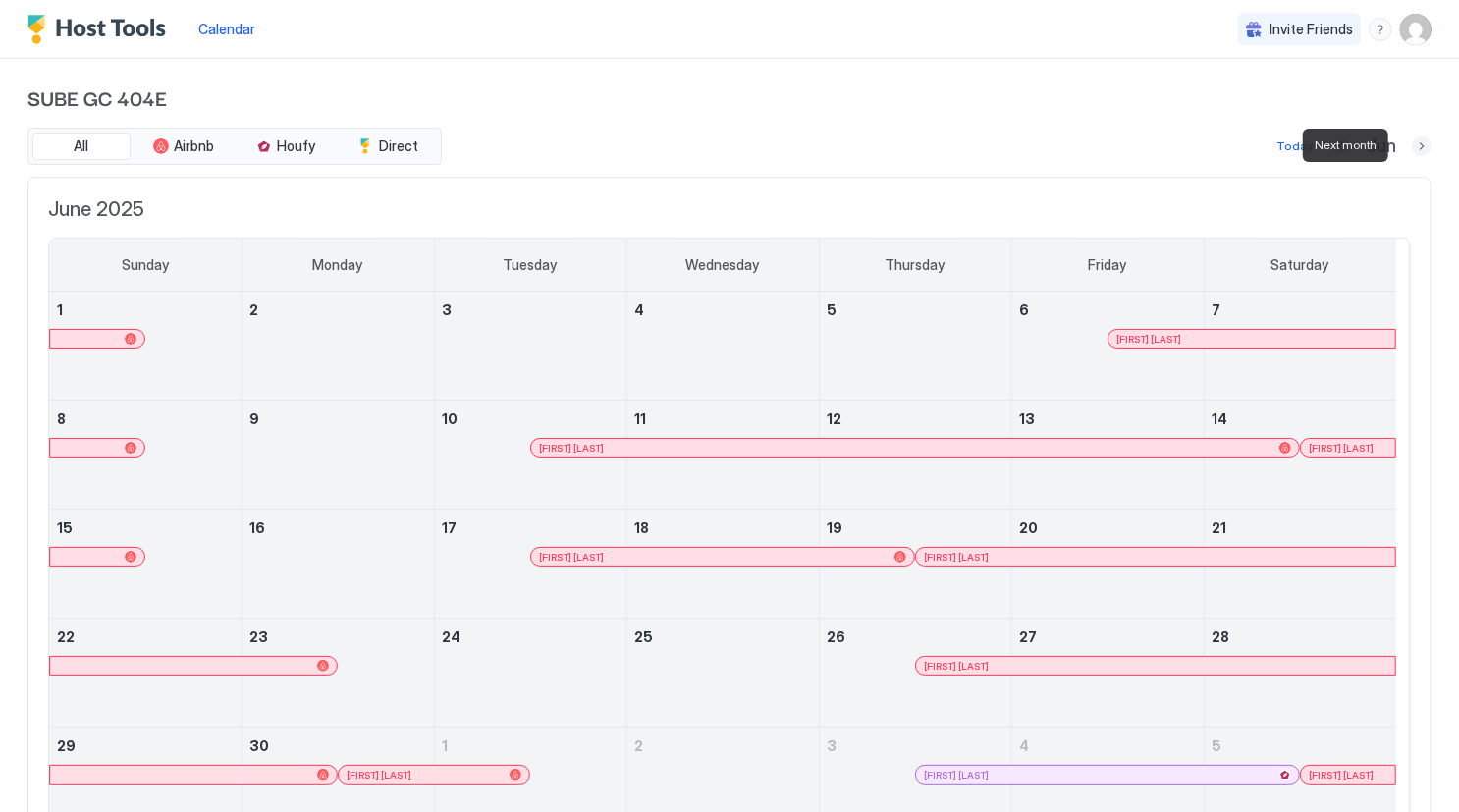 click at bounding box center (1422, 146) 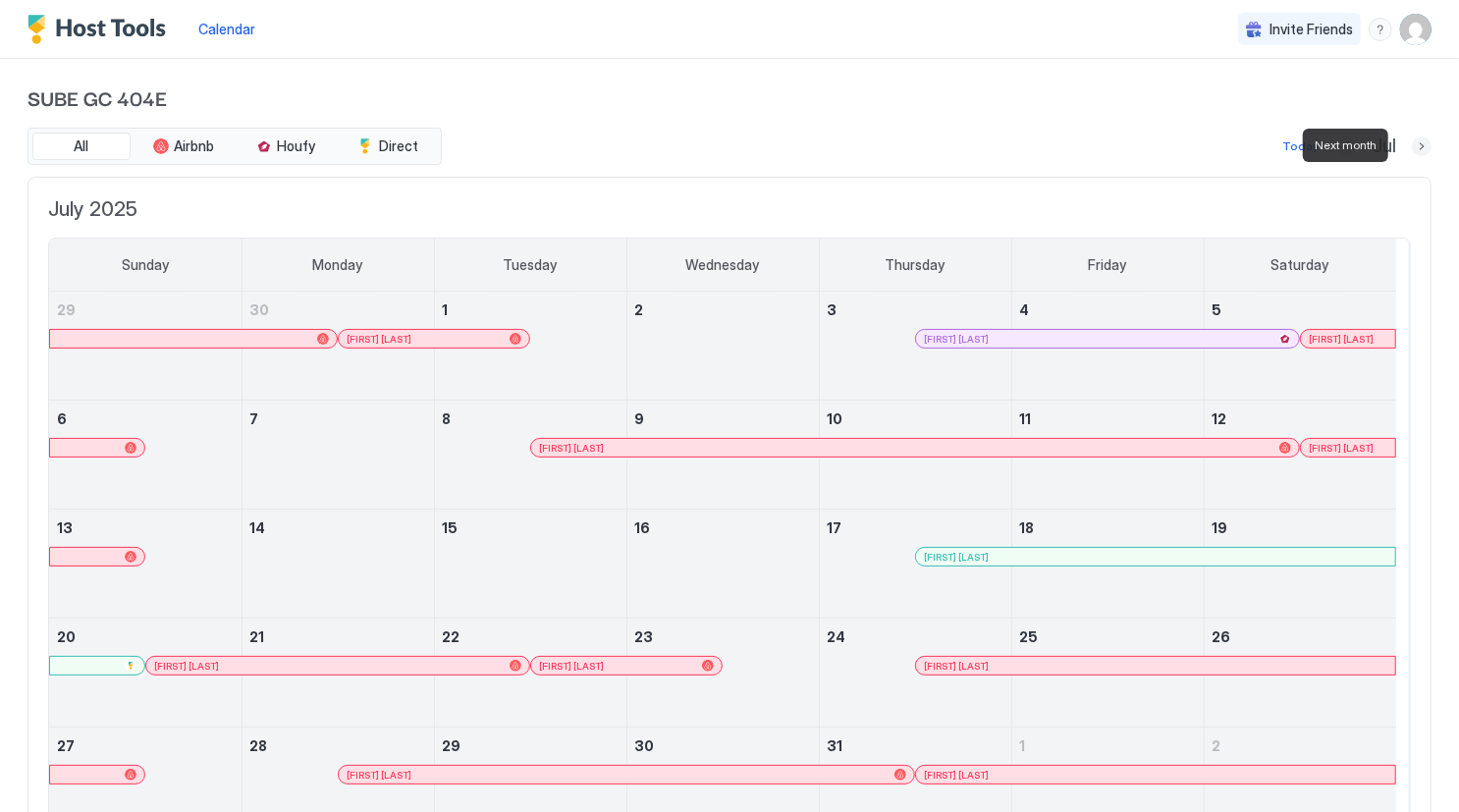 click at bounding box center (1422, 146) 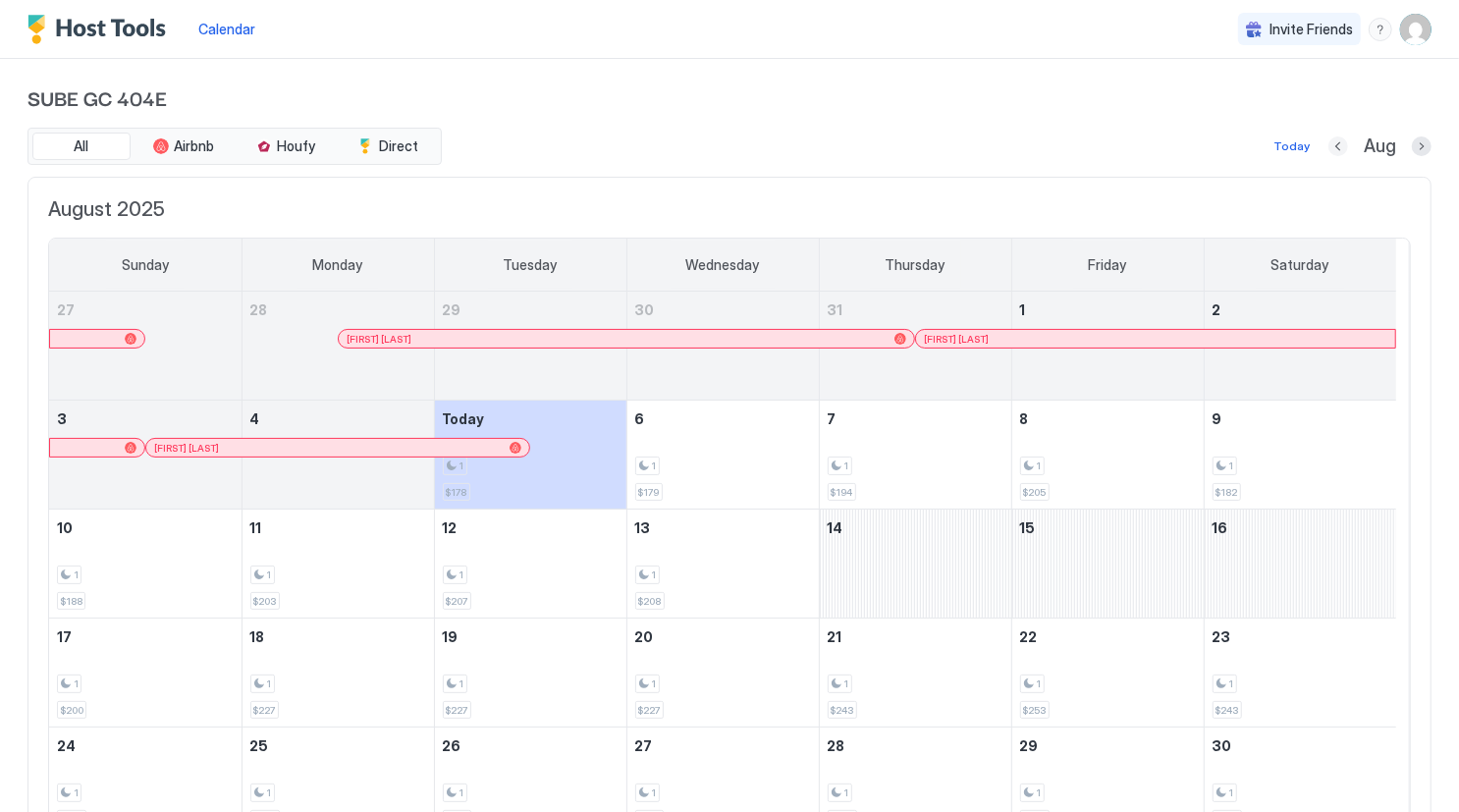 click at bounding box center [1338, 146] 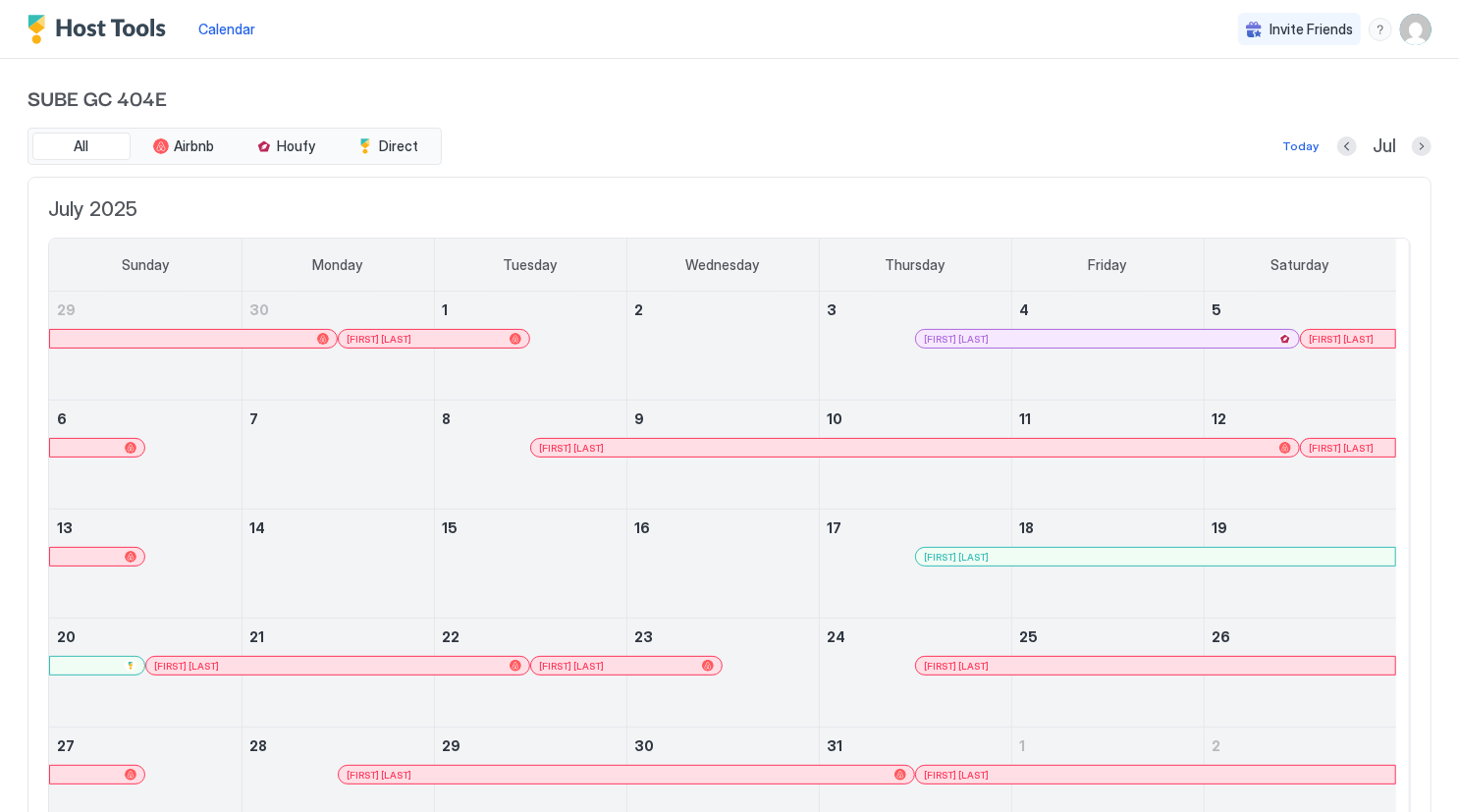 click on "Today Jul" at bounding box center [939, 146] 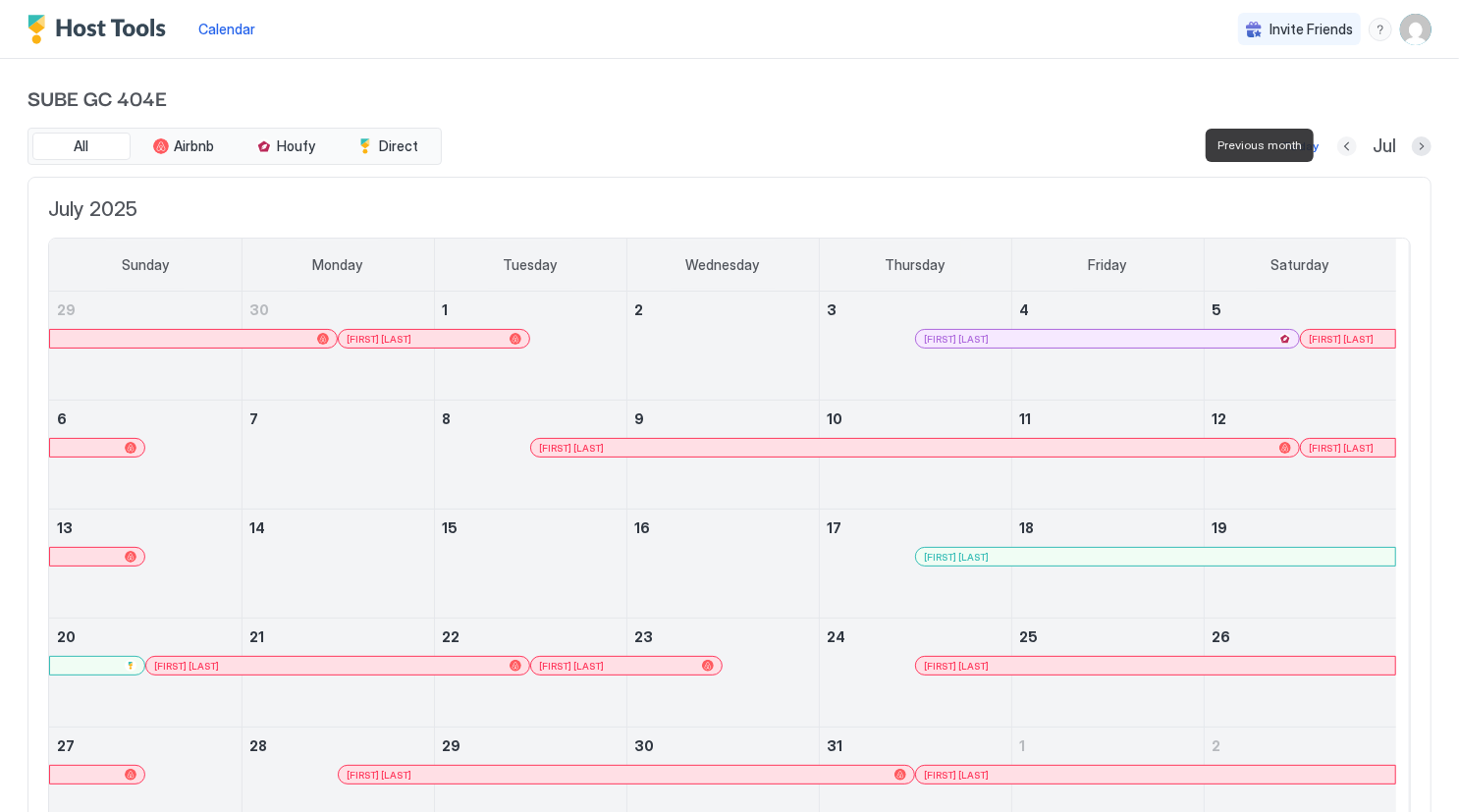 click at bounding box center (1347, 146) 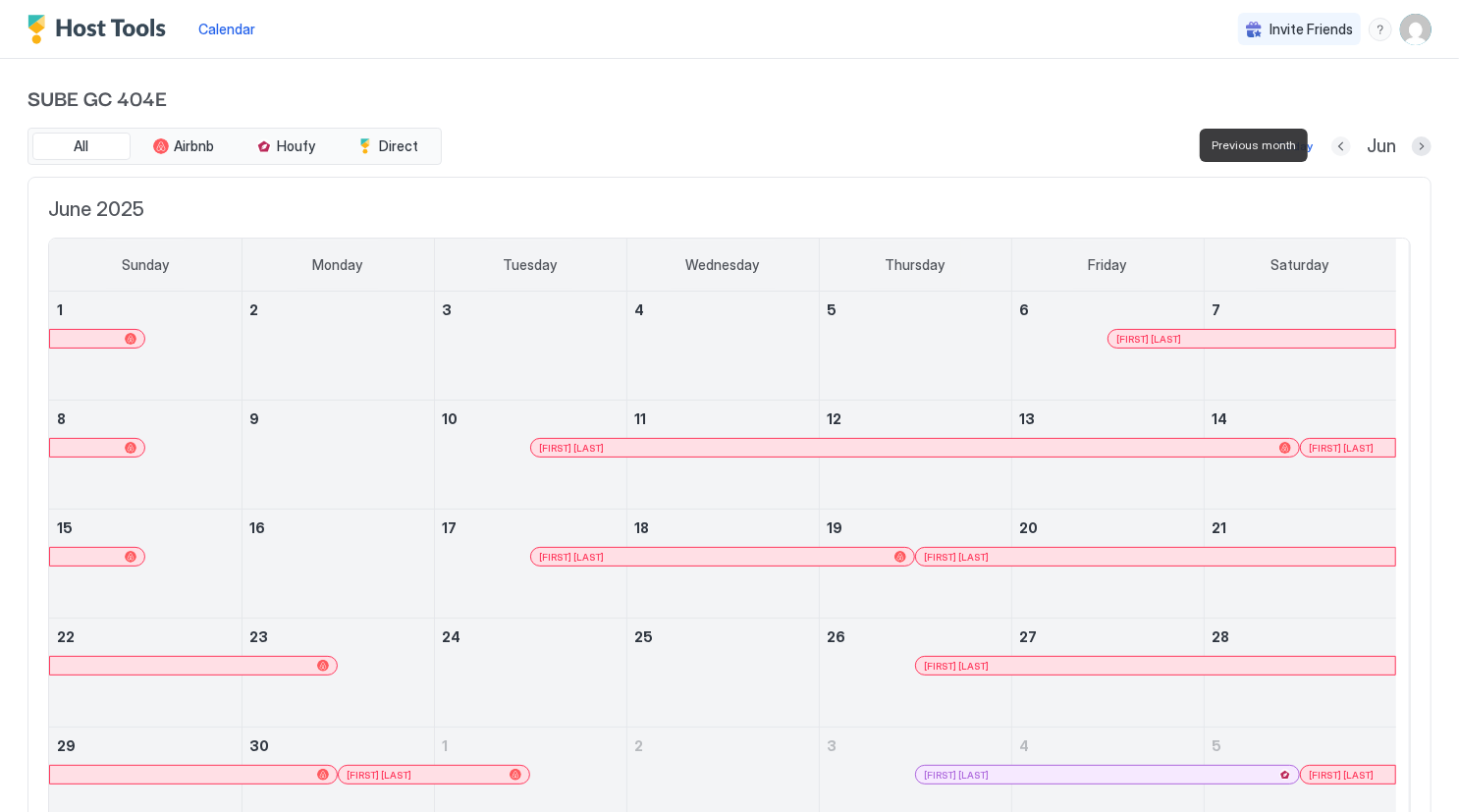 click at bounding box center [1341, 146] 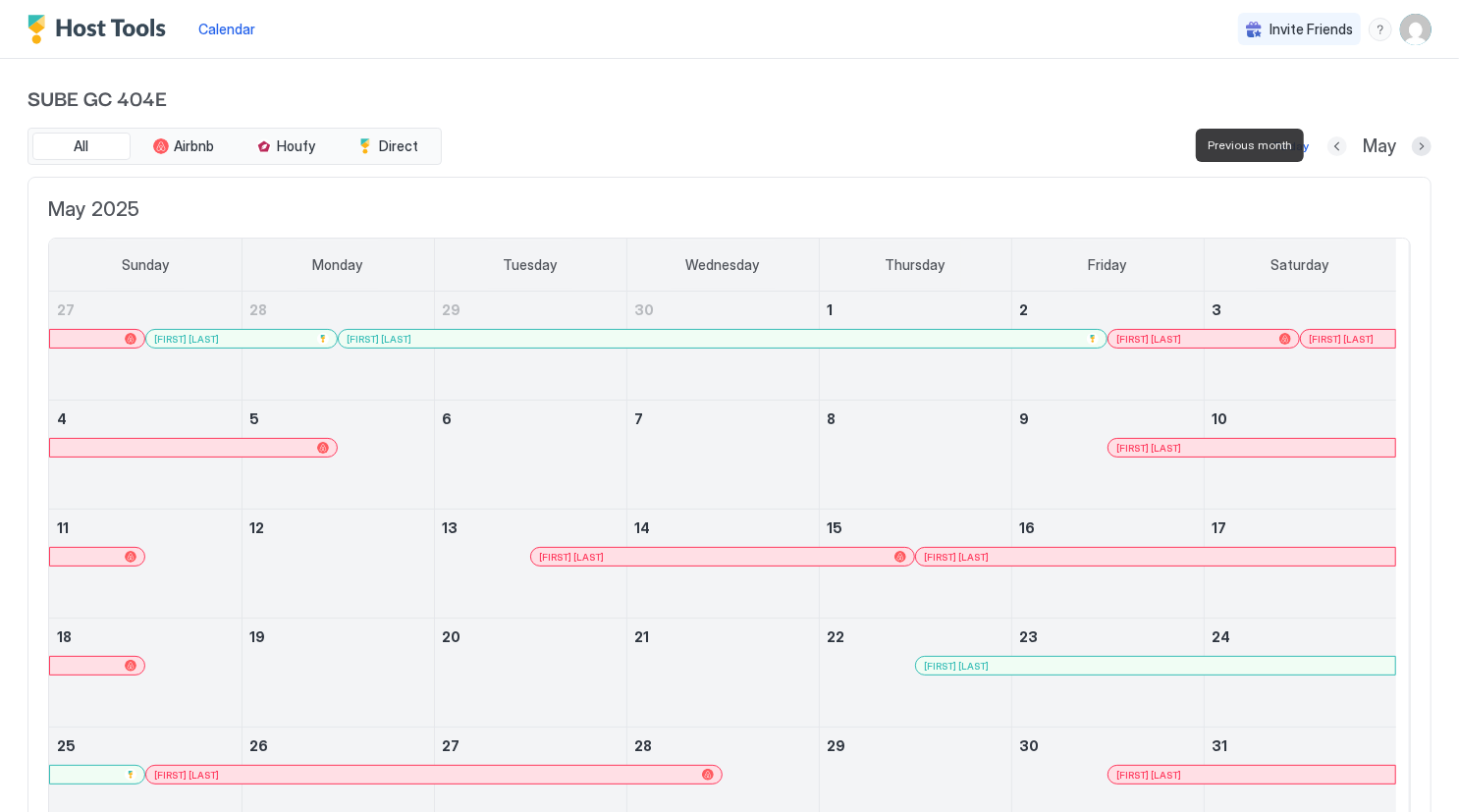 click at bounding box center [1337, 146] 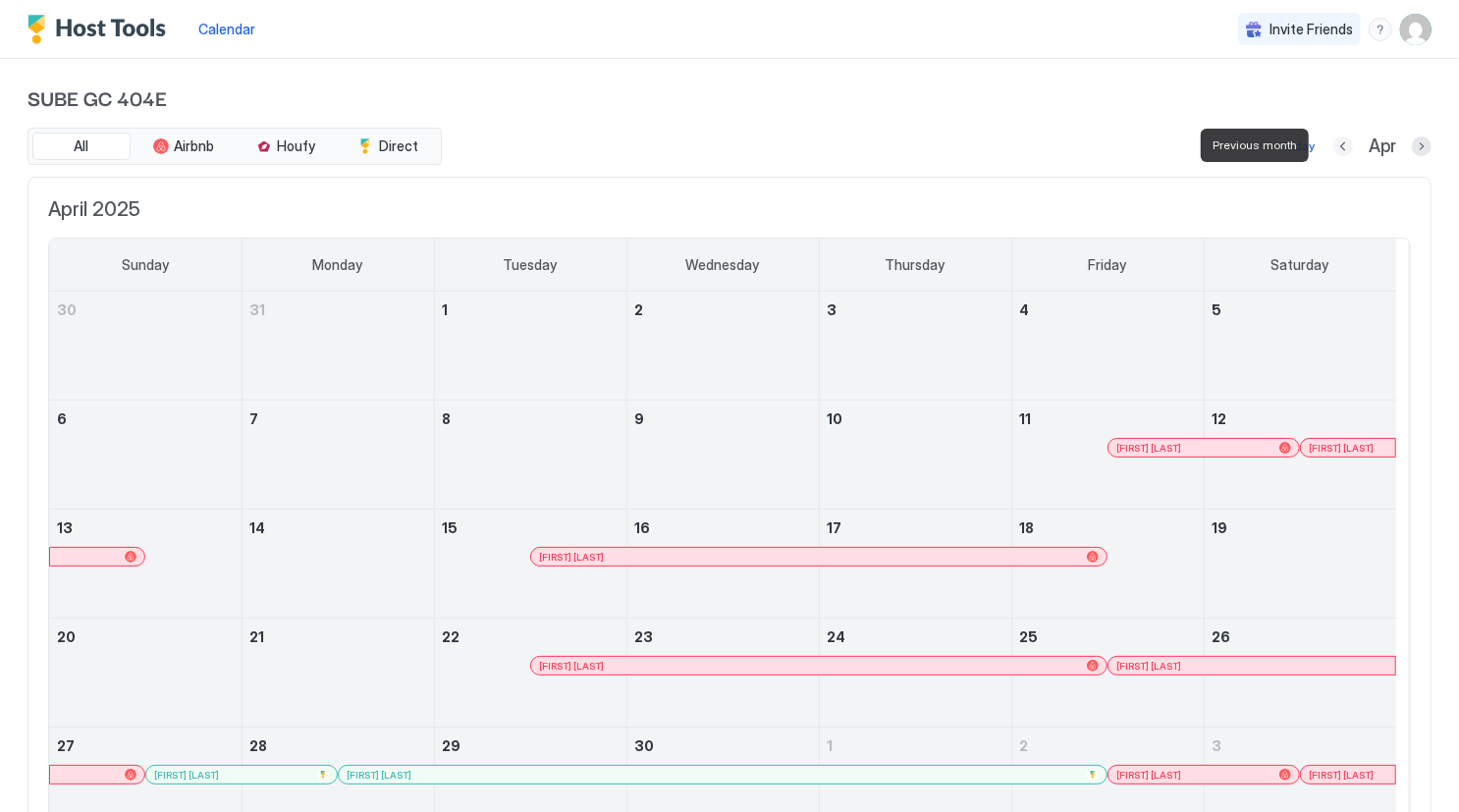 click at bounding box center (1343, 146) 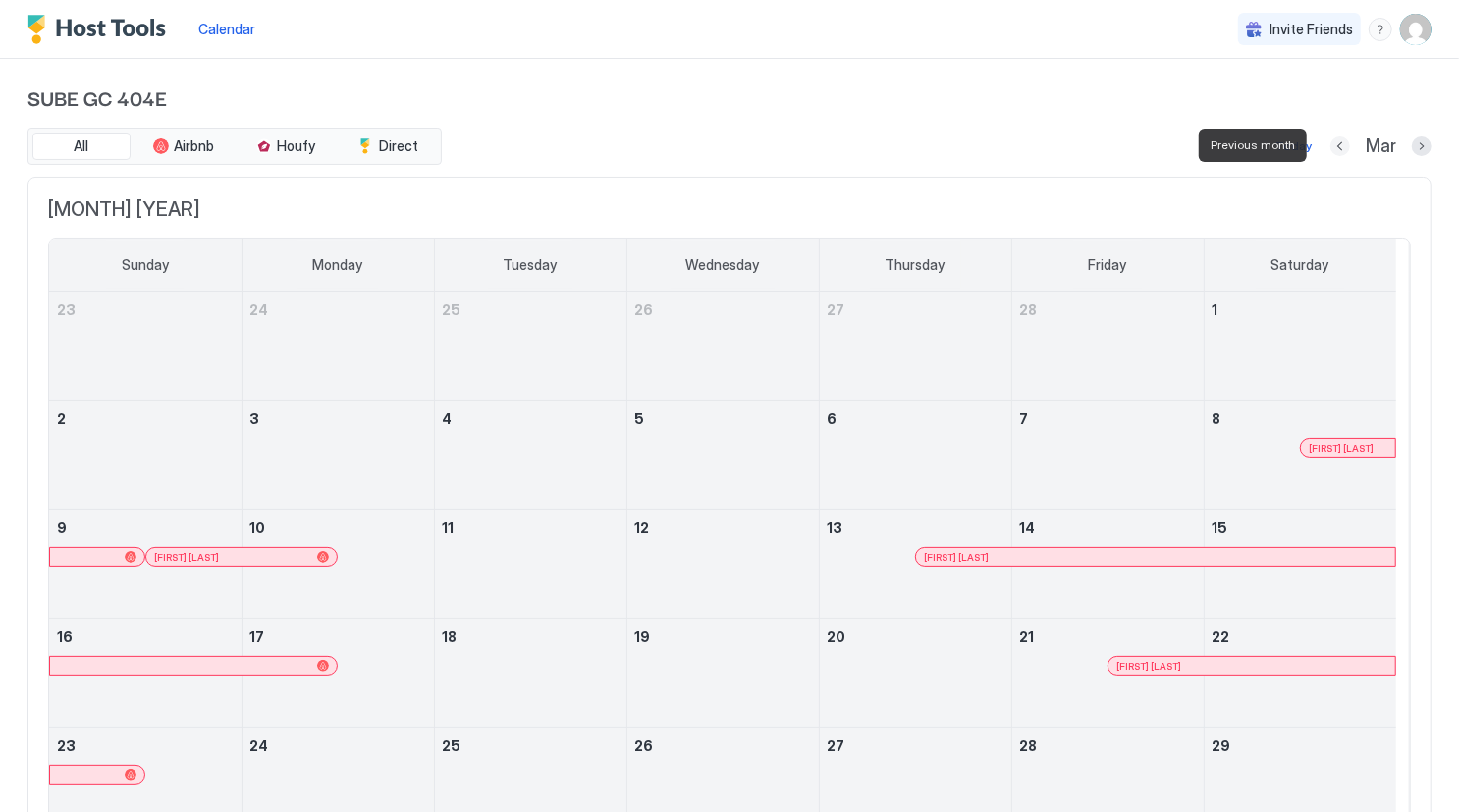 click at bounding box center (1340, 146) 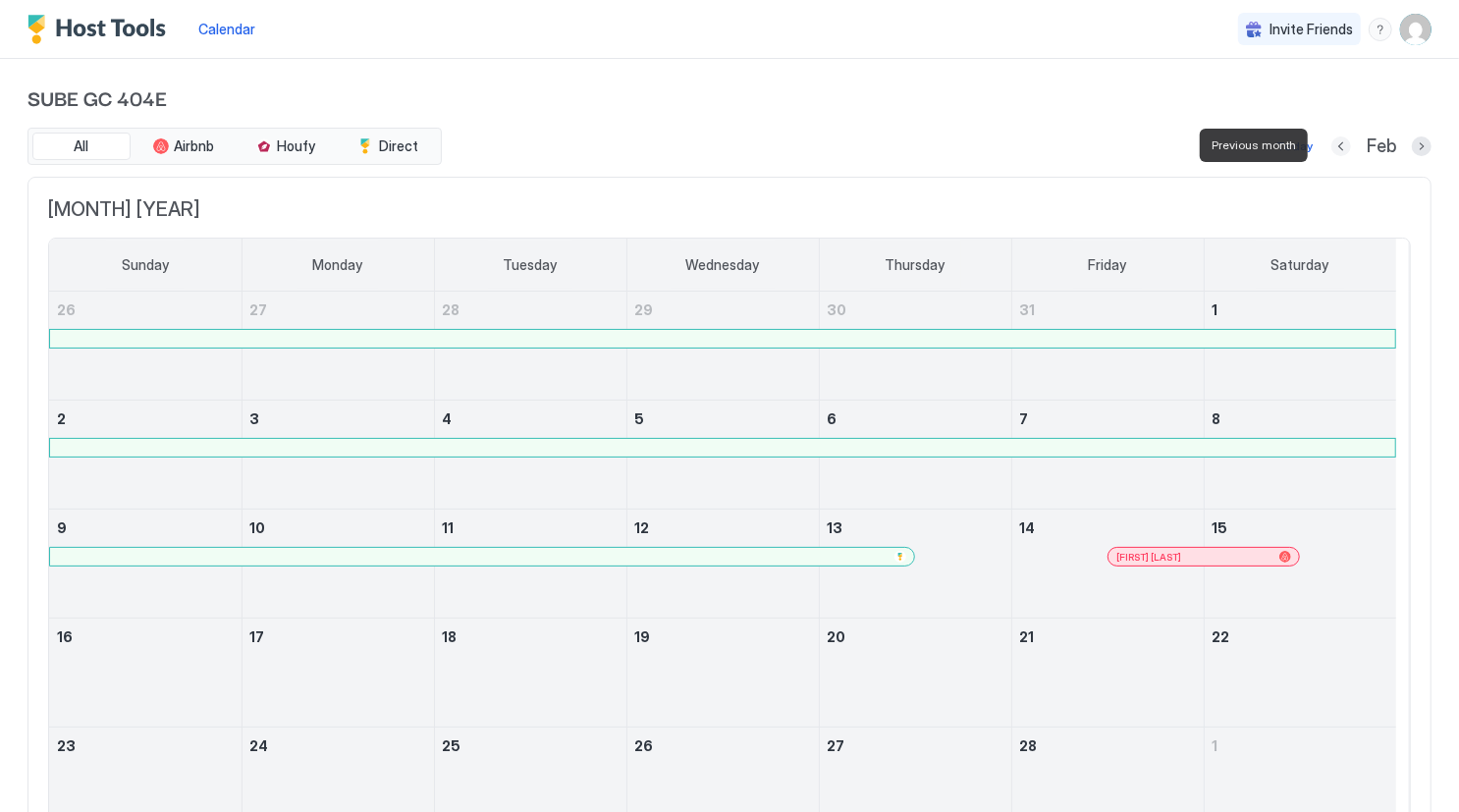 click at bounding box center [1341, 146] 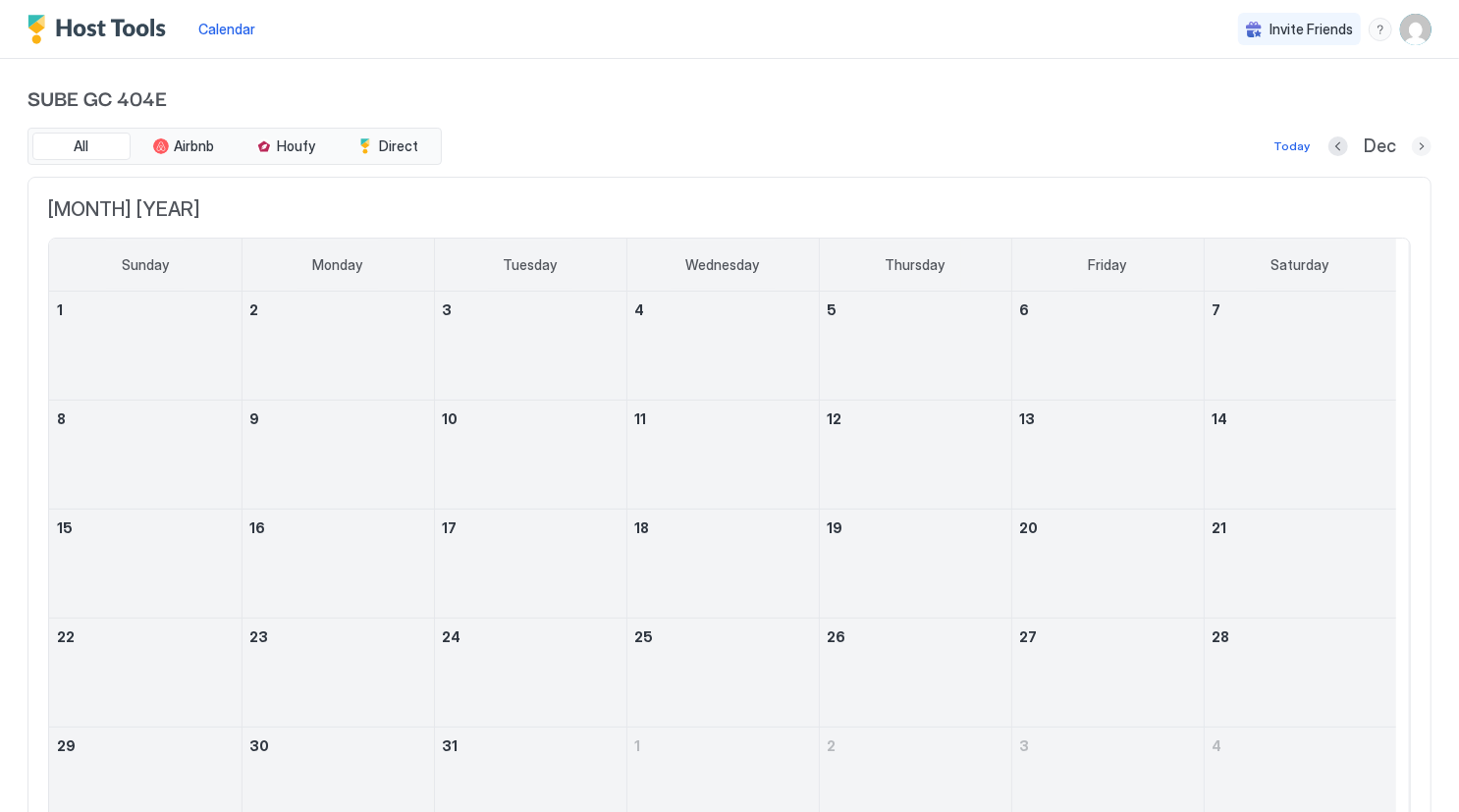 click at bounding box center [1422, 146] 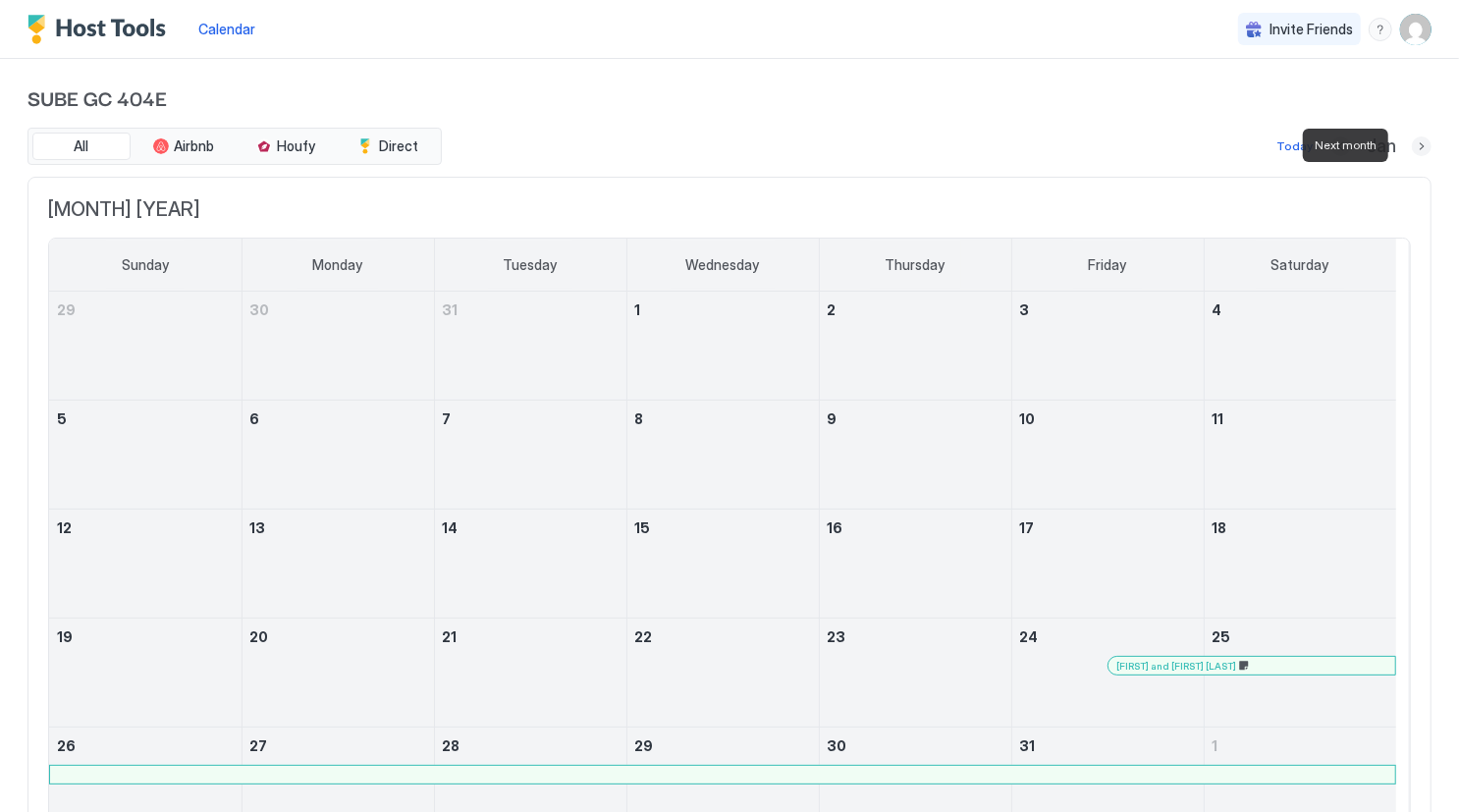 click at bounding box center (1422, 146) 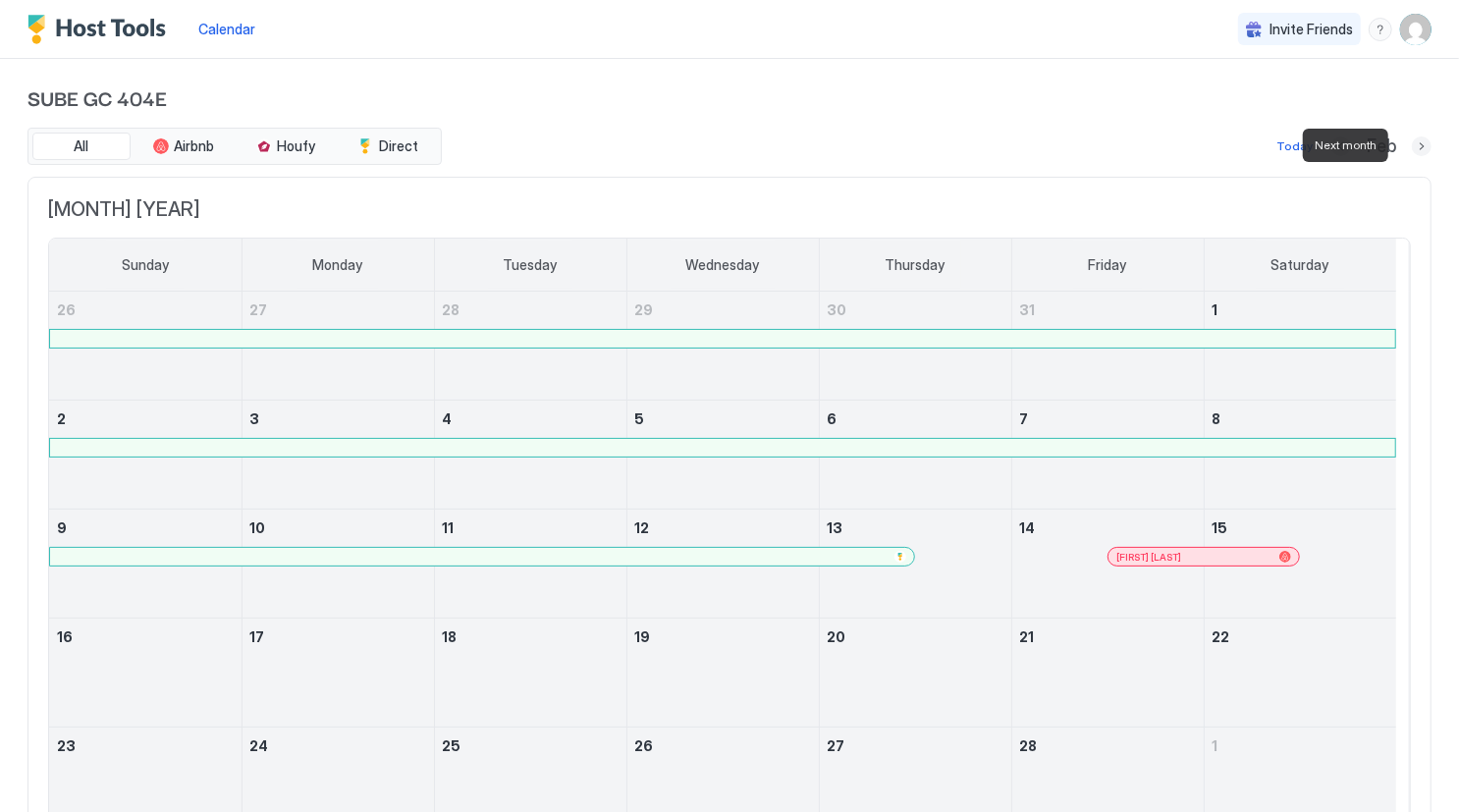 click at bounding box center (1422, 146) 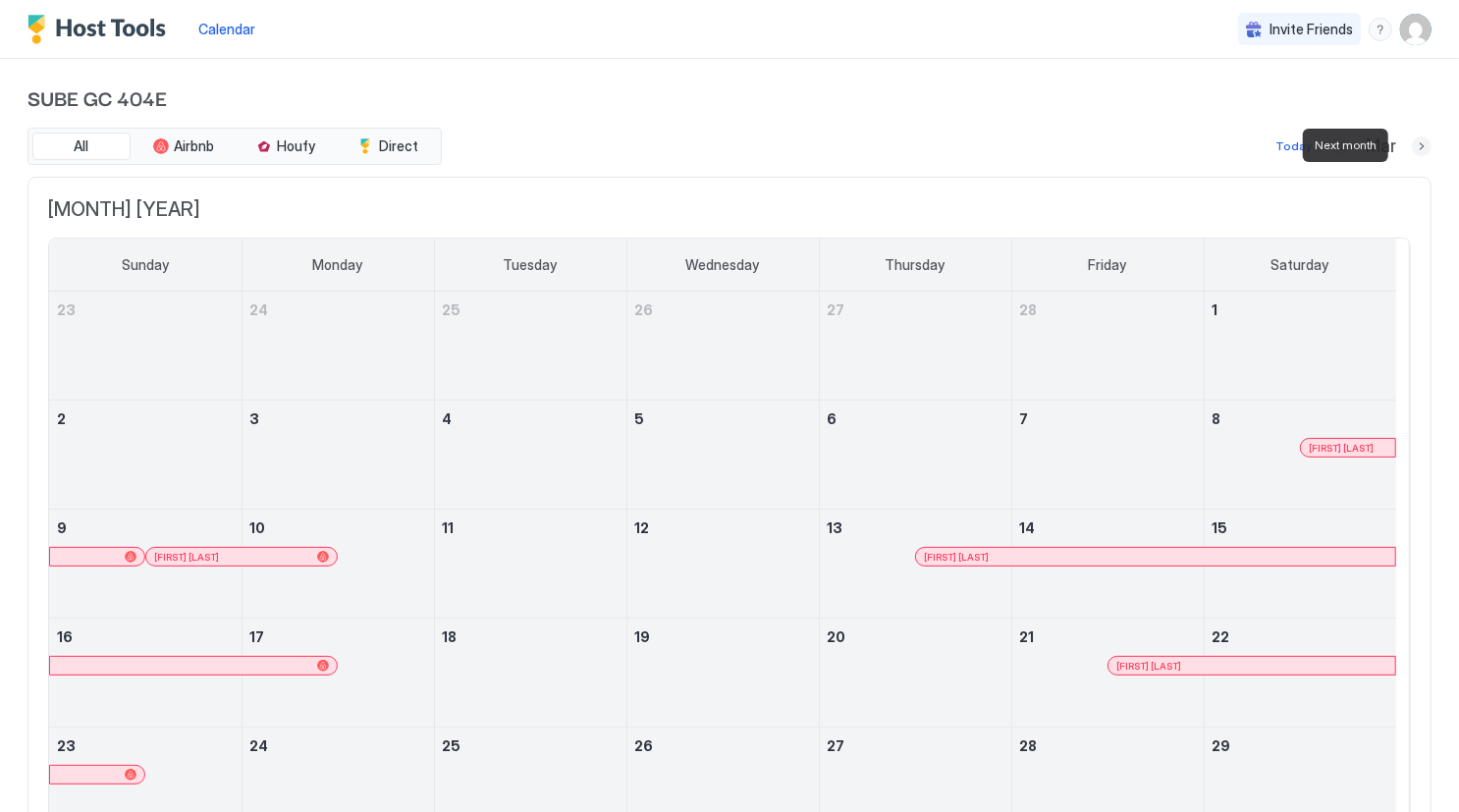click at bounding box center [1422, 146] 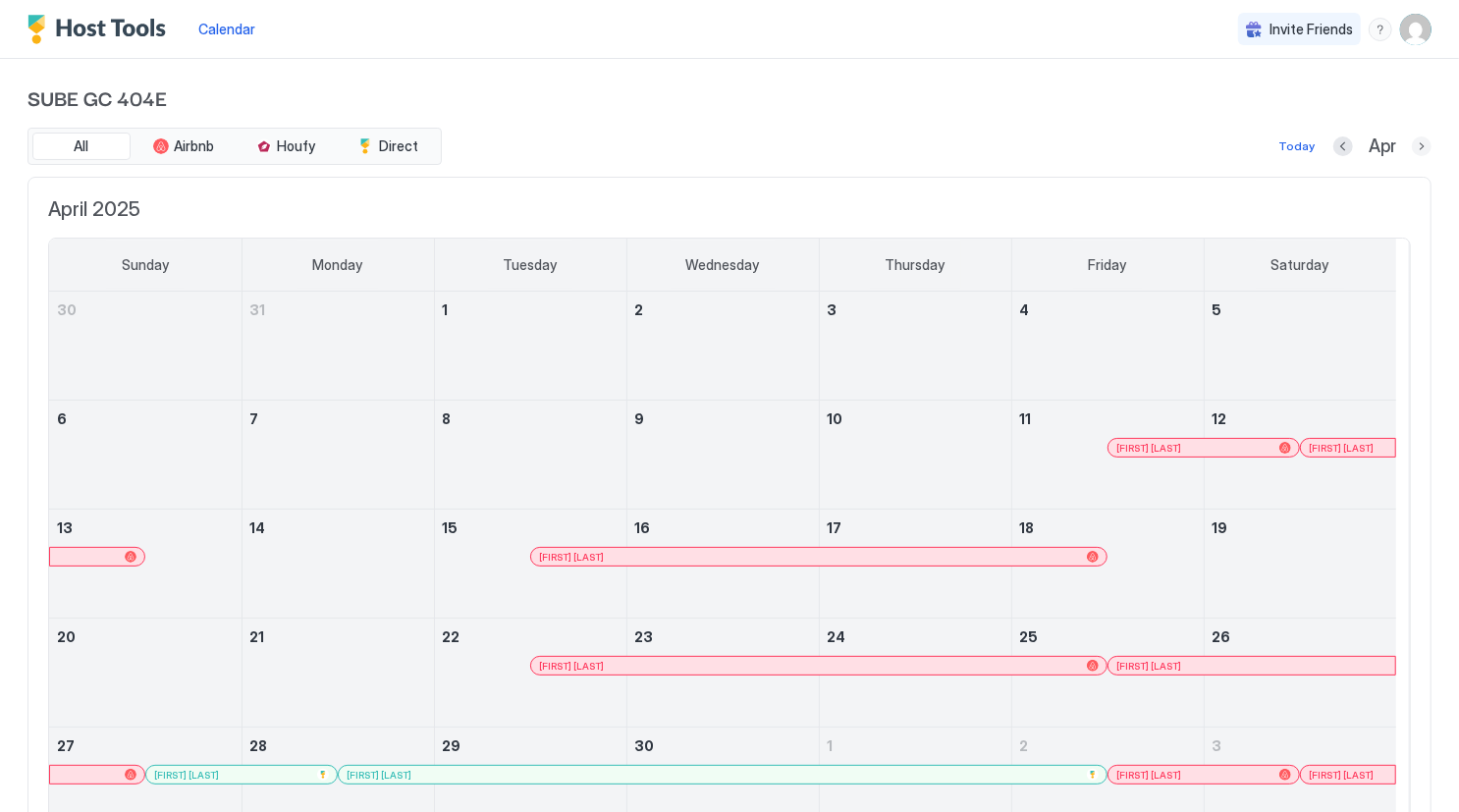 click at bounding box center [1422, 146] 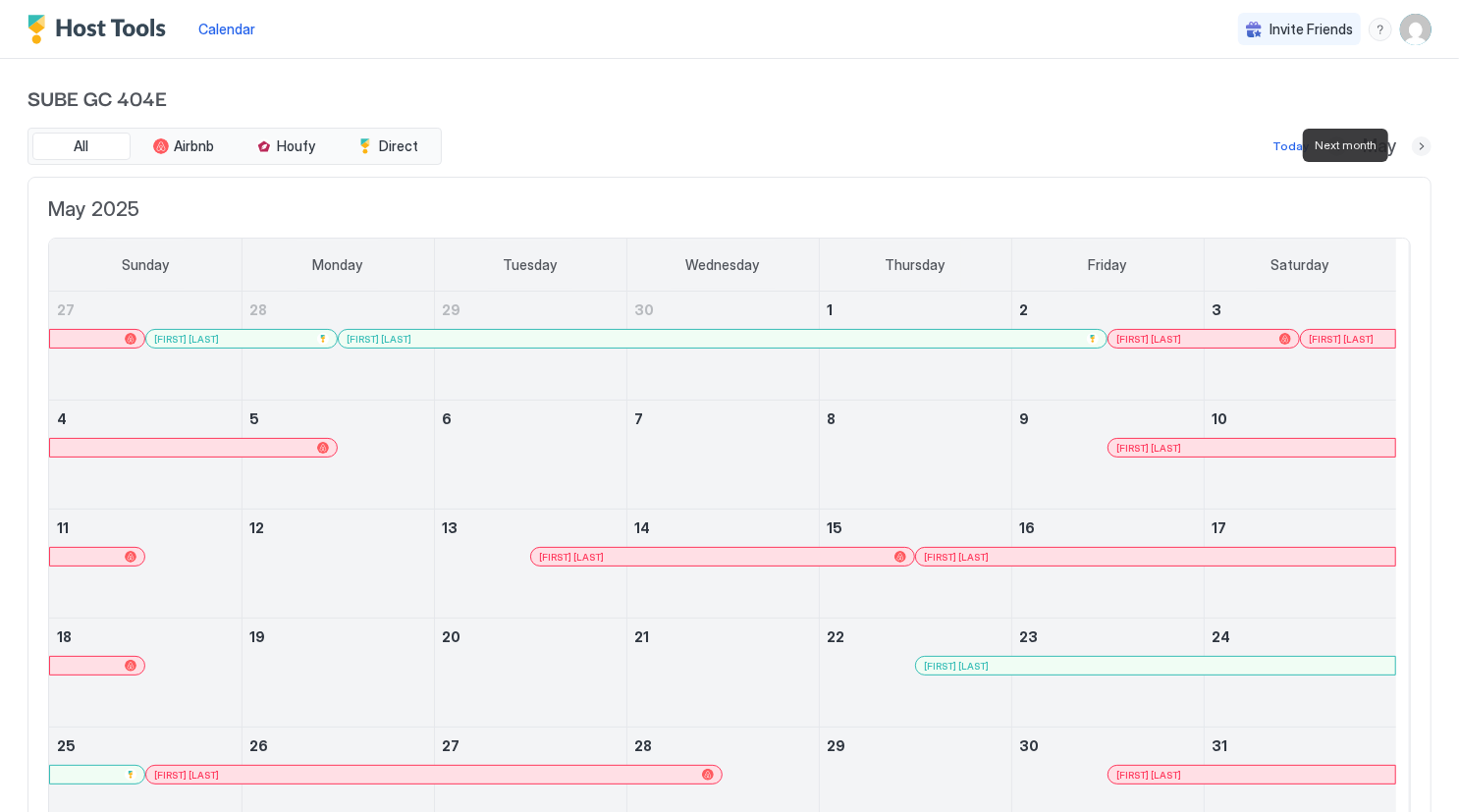 click at bounding box center (1422, 146) 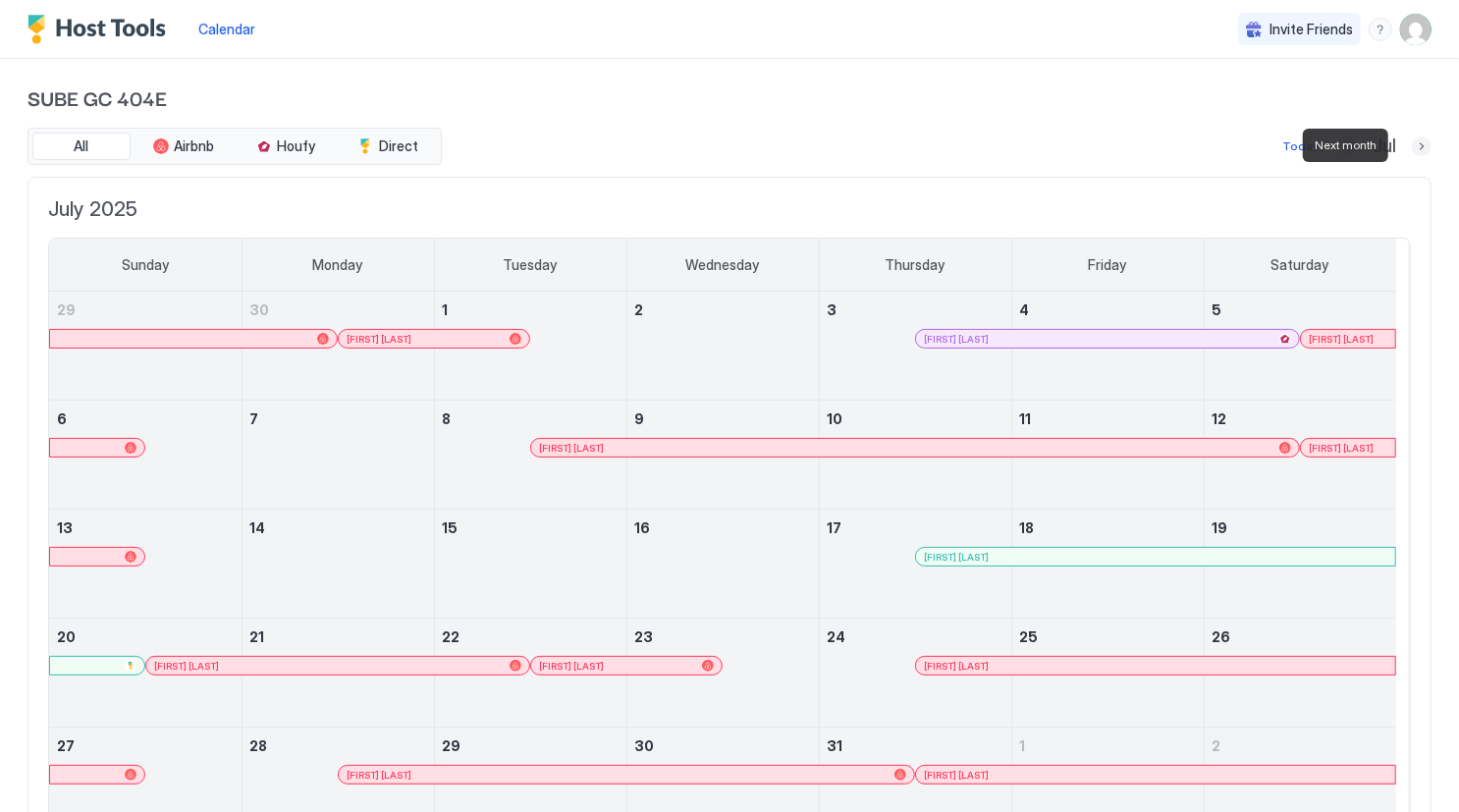 click at bounding box center (1422, 146) 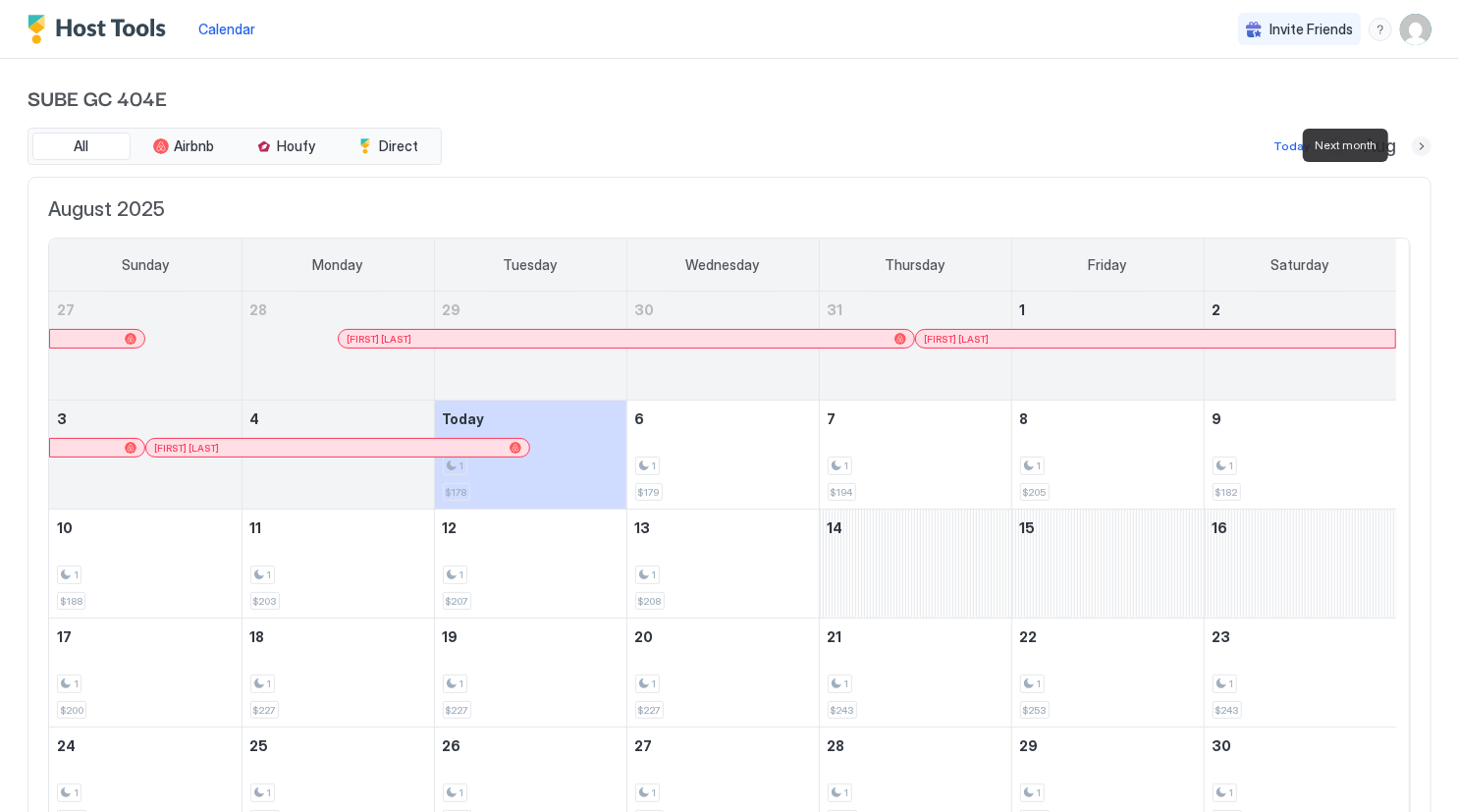 click at bounding box center [1422, 146] 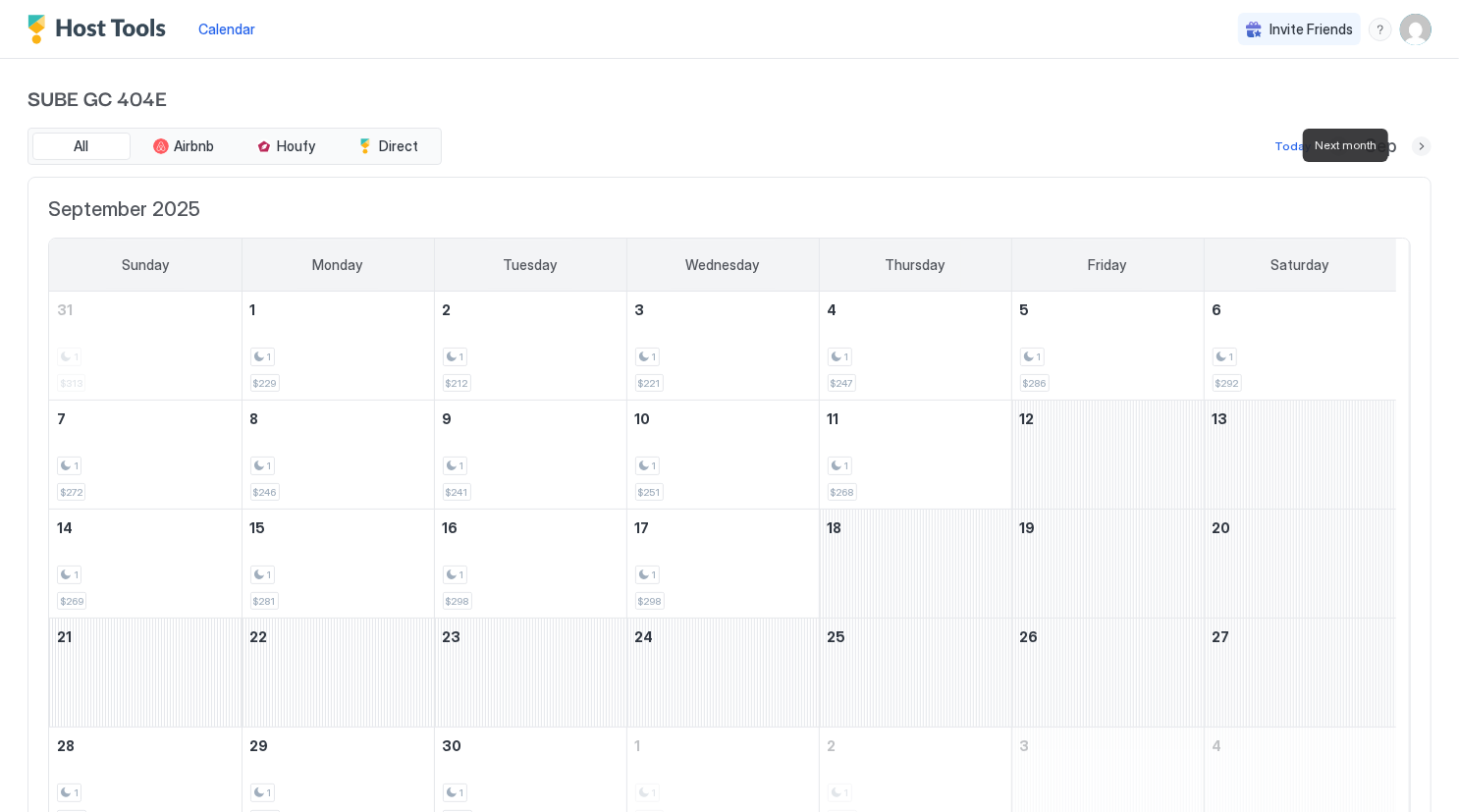 click at bounding box center (1422, 146) 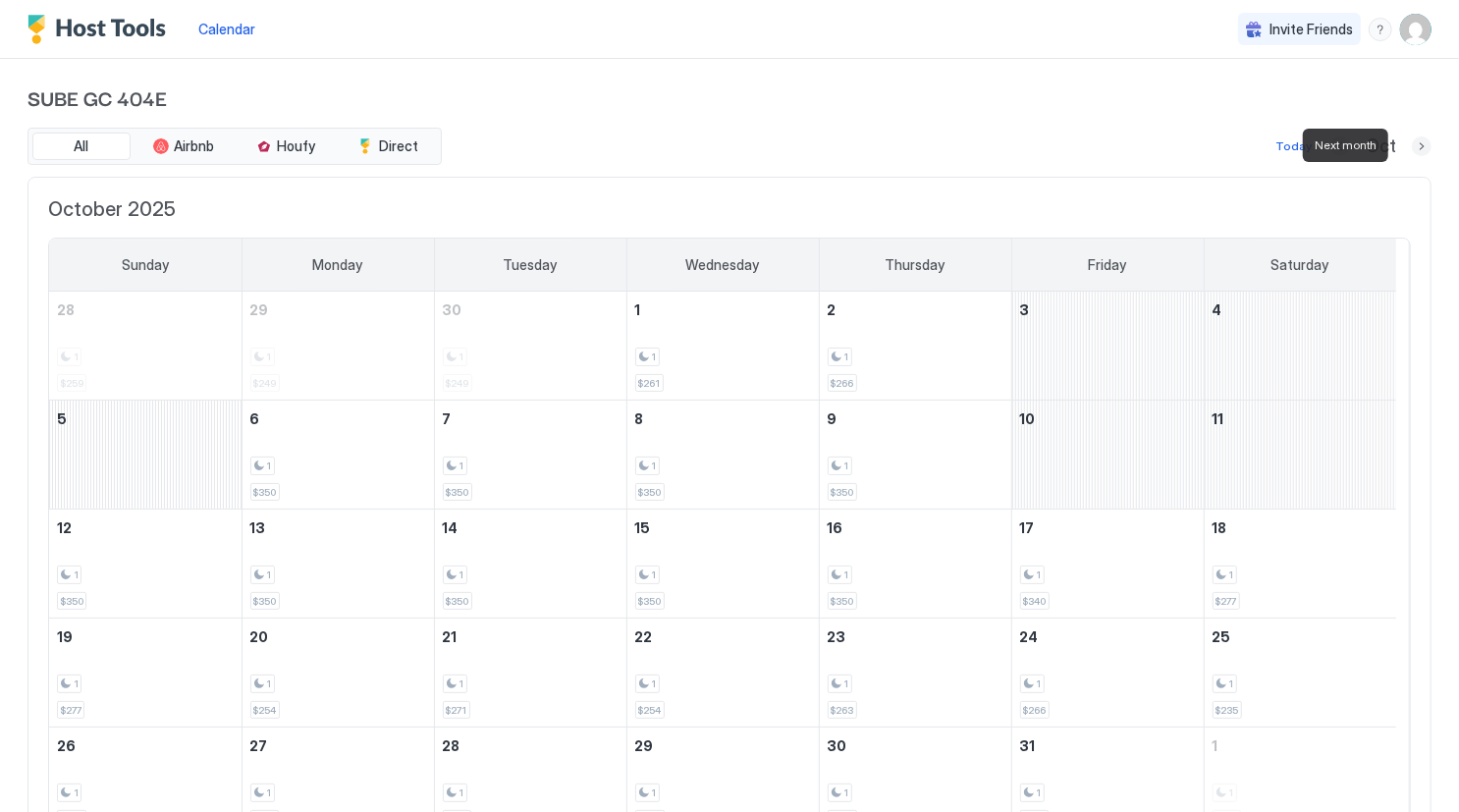 click at bounding box center (1422, 146) 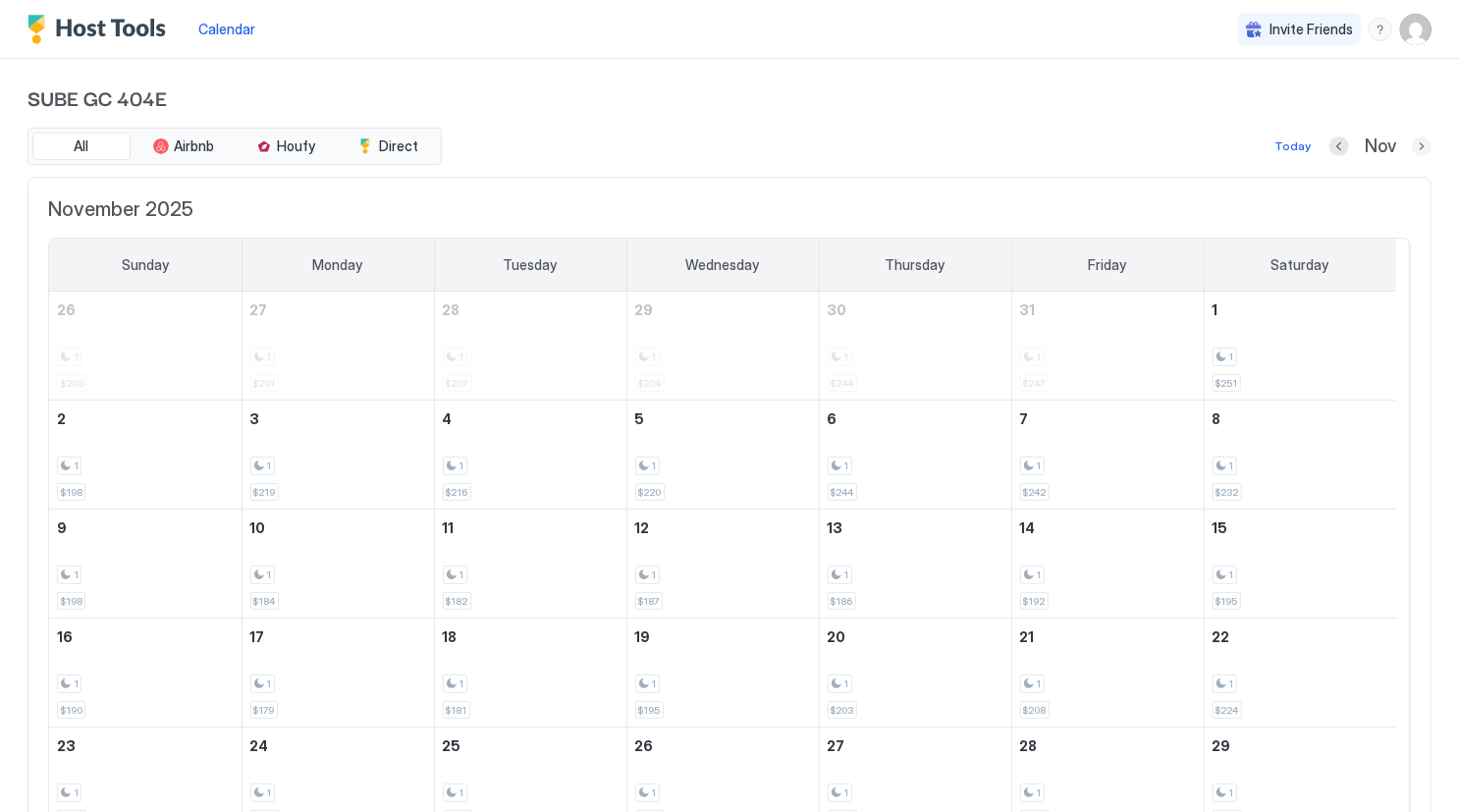 click at bounding box center (1422, 146) 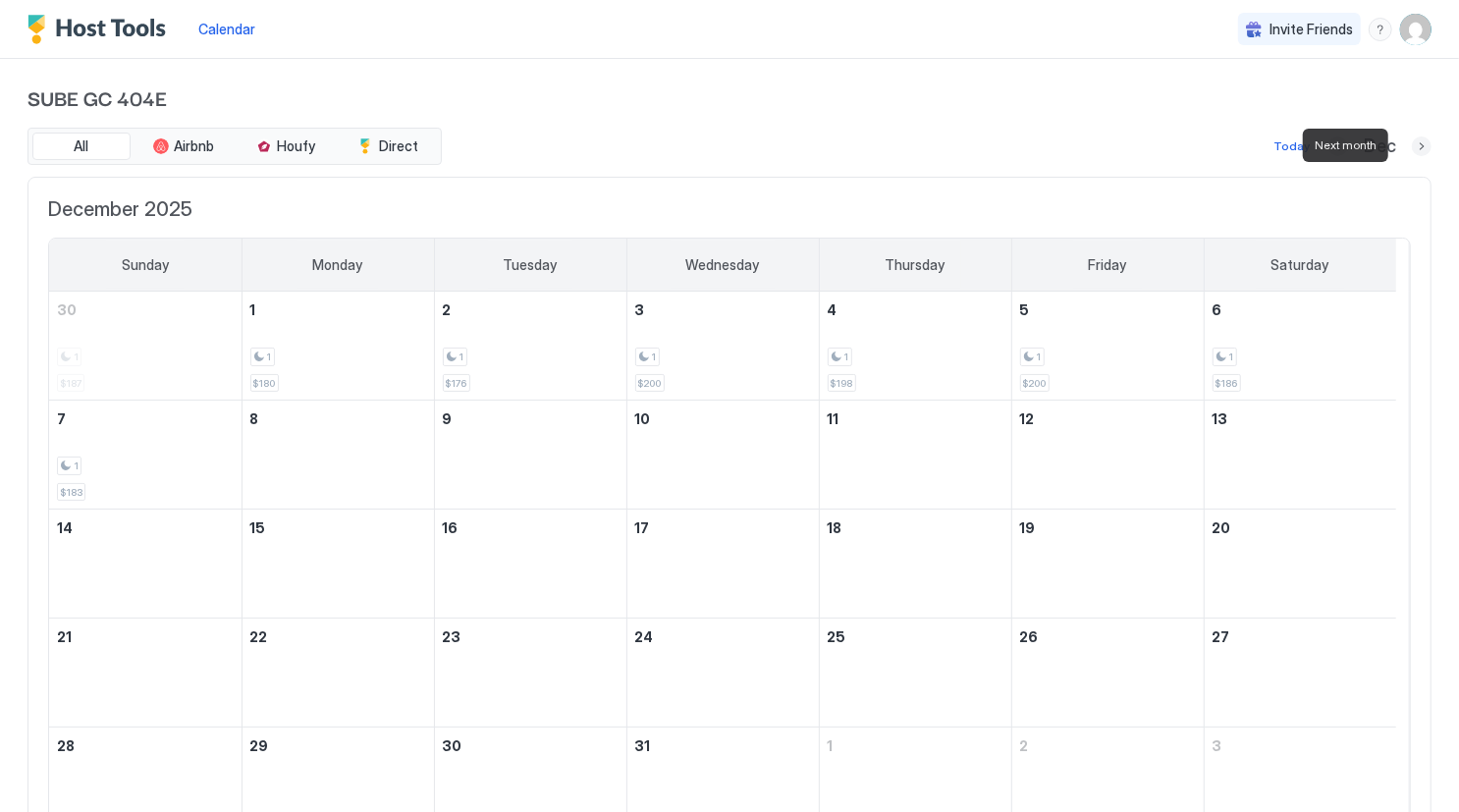click at bounding box center (1422, 146) 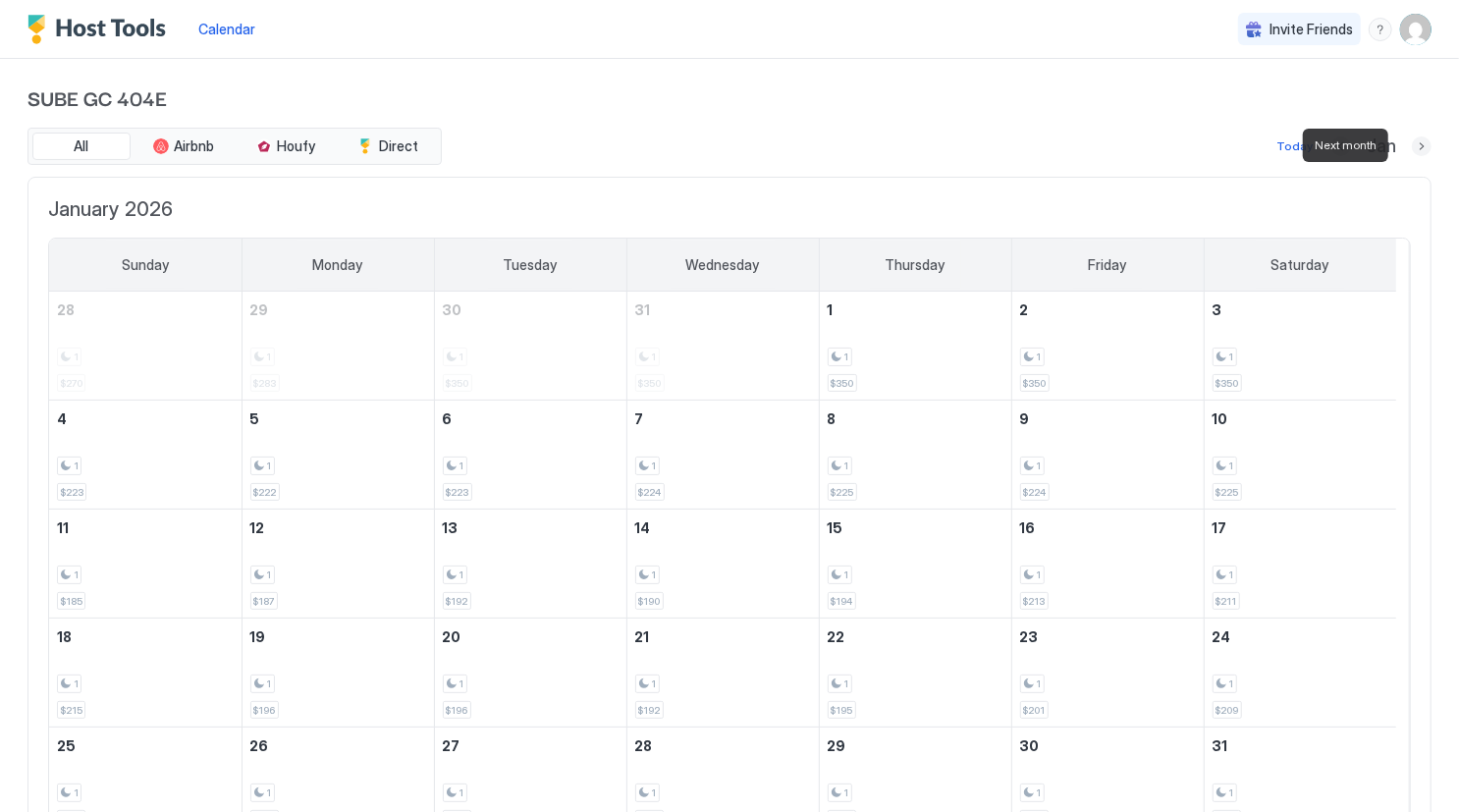 click at bounding box center (1422, 146) 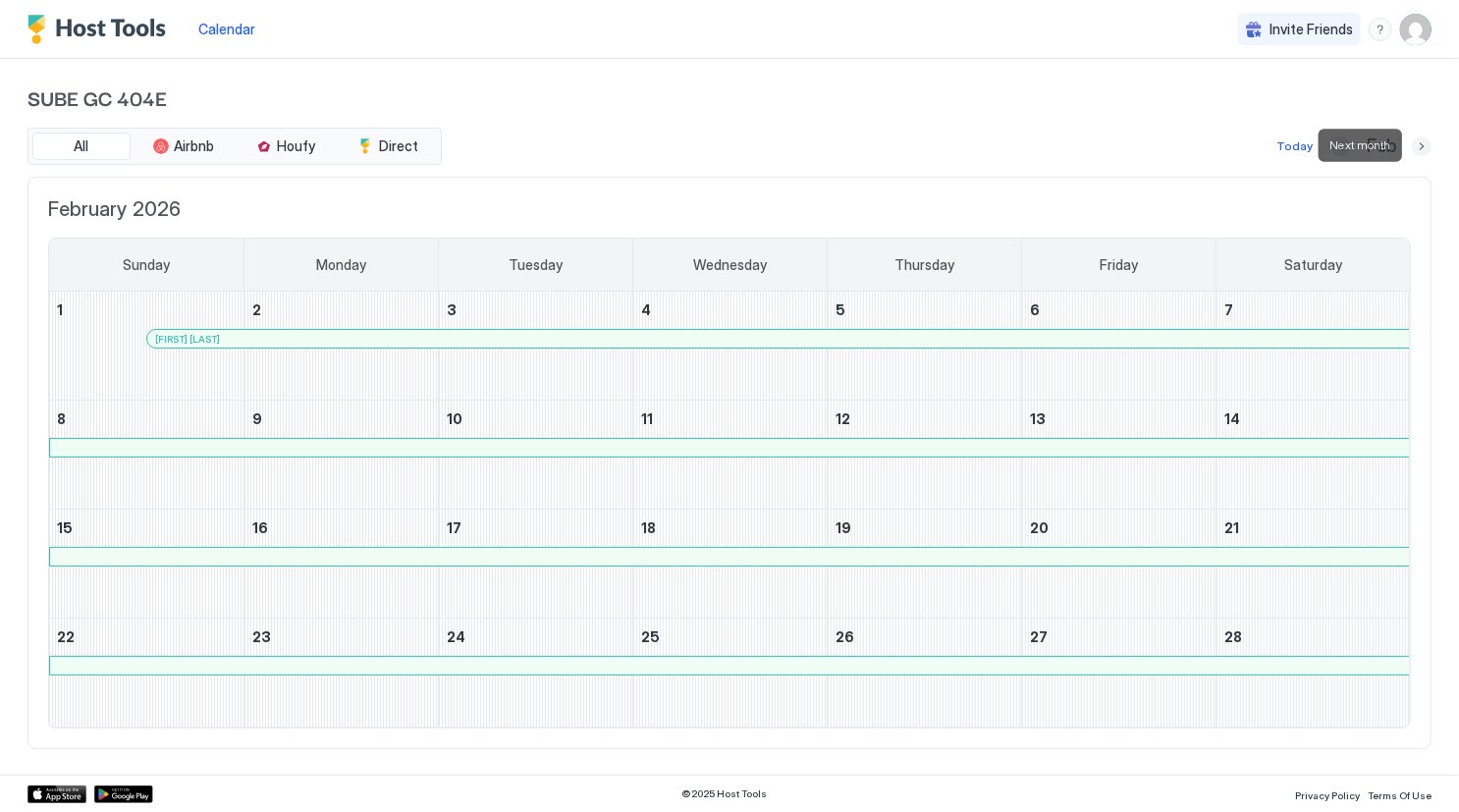 click at bounding box center [1422, 146] 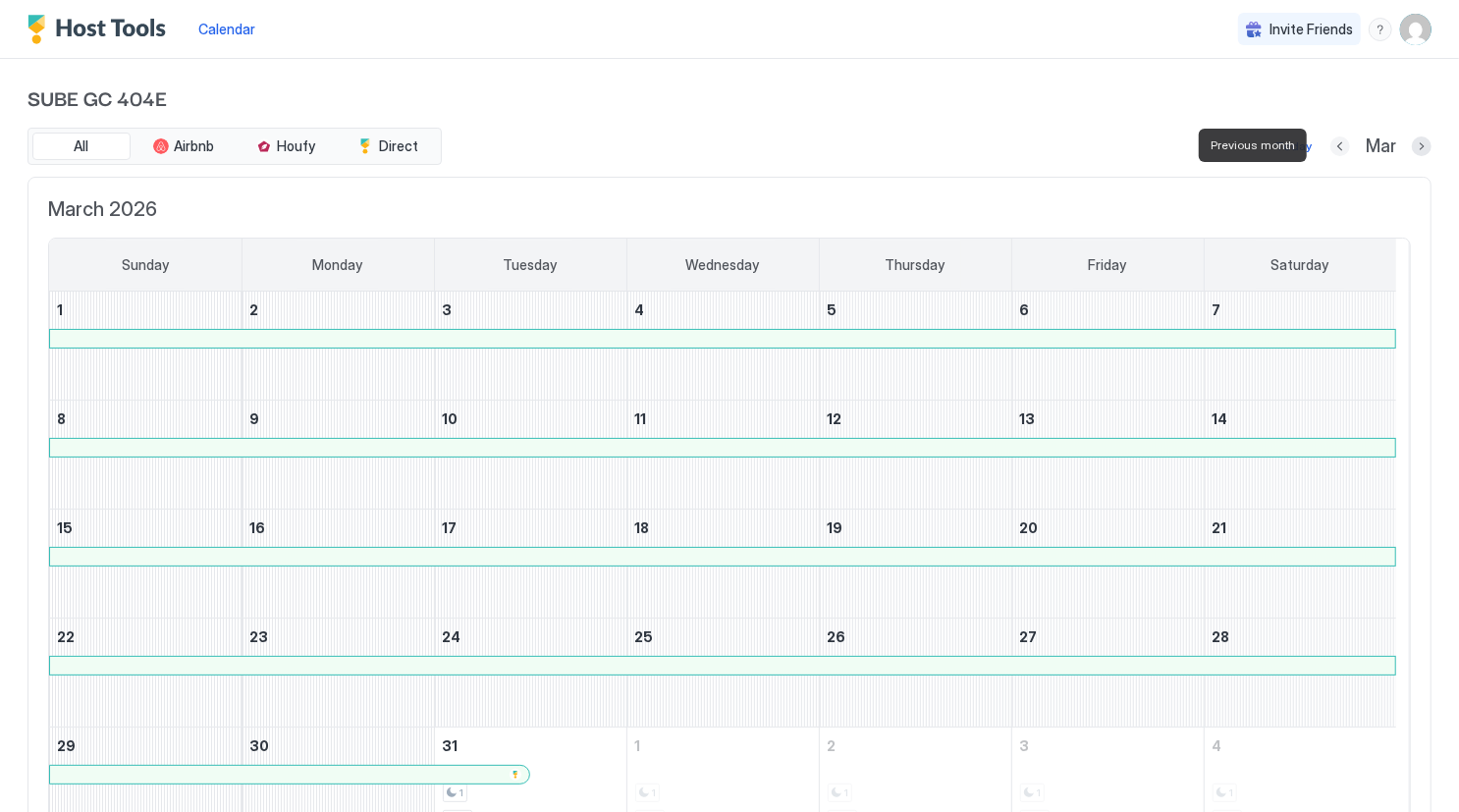 click at bounding box center [1340, 146] 